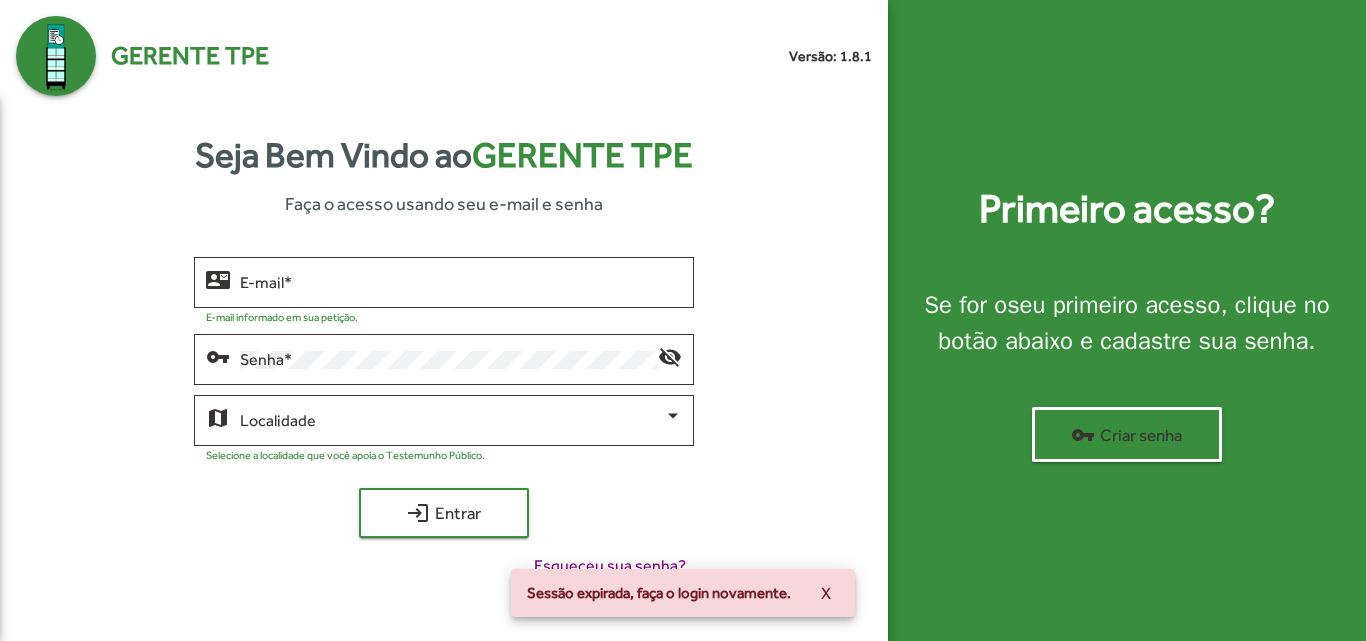 scroll, scrollTop: 0, scrollLeft: 0, axis: both 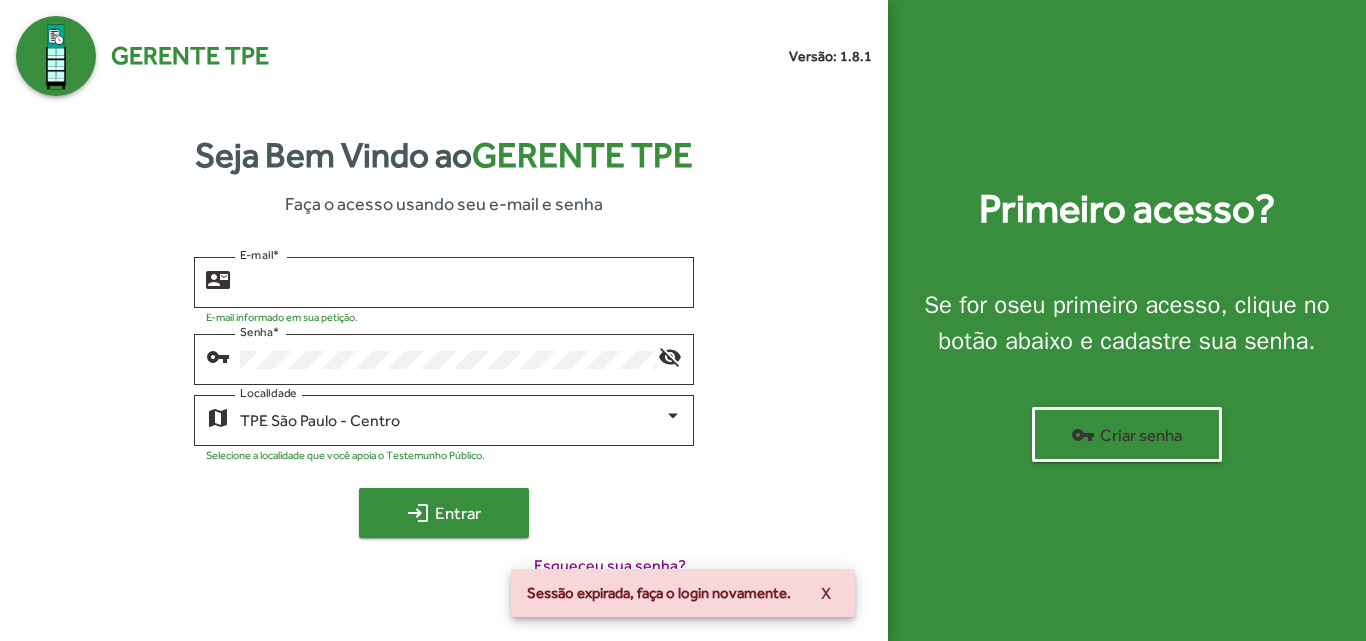 type on "**********" 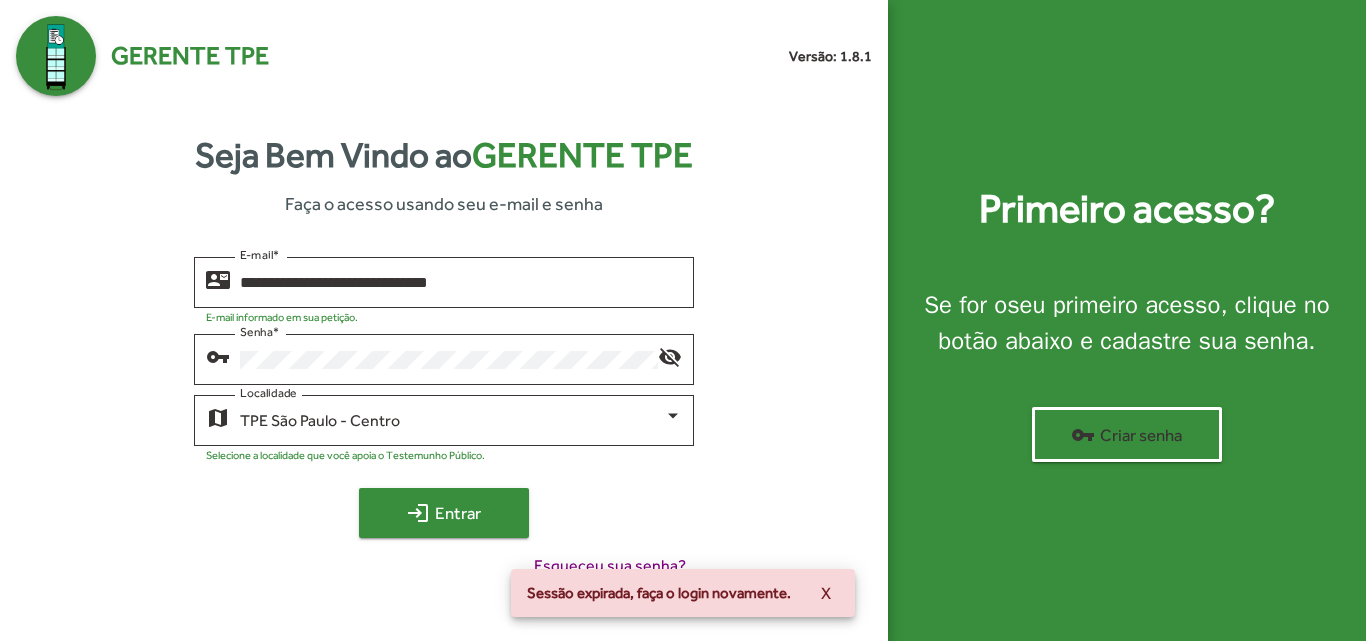 click on "login  Entrar" 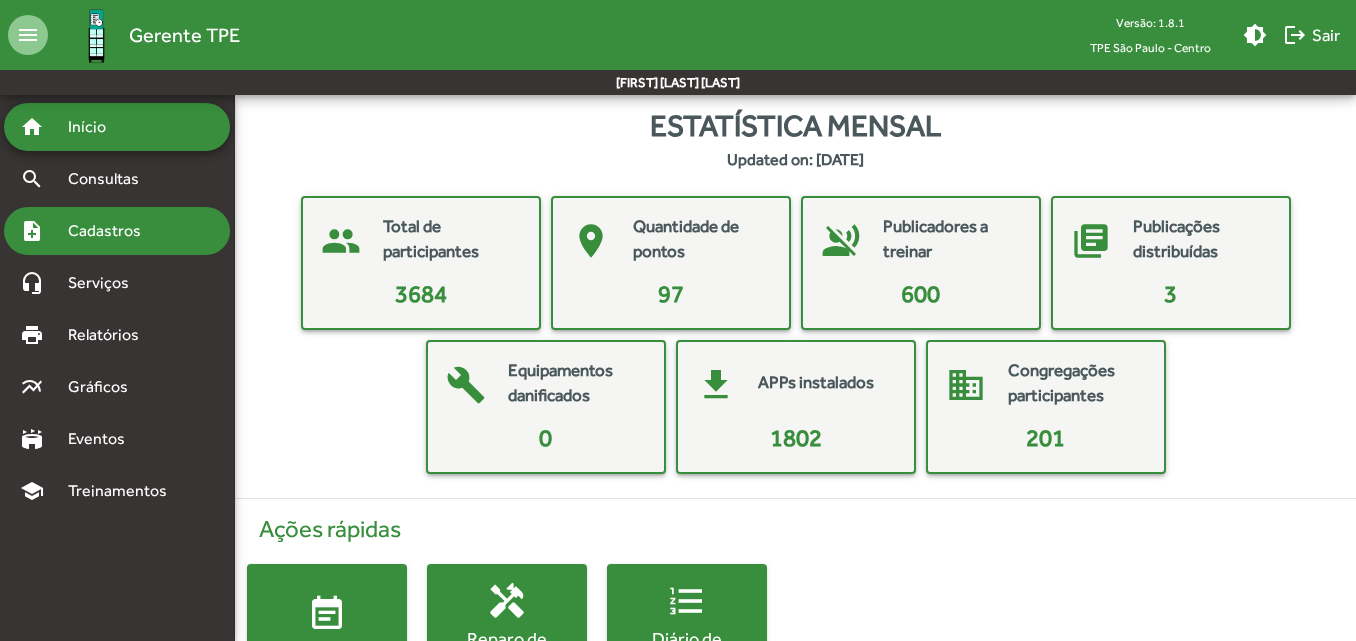 click on "Cadastros" at bounding box center [111, 231] 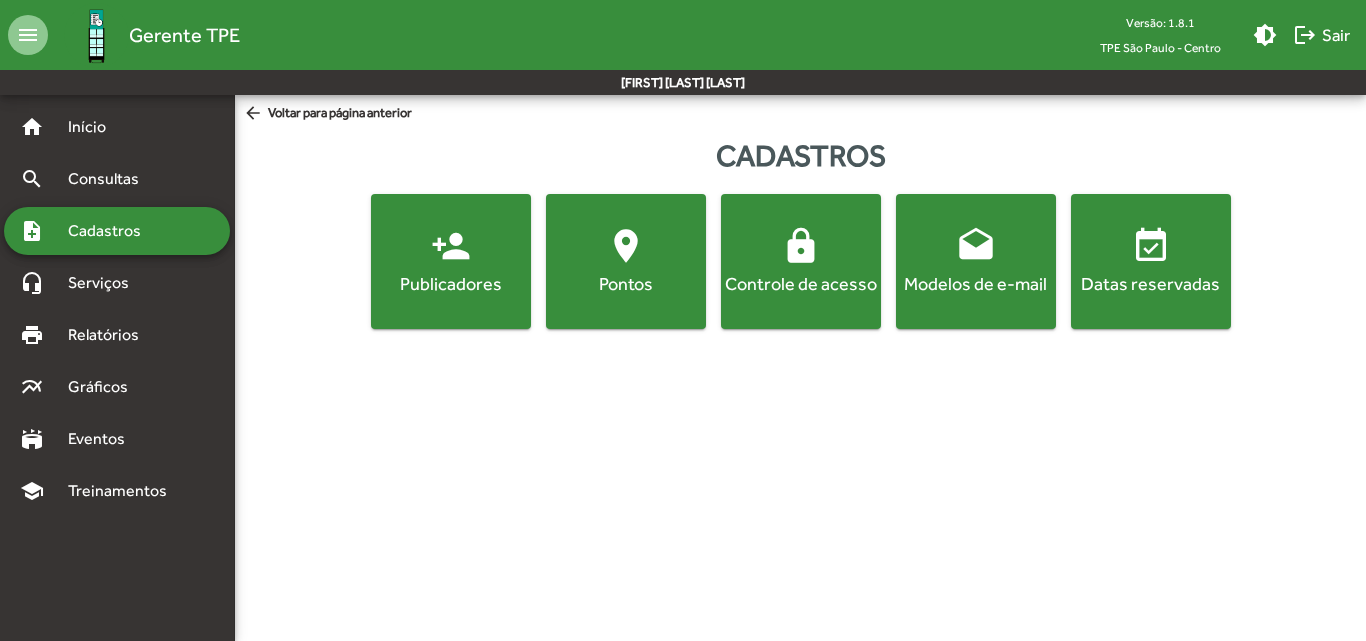 click on "Pontos" 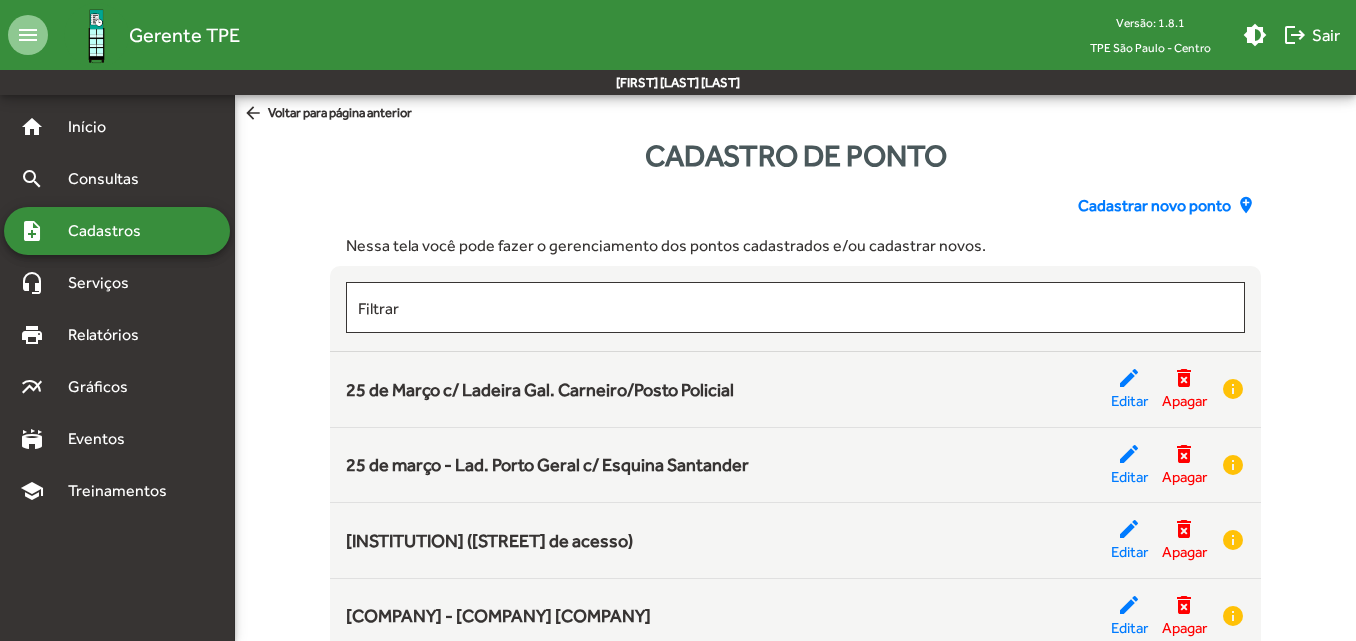 click on "Cadastros" at bounding box center (111, 231) 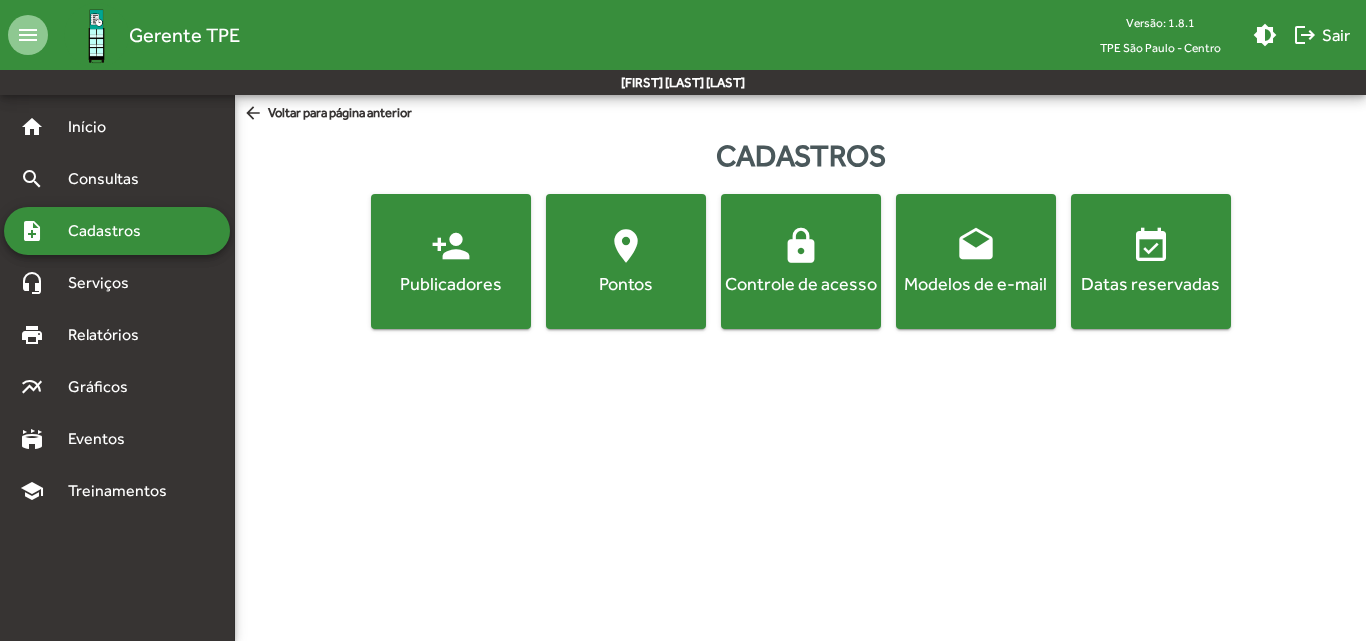 click on "Publicadores" 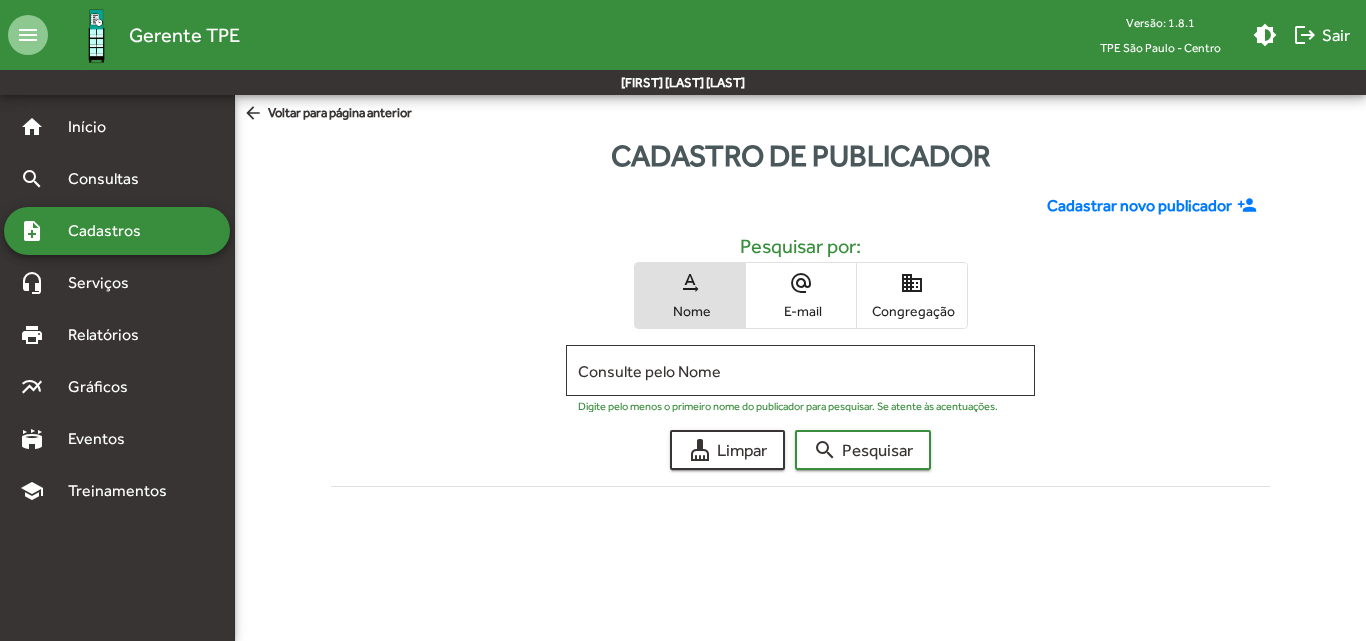 click on "domain Congregação" at bounding box center [912, 295] 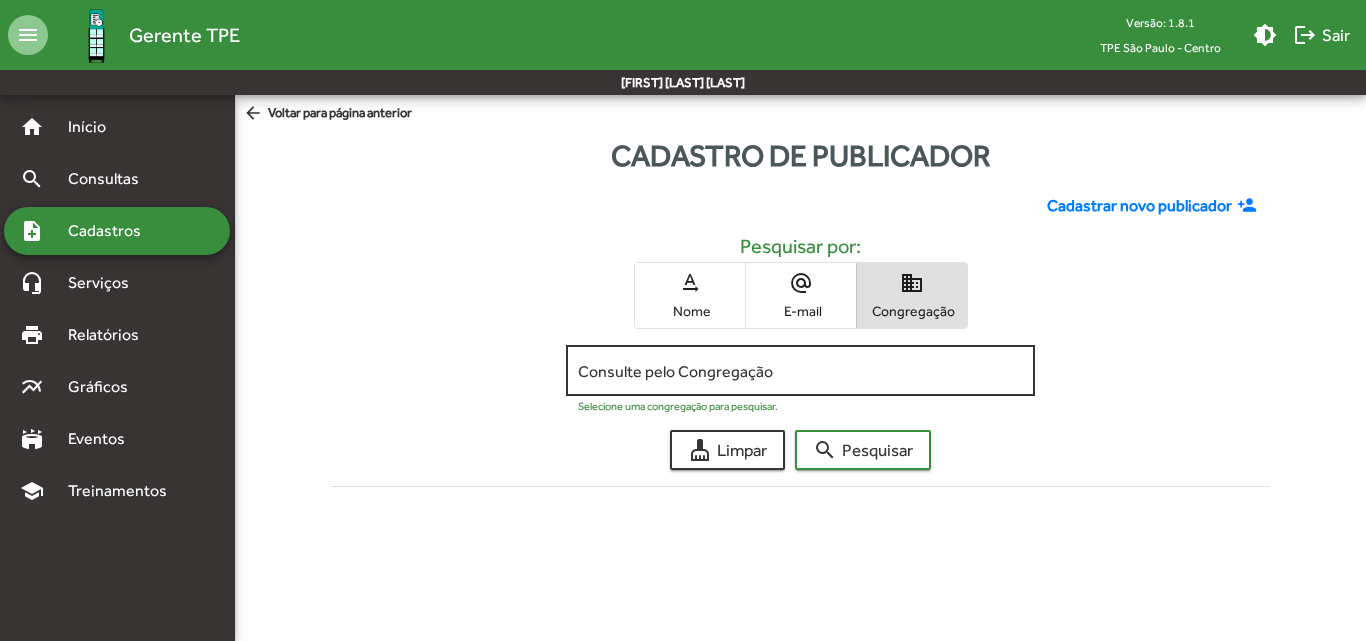 click on "Consulte pelo Congregação" at bounding box center (800, 371) 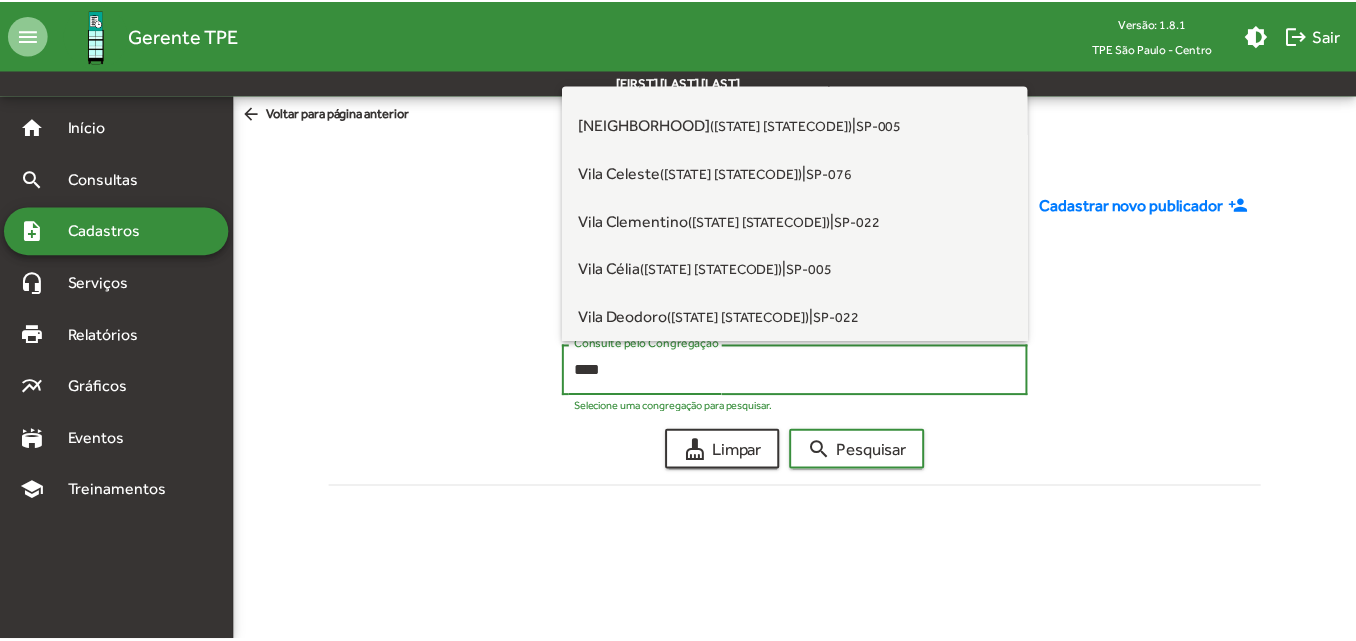 scroll, scrollTop: 500, scrollLeft: 0, axis: vertical 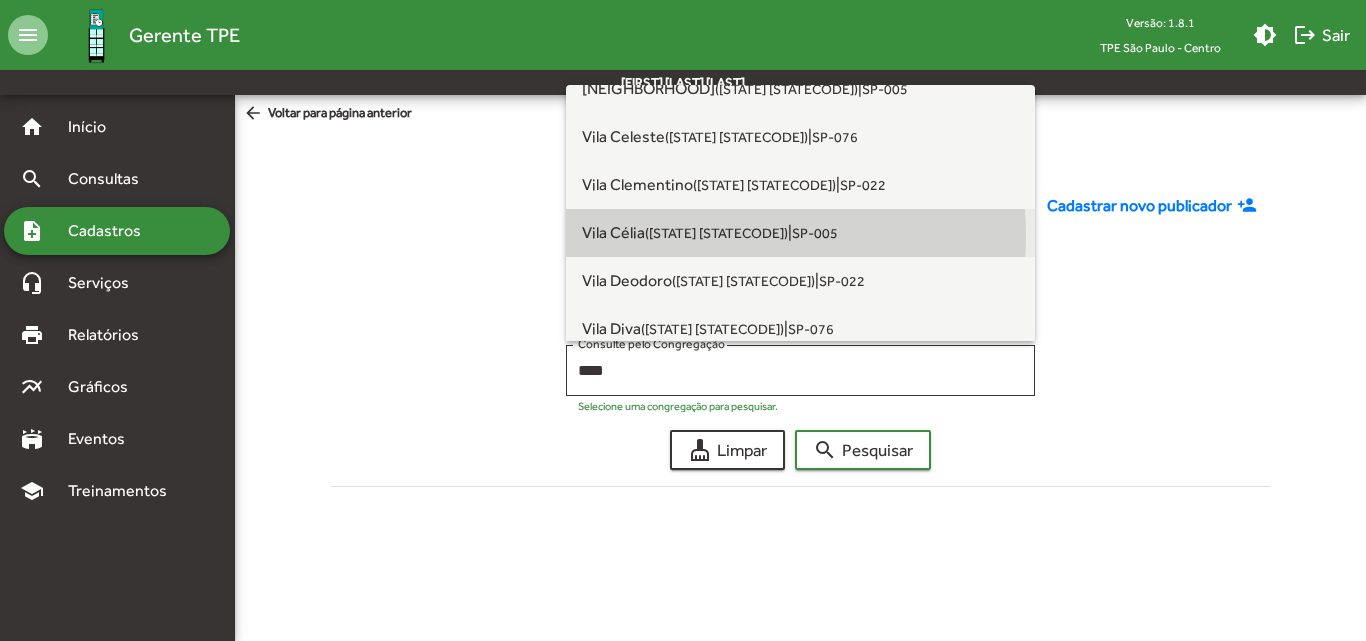 click on "([STATE] [STATECODE])" at bounding box center (716, 233) 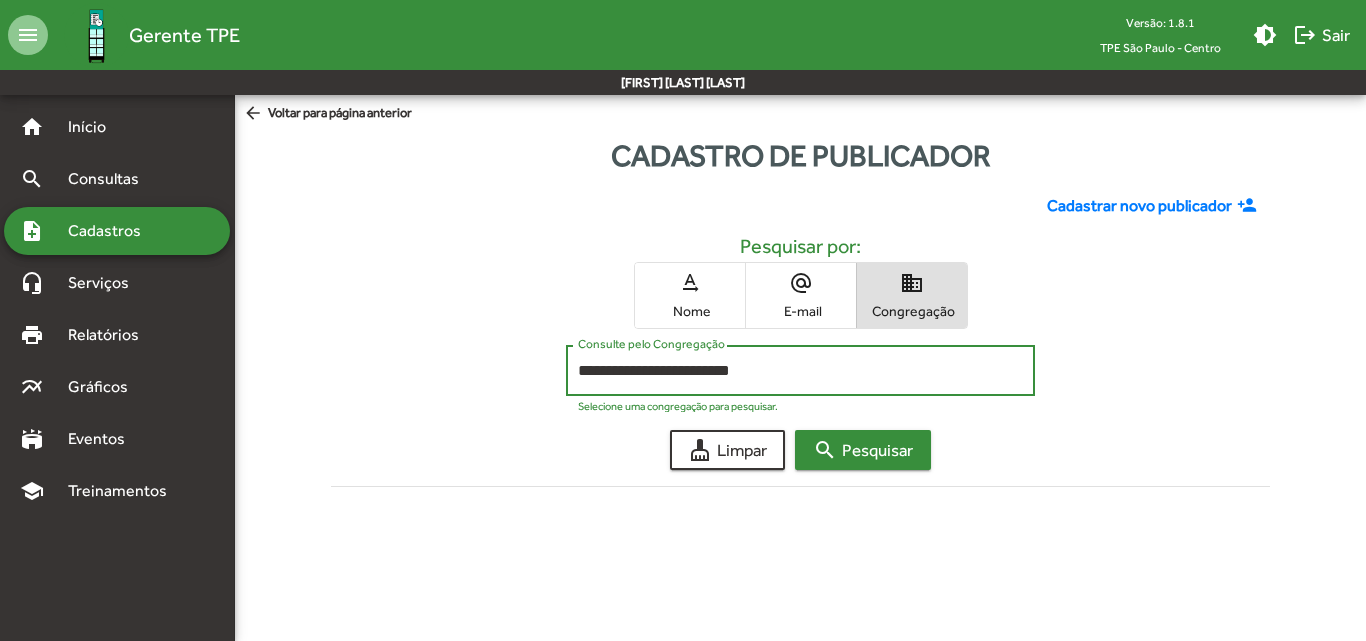 click on "search" 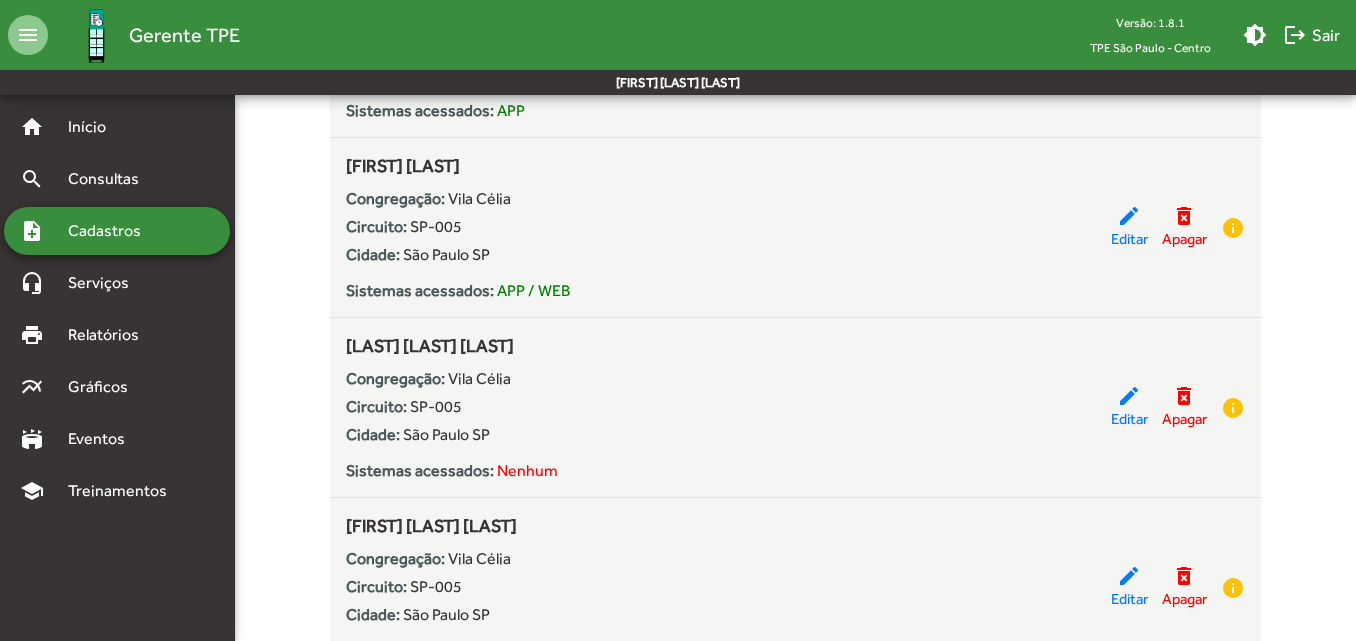 scroll, scrollTop: 2805, scrollLeft: 0, axis: vertical 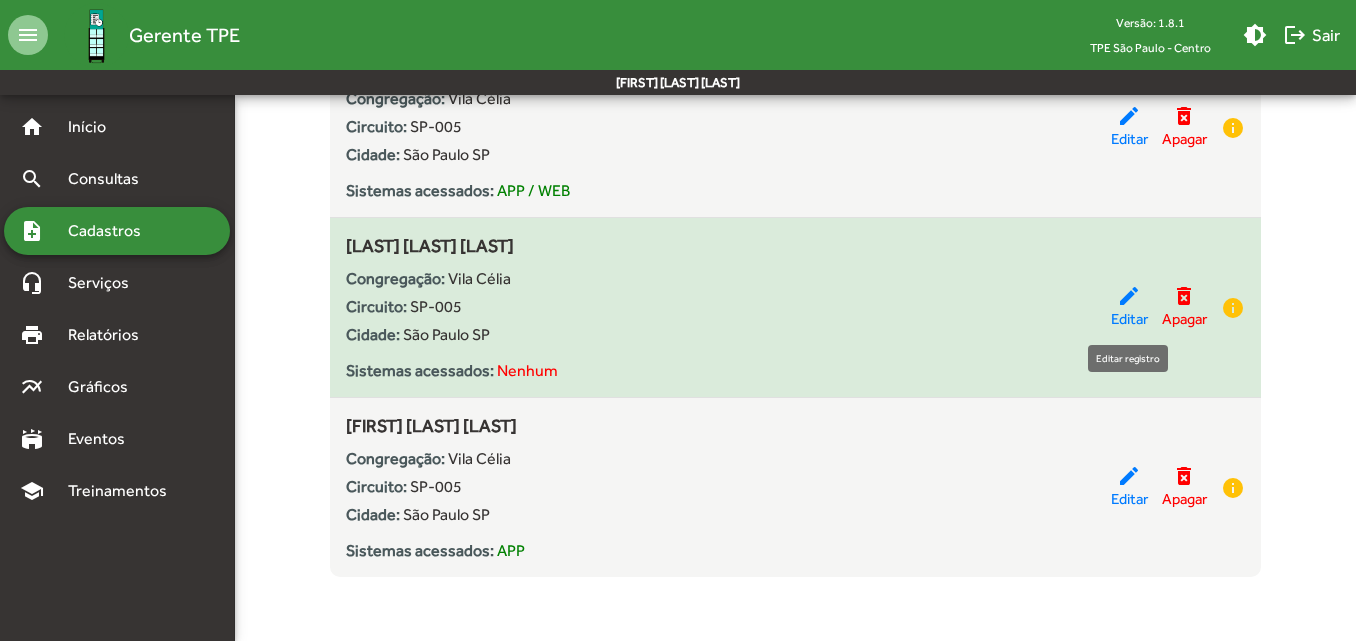 click on "edit" 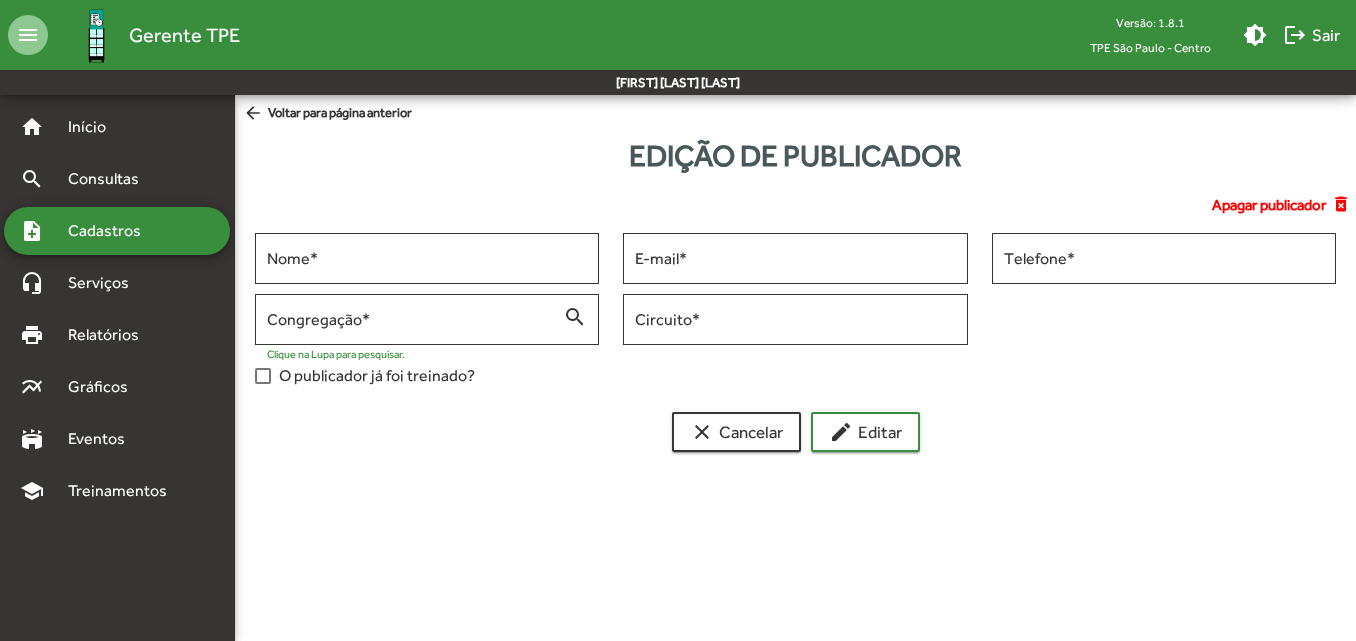 scroll, scrollTop: 0, scrollLeft: 0, axis: both 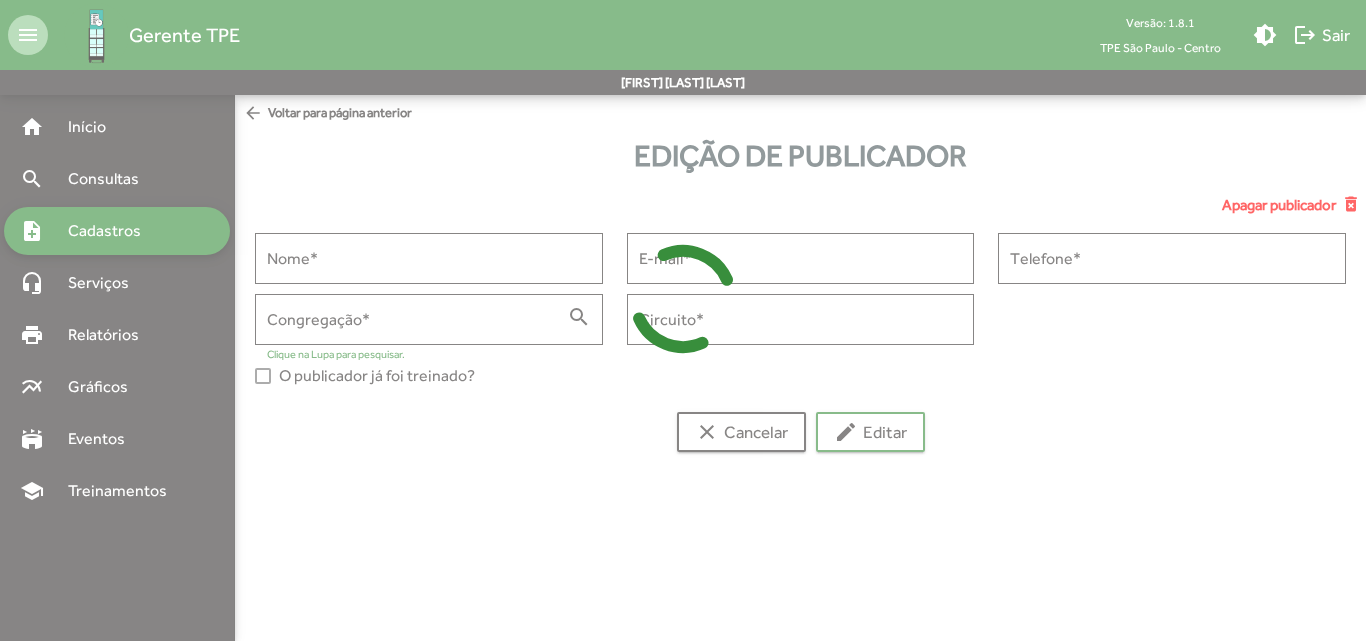 type on "**********" 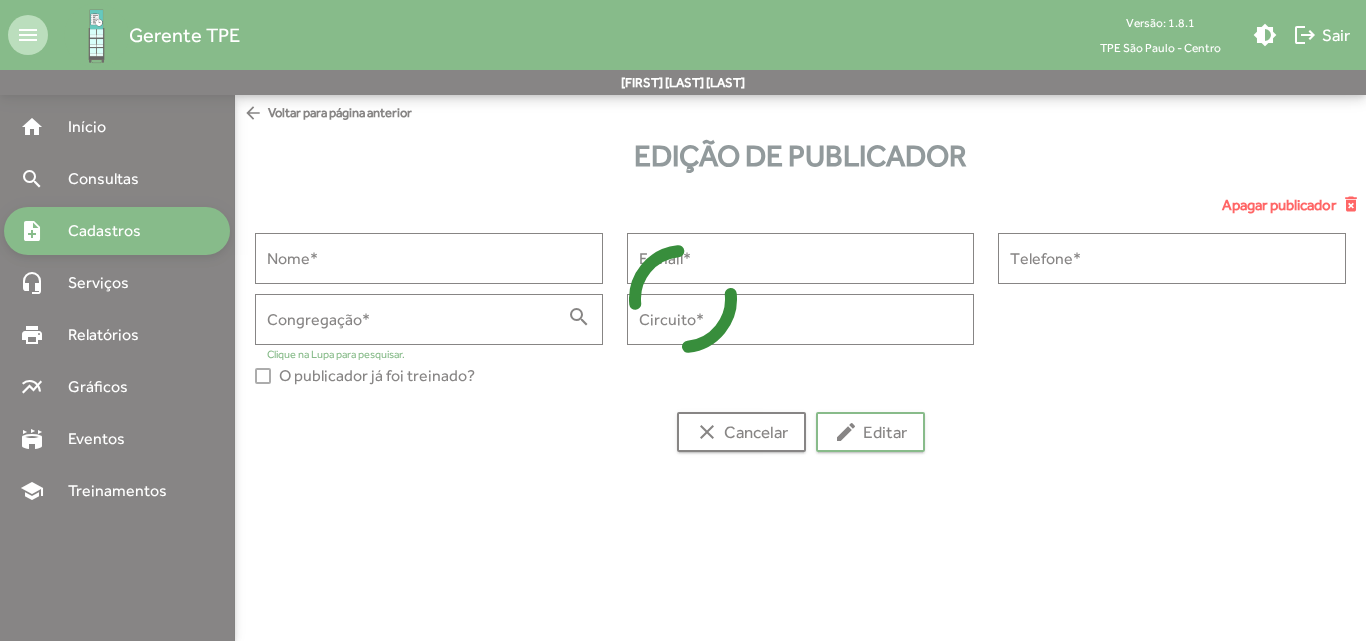 type on "**********" 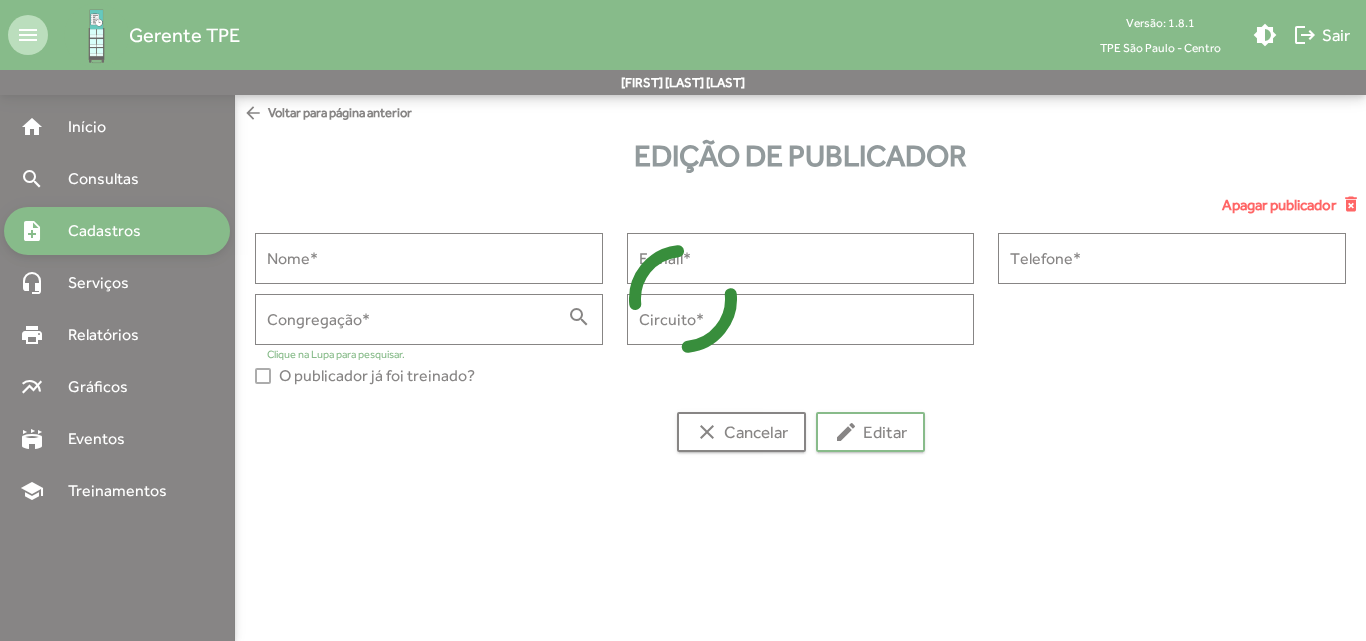 type on "**********" 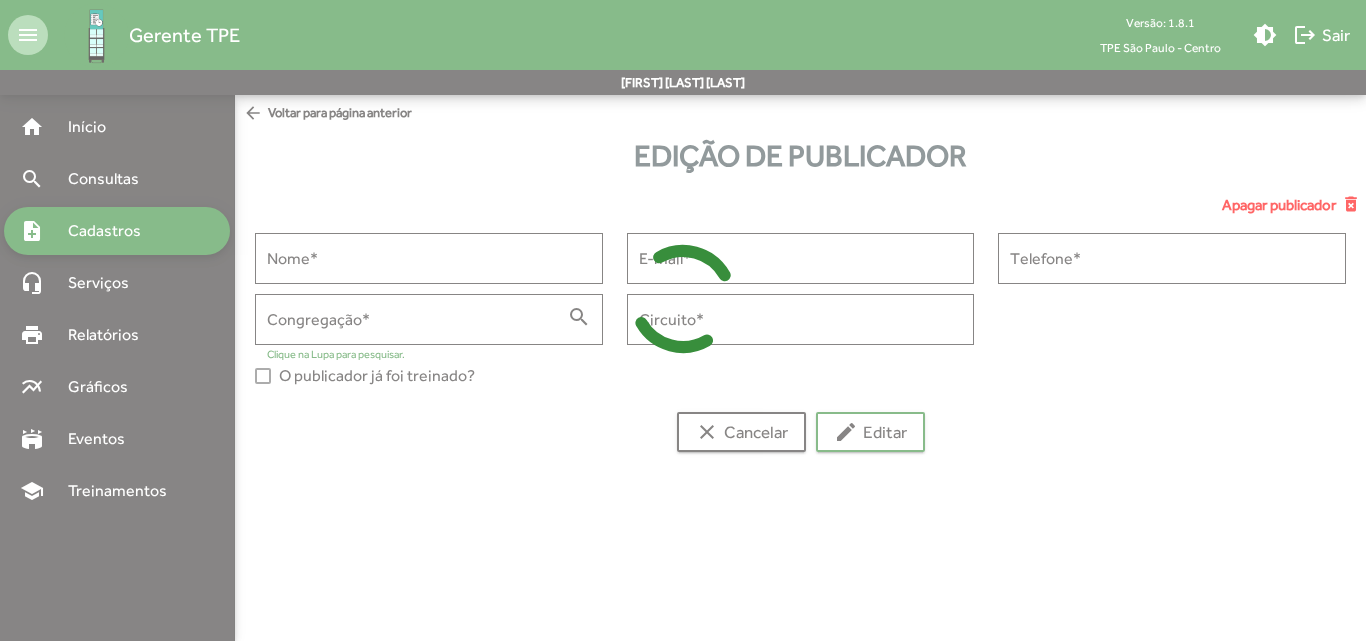 type on "**********" 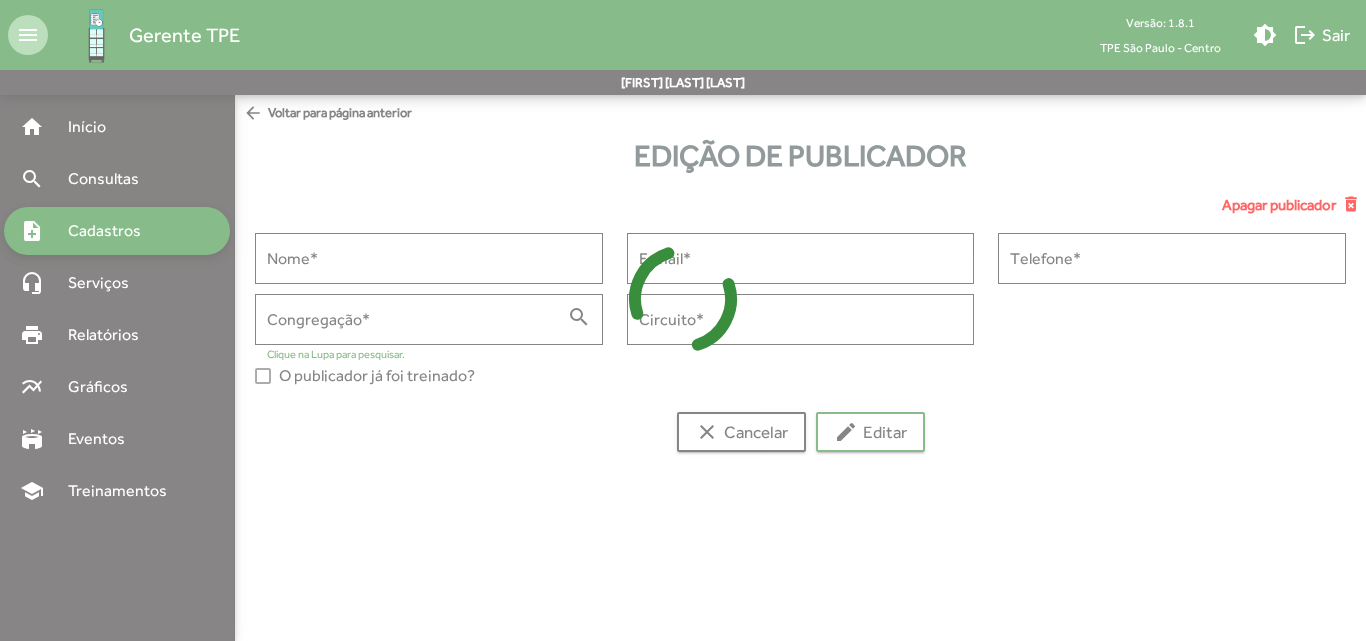 type on "******" 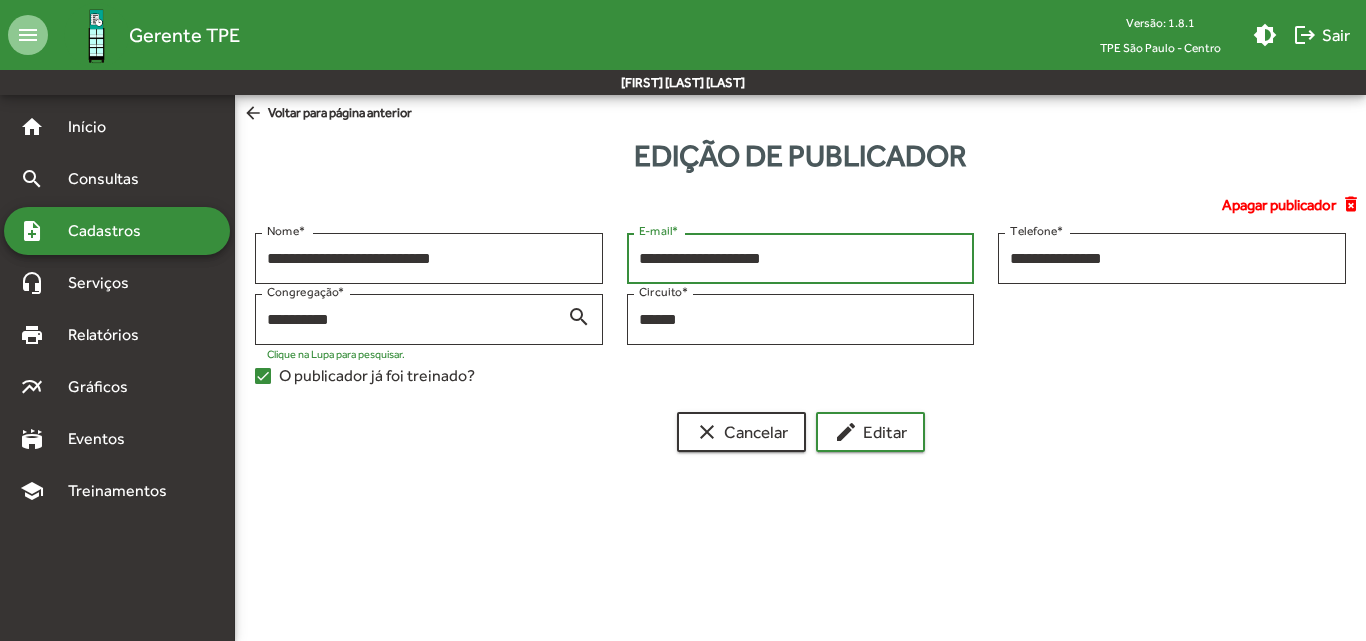 drag, startPoint x: 859, startPoint y: 259, endPoint x: 509, endPoint y: 221, distance: 352.05682 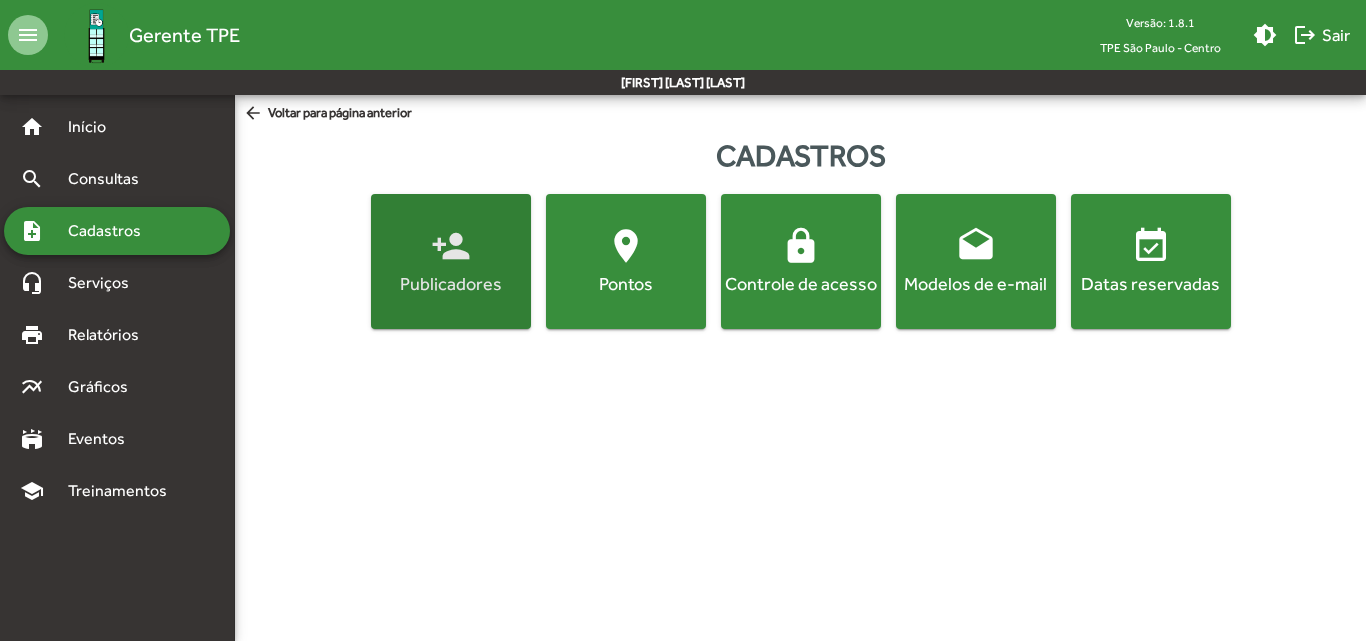click on "Publicadores" 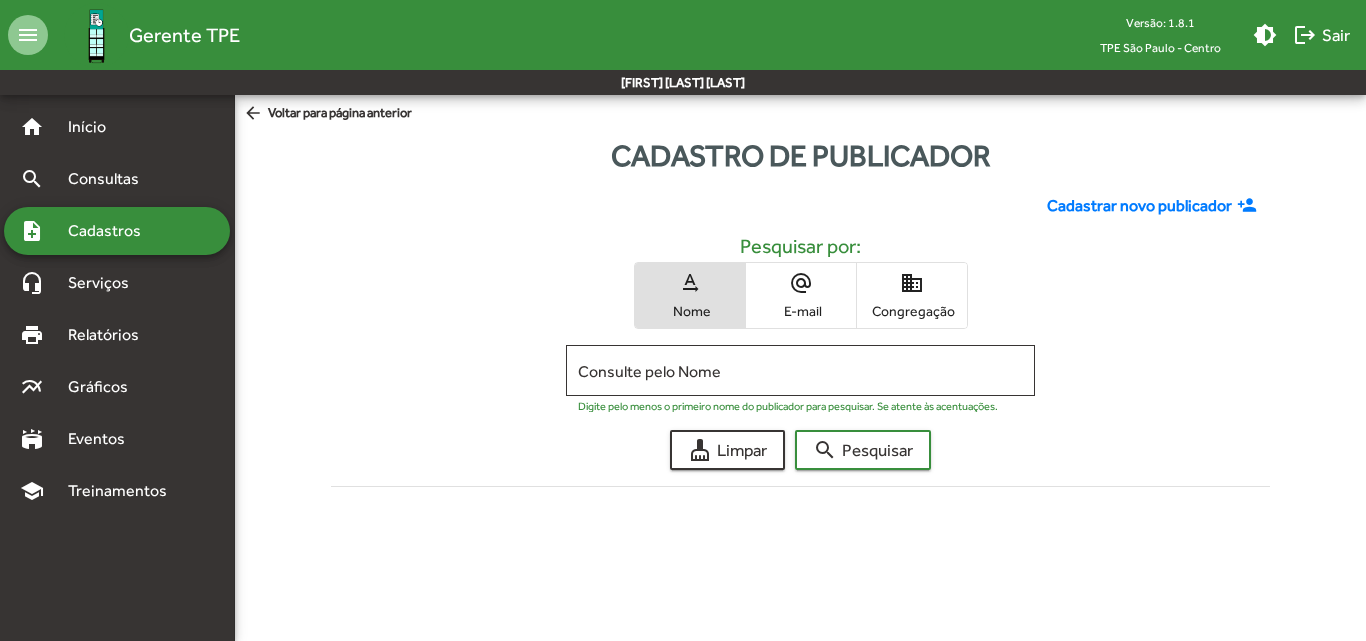 click on "alternate_email E-mail" at bounding box center (801, 295) 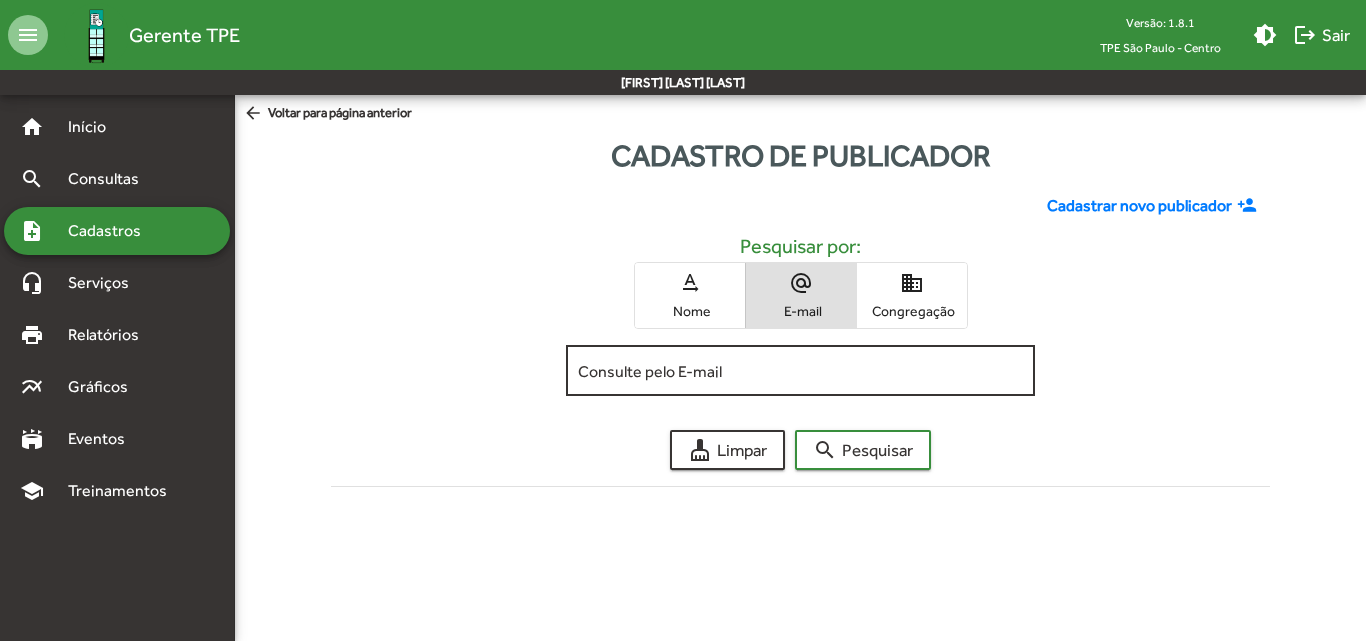 click on "Consulte pelo E-mail" at bounding box center (800, 371) 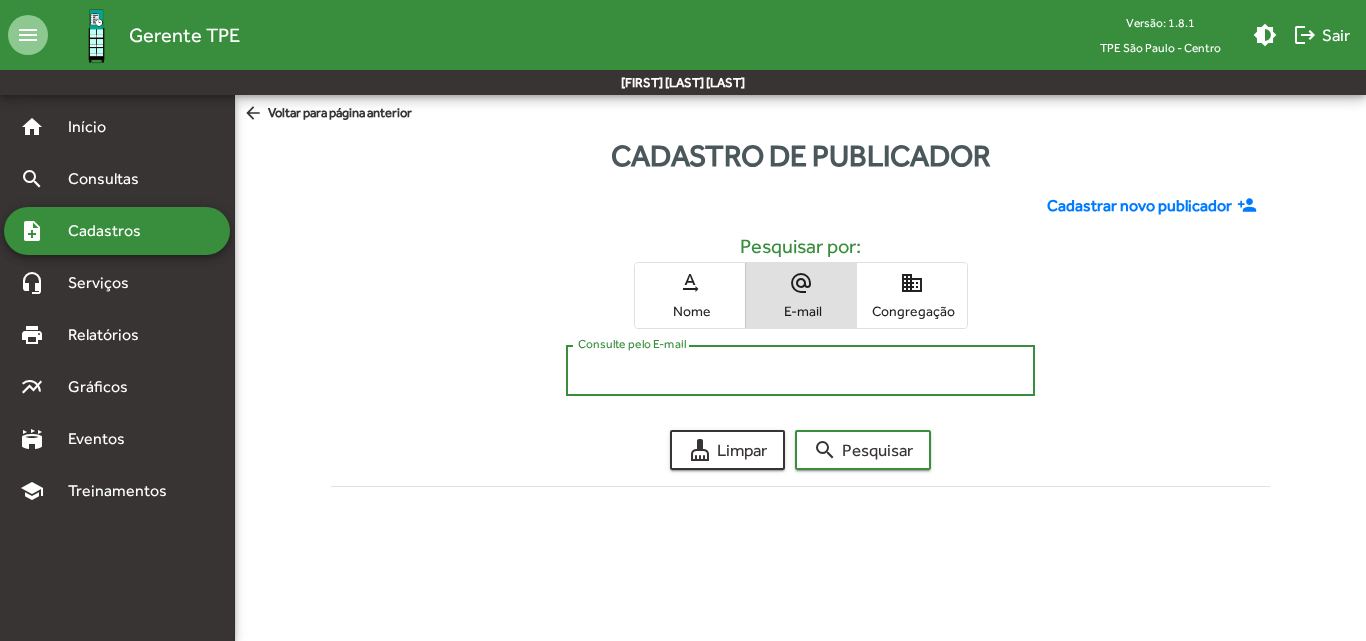 paste on "**********" 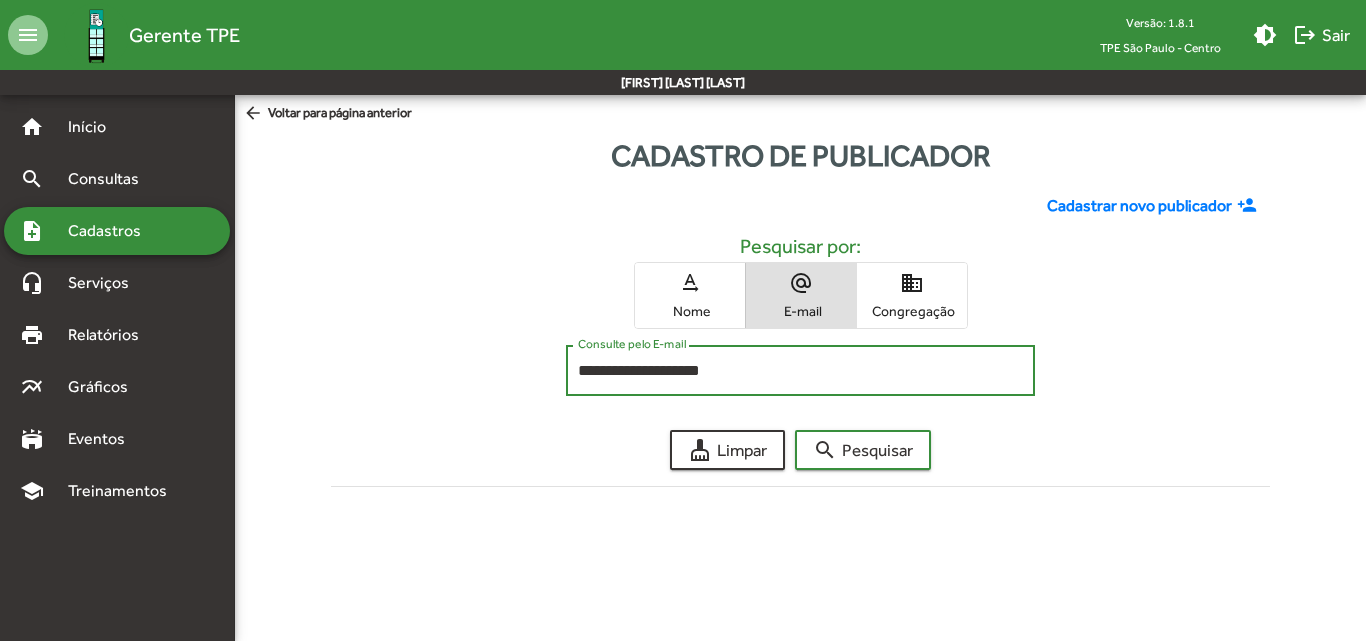 type on "**********" 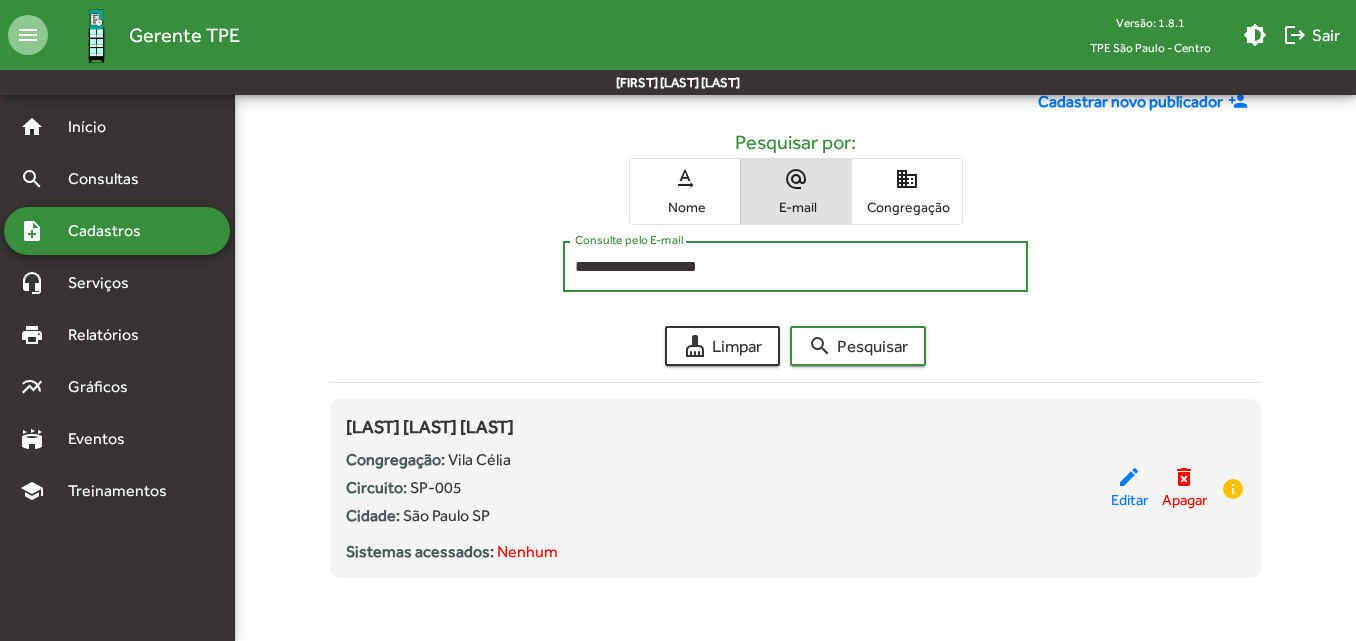 scroll, scrollTop: 105, scrollLeft: 0, axis: vertical 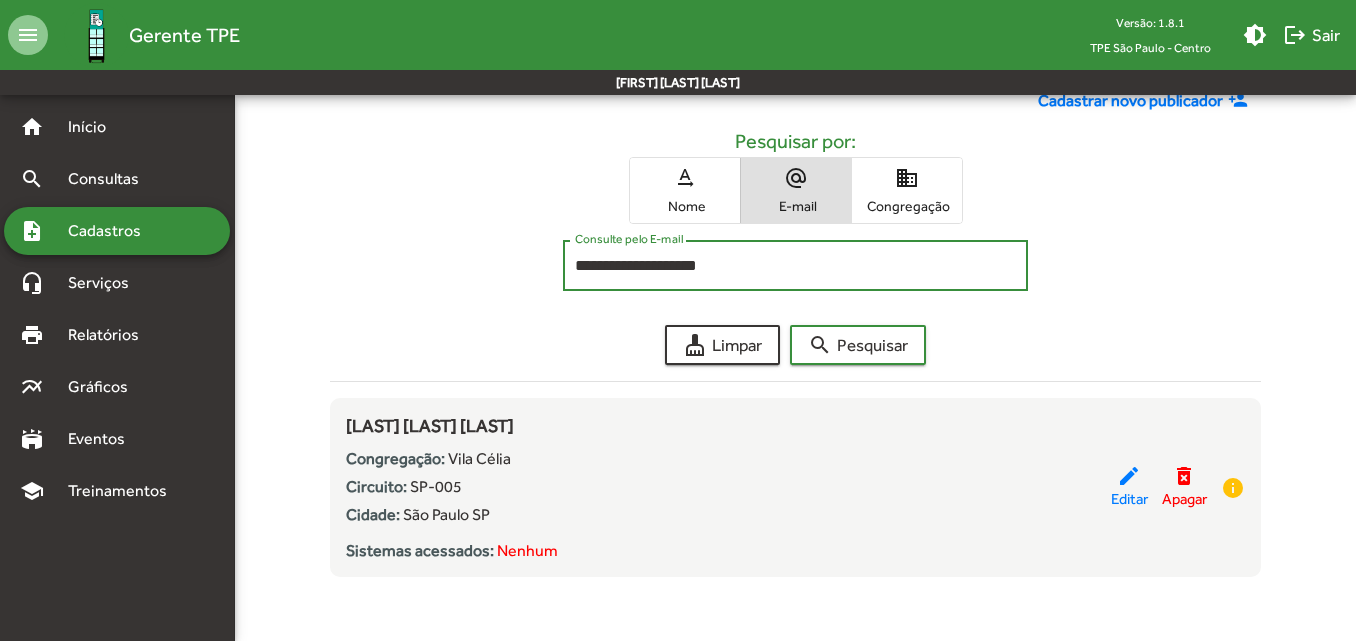 click on "Cadastros" at bounding box center [111, 231] 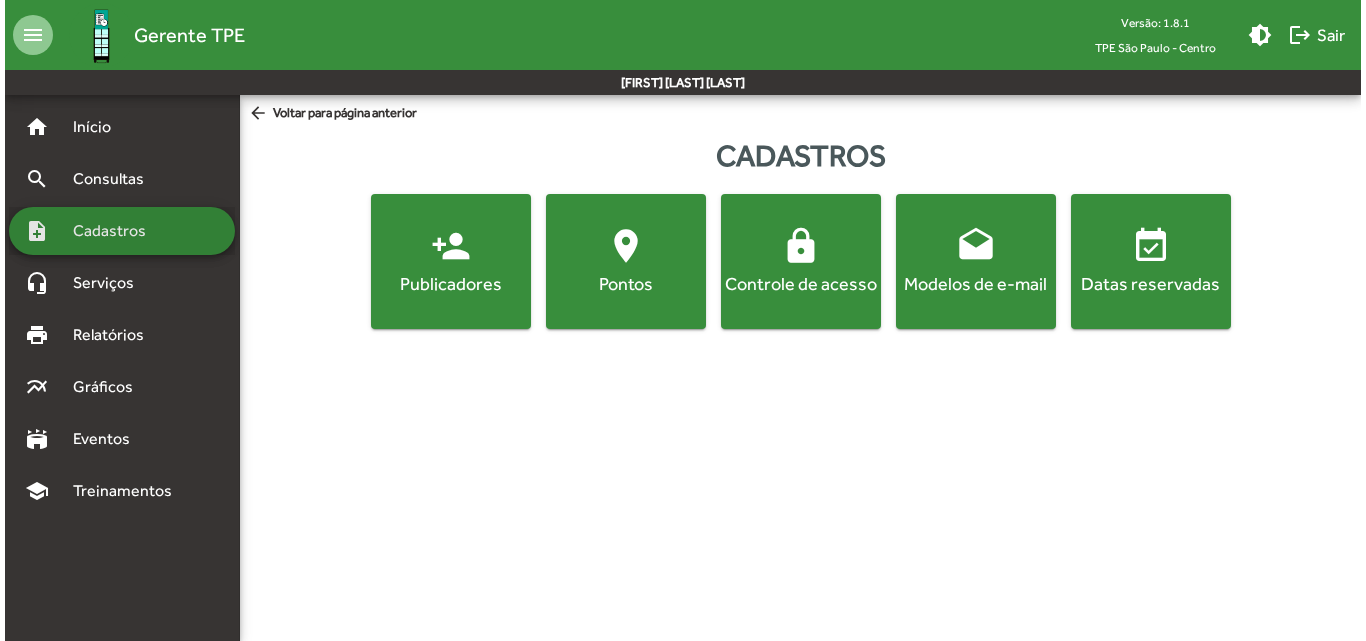 scroll, scrollTop: 0, scrollLeft: 0, axis: both 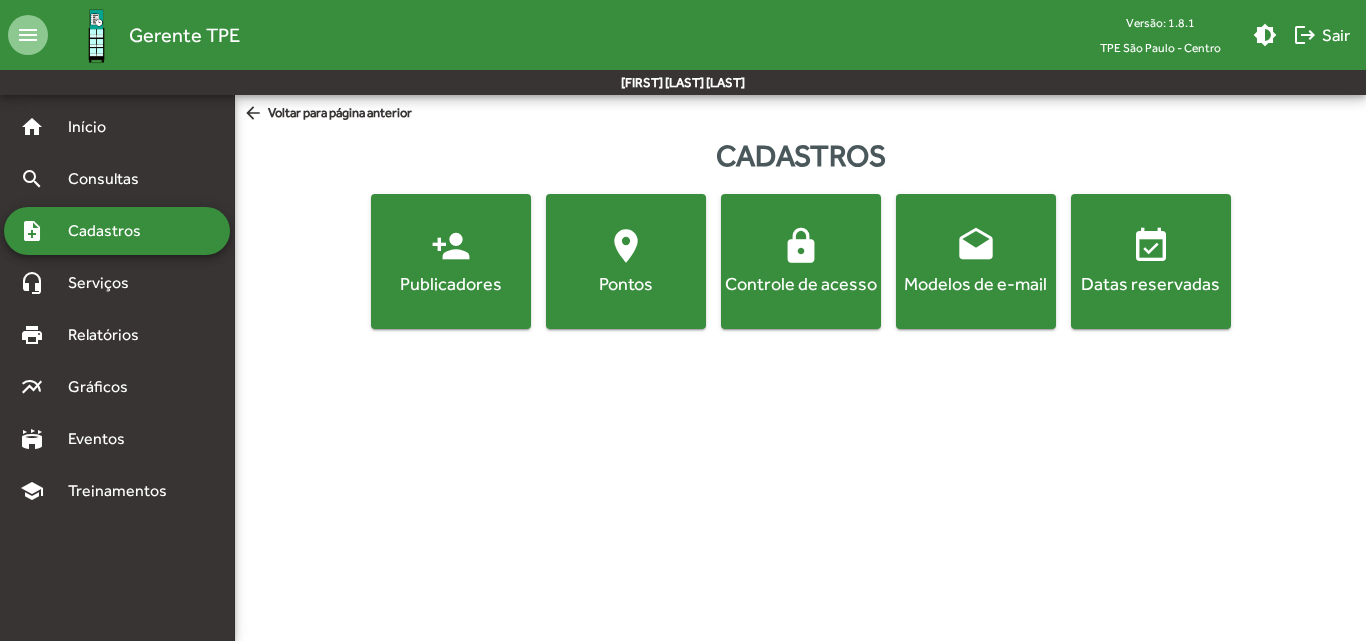 click on "person_add" 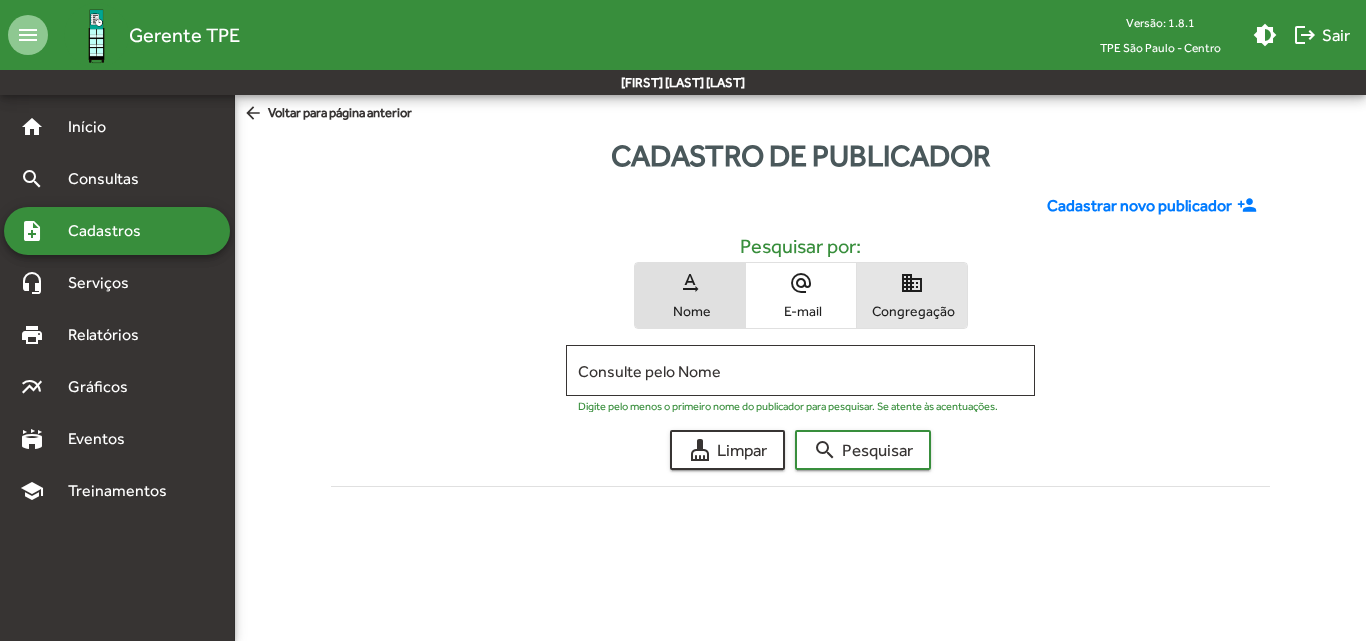 click on "domain" at bounding box center (912, 283) 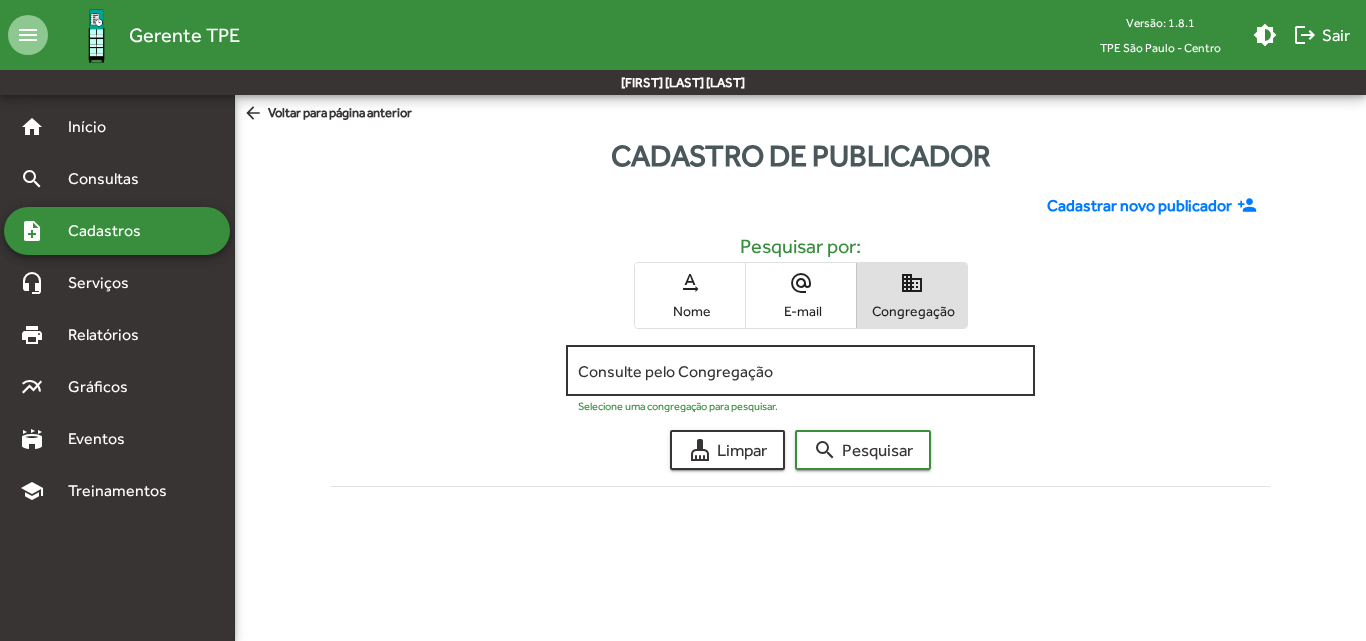 click on "Consulte pelo Congregação" at bounding box center (800, 371) 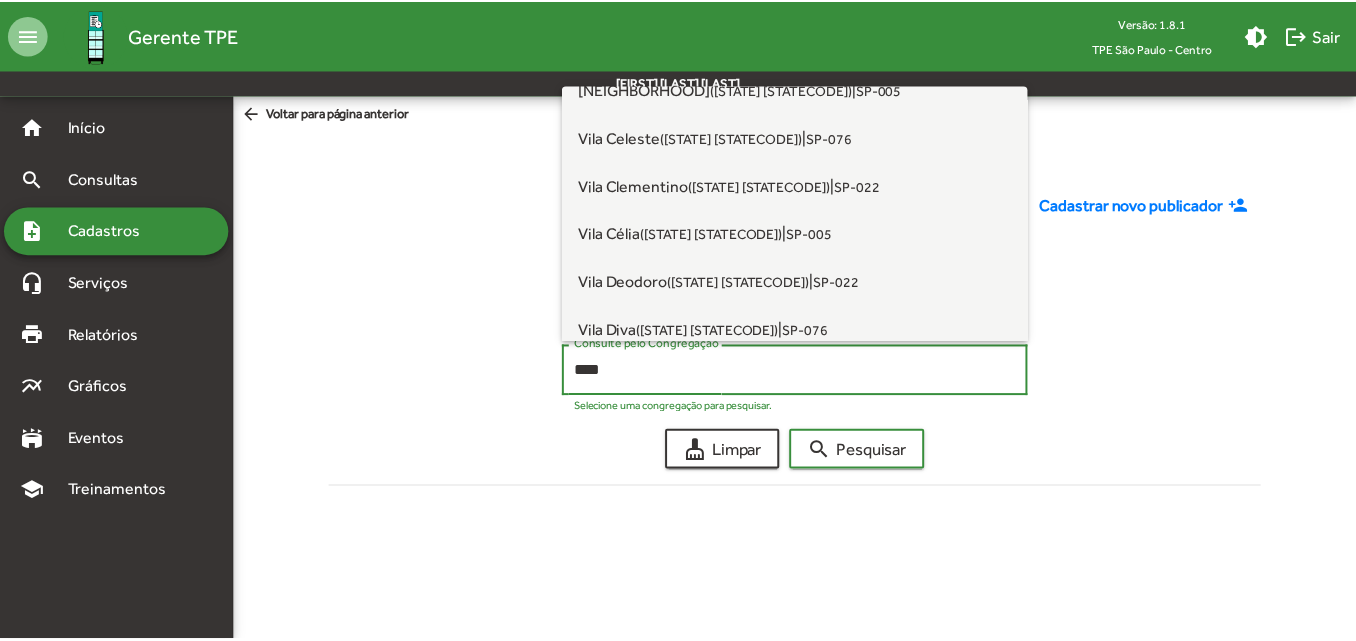 scroll, scrollTop: 500, scrollLeft: 0, axis: vertical 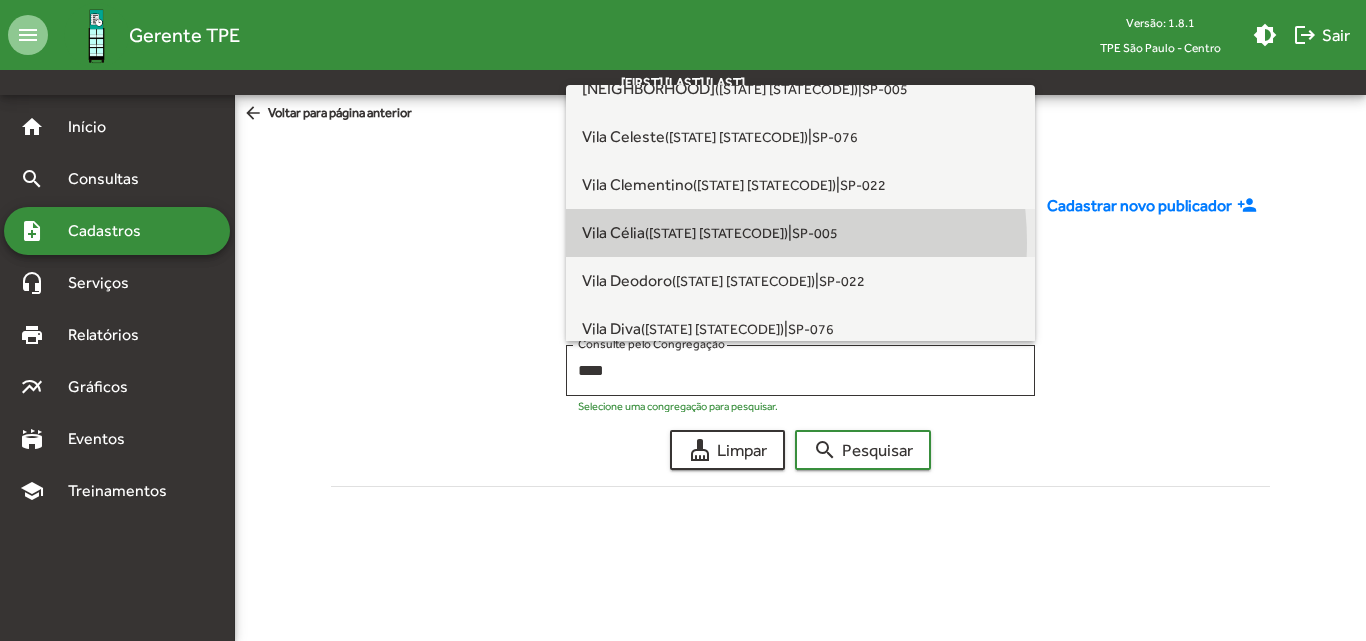 click on "[NEIGHBORHOOD] ([CITY] [STATE]) | [STATECODE]" at bounding box center [800, 233] 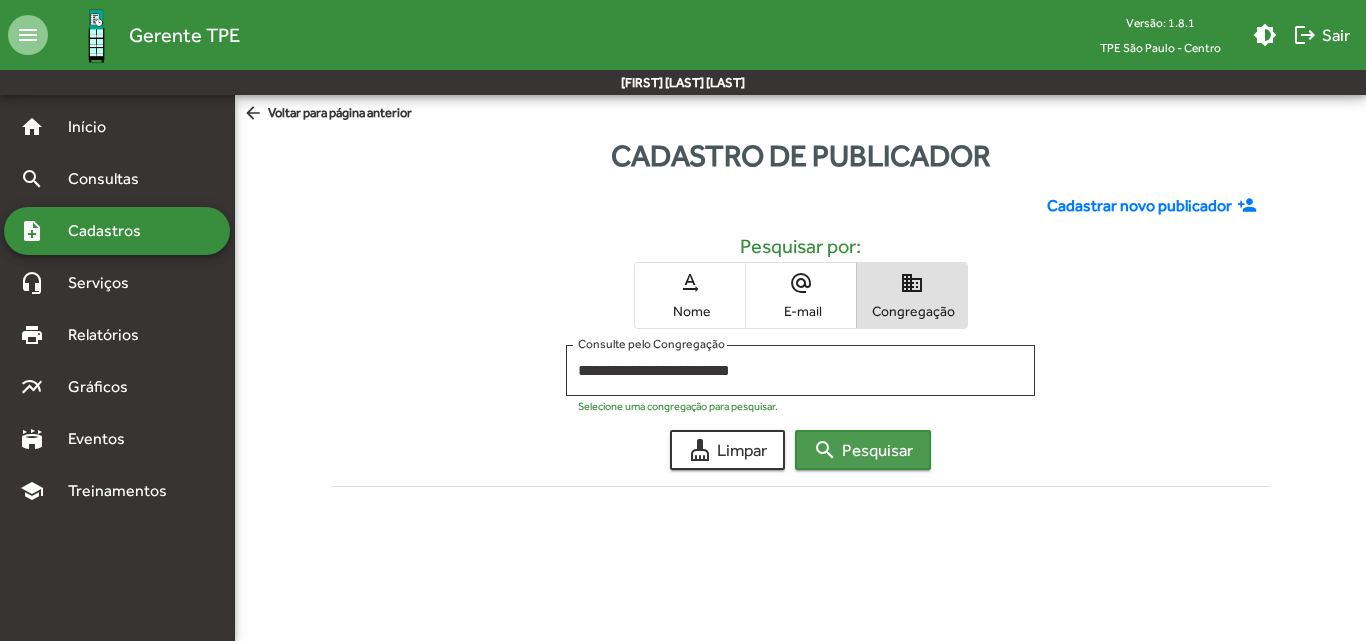 click on "search  Pesquisar" 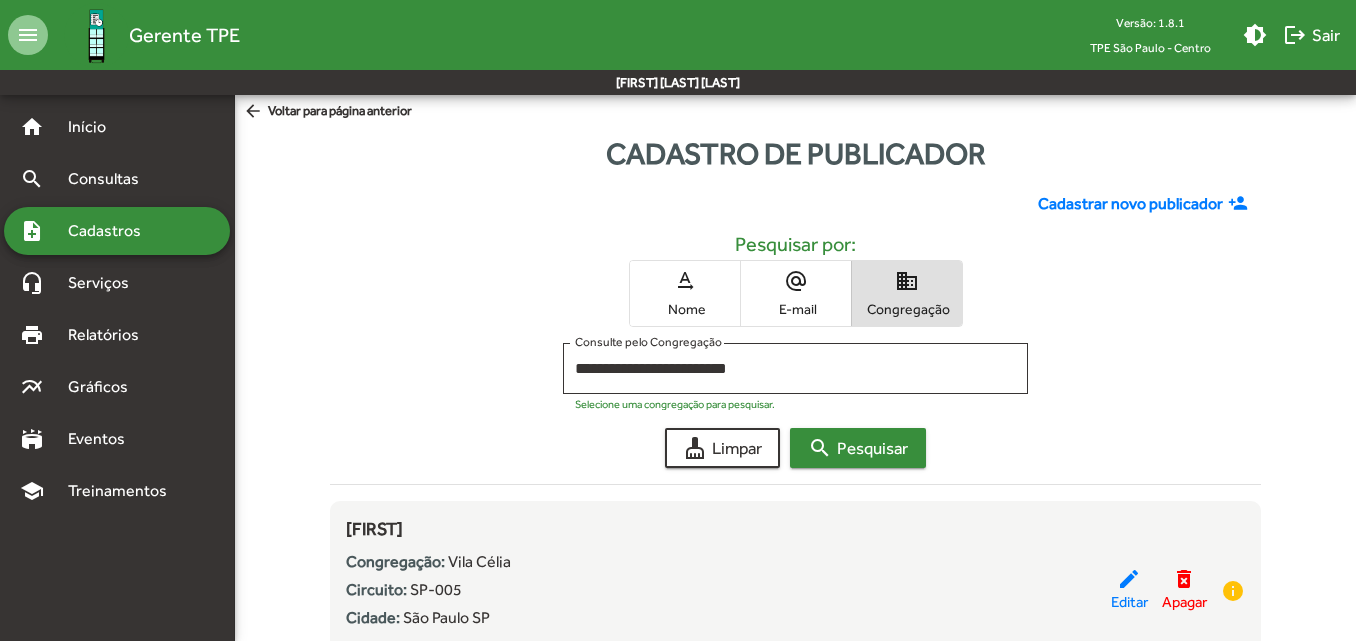 scroll, scrollTop: 0, scrollLeft: 0, axis: both 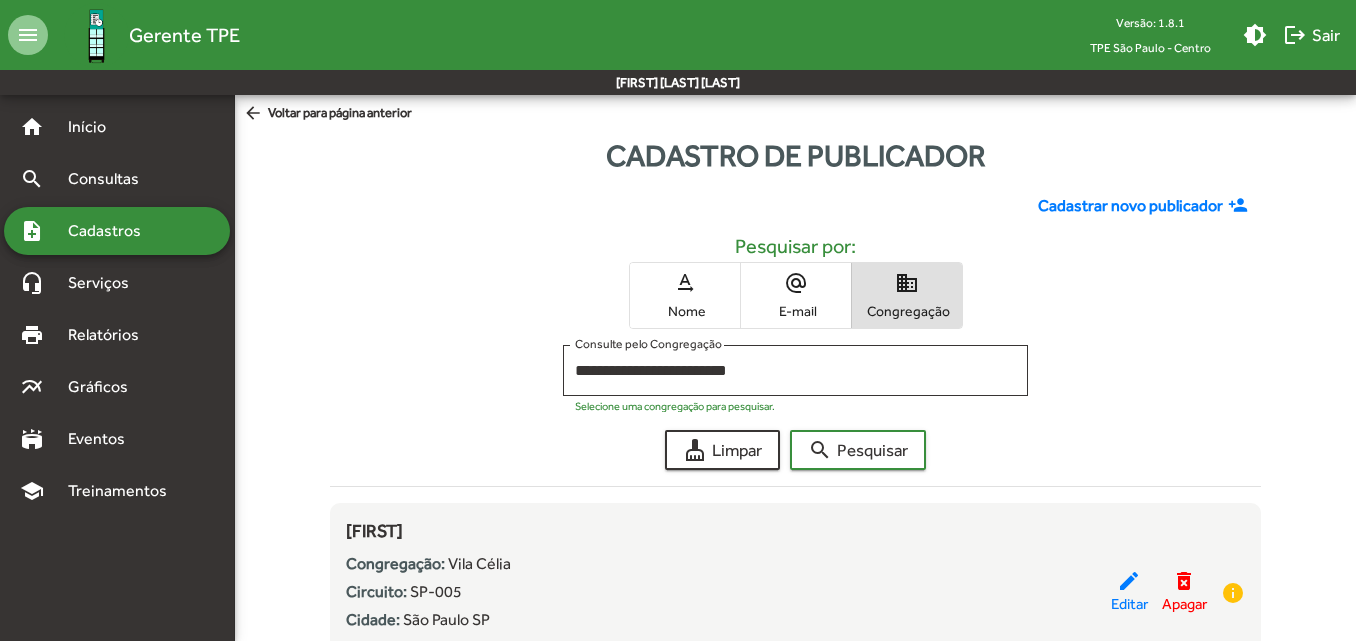 click on "text_rotation_none" at bounding box center [685, 283] 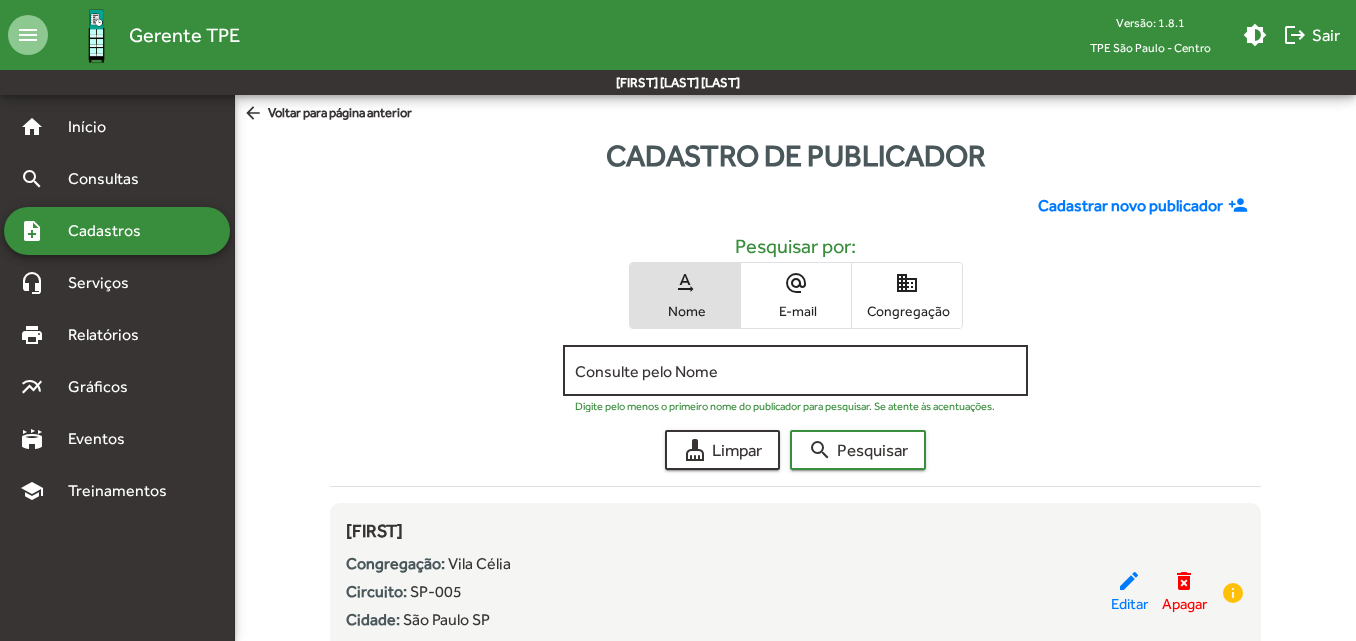 click on "Consulte pelo Nome" 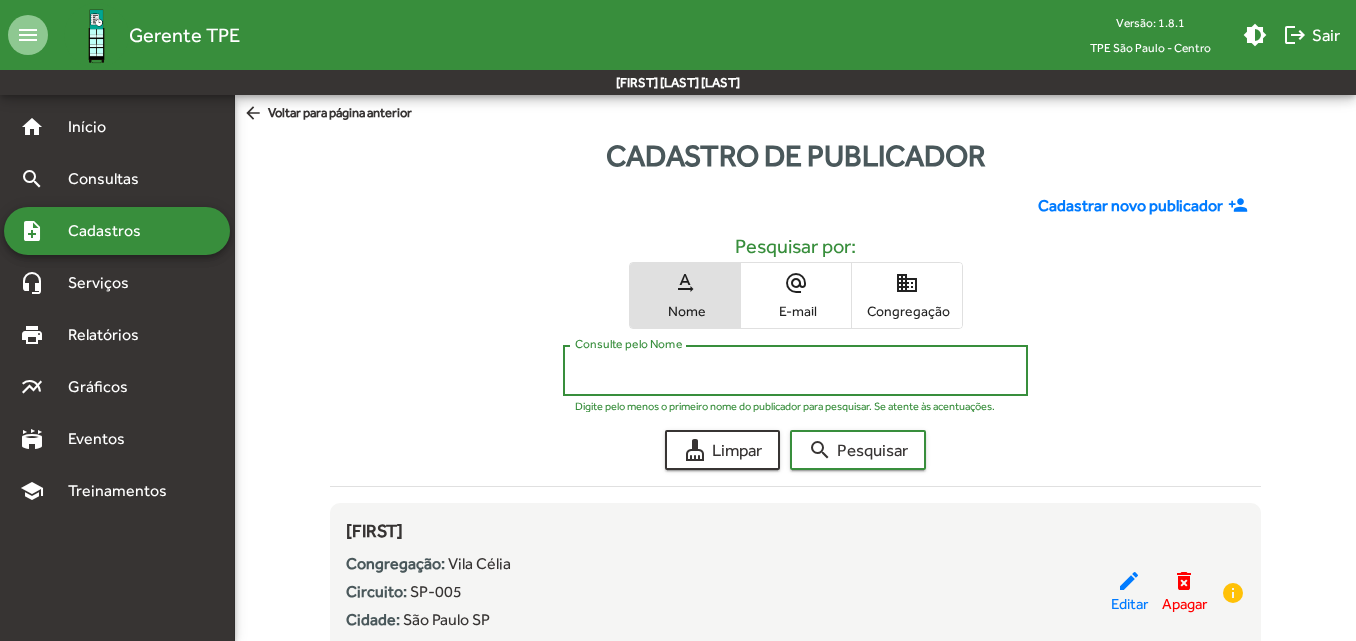 click on "alternate_email" at bounding box center [796, 283] 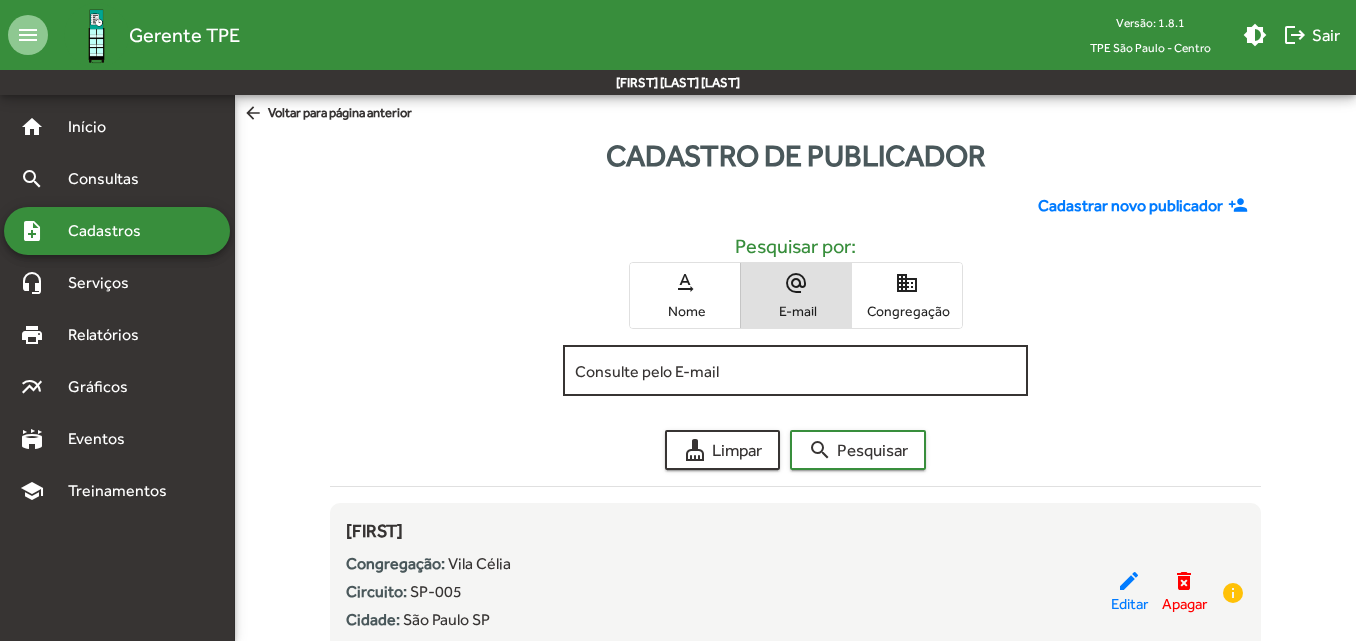 click on "Consulte pelo E-mail" 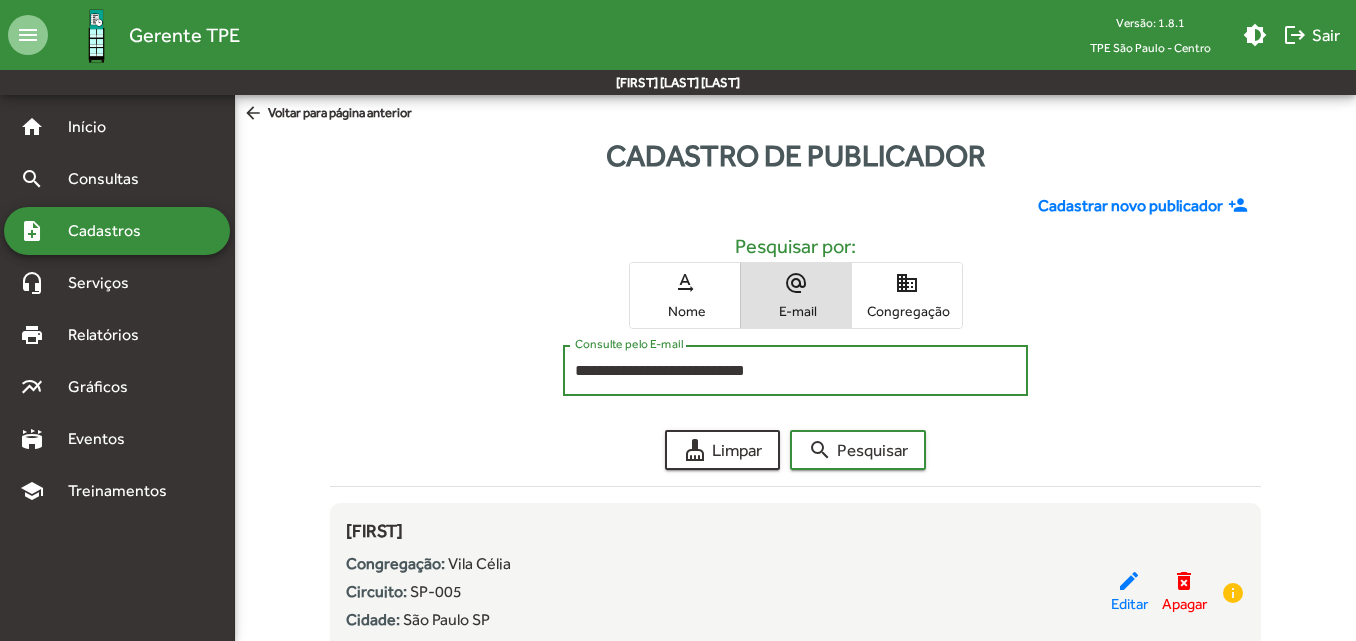 type on "**********" 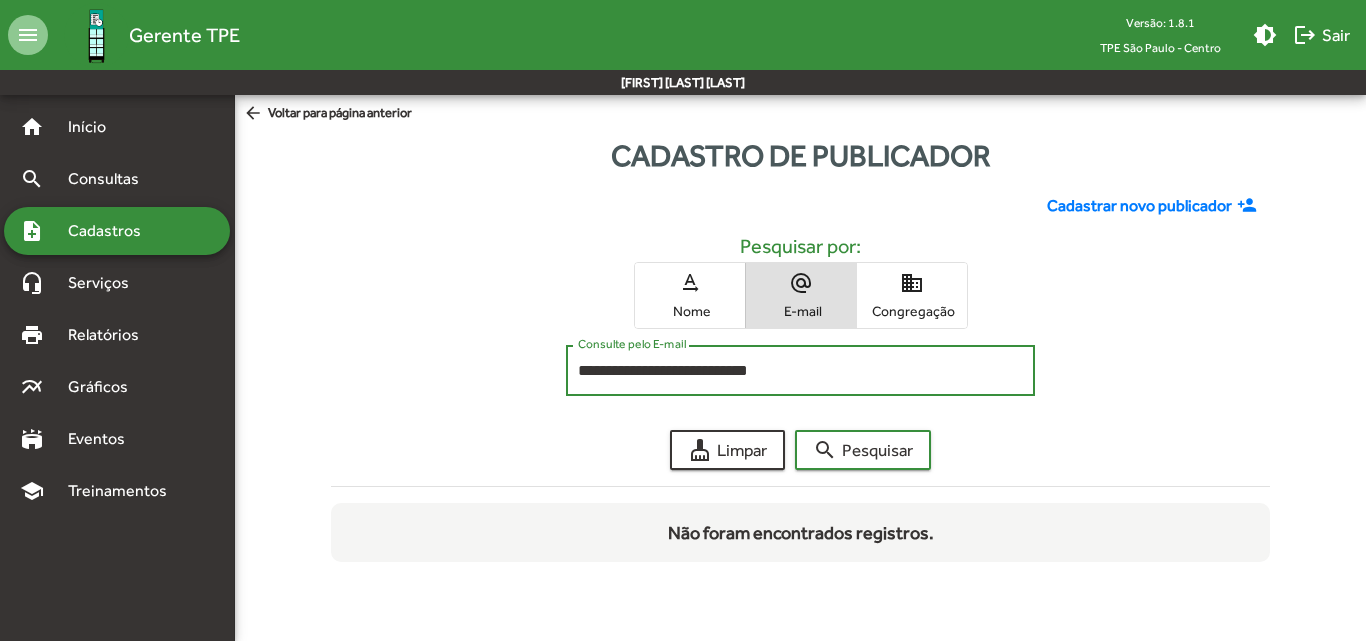drag, startPoint x: 844, startPoint y: 377, endPoint x: 556, endPoint y: 370, distance: 288.08505 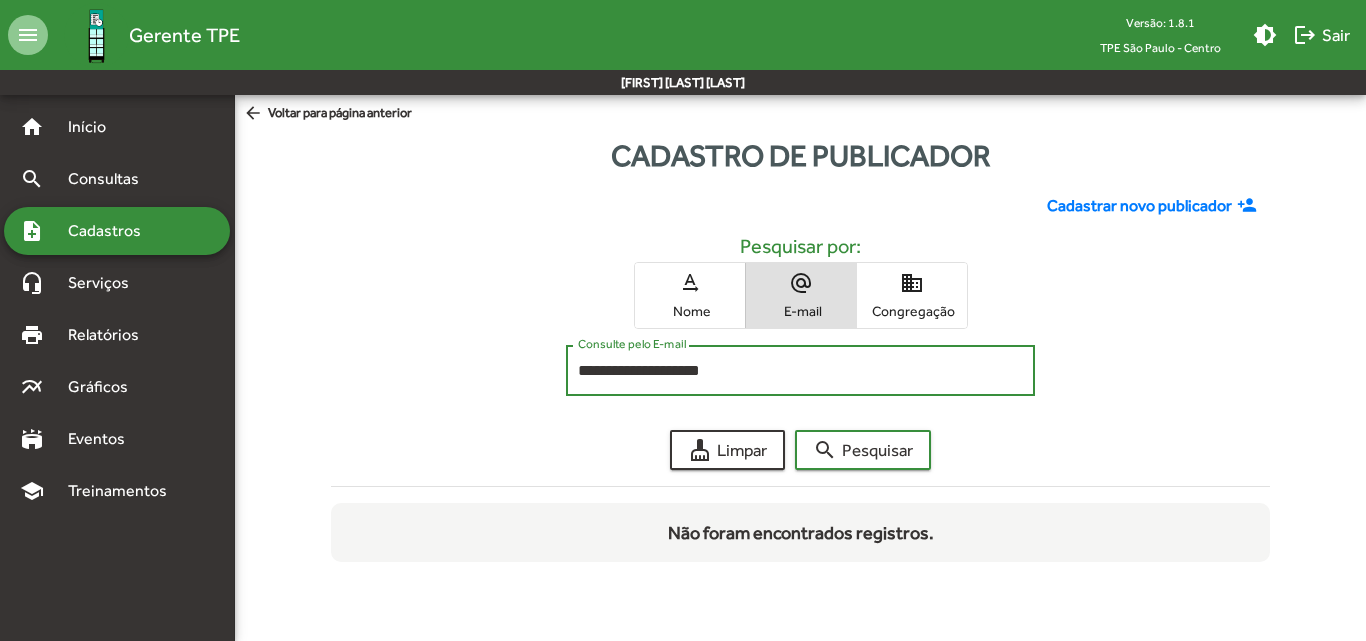 click on "search  Pesquisar" 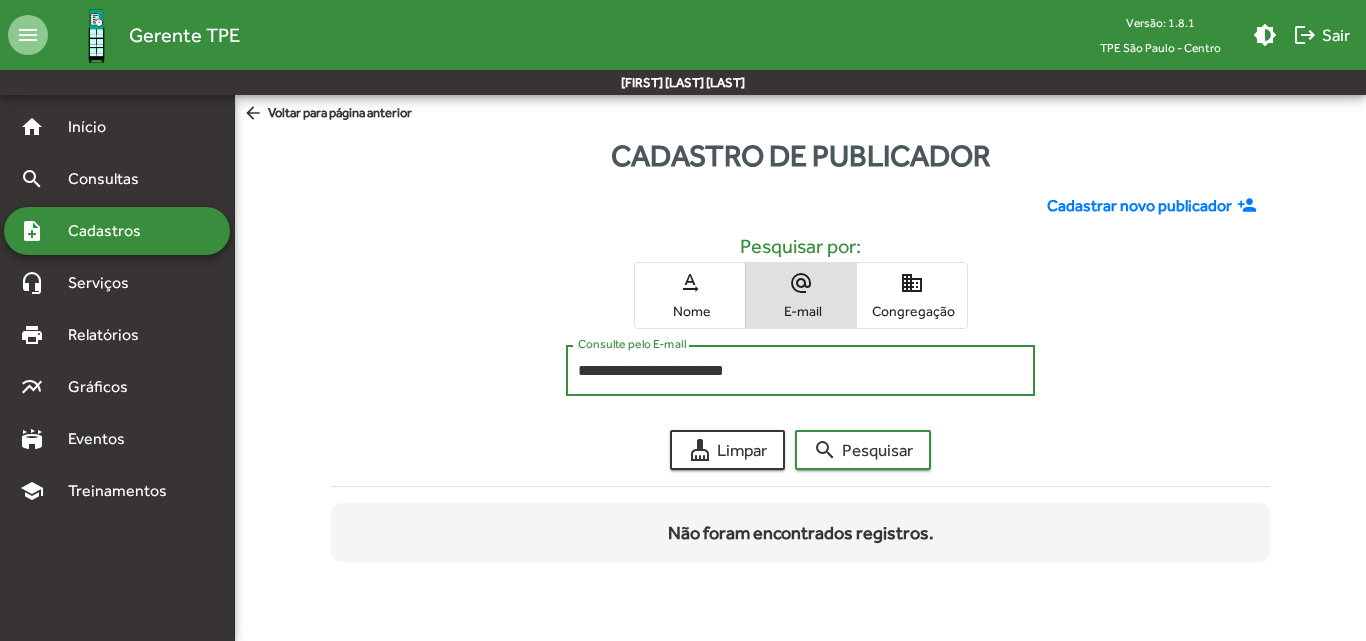 type on "**********" 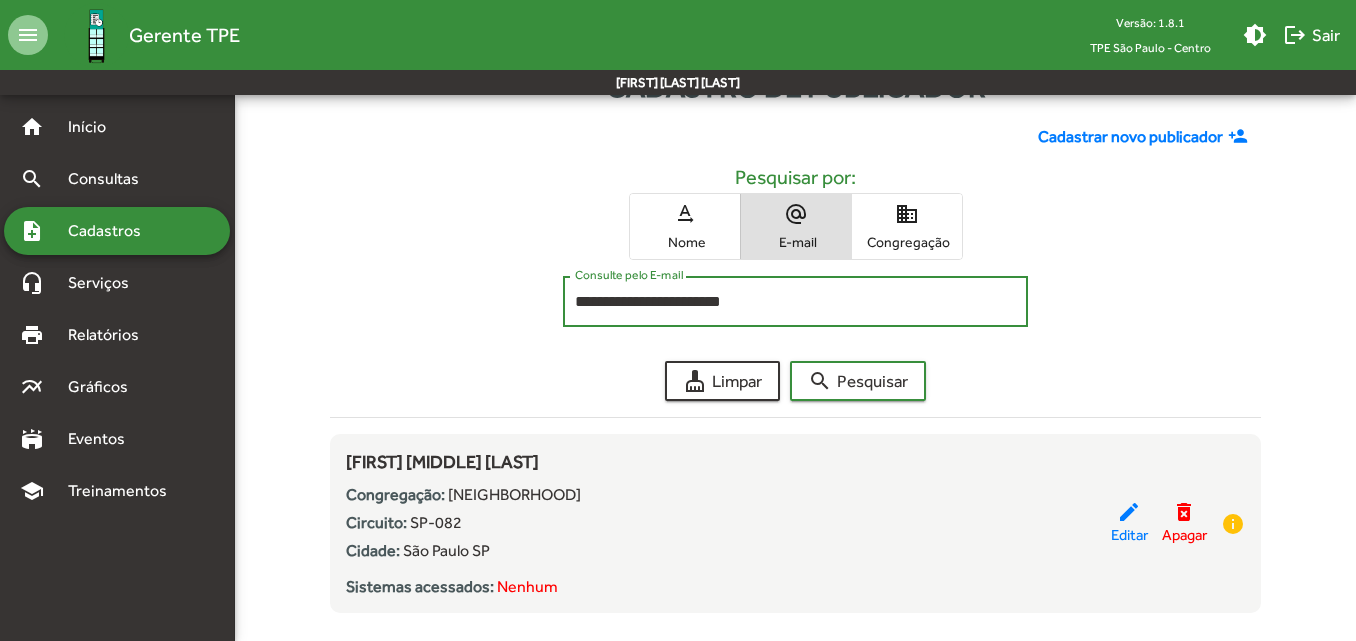 scroll, scrollTop: 89, scrollLeft: 0, axis: vertical 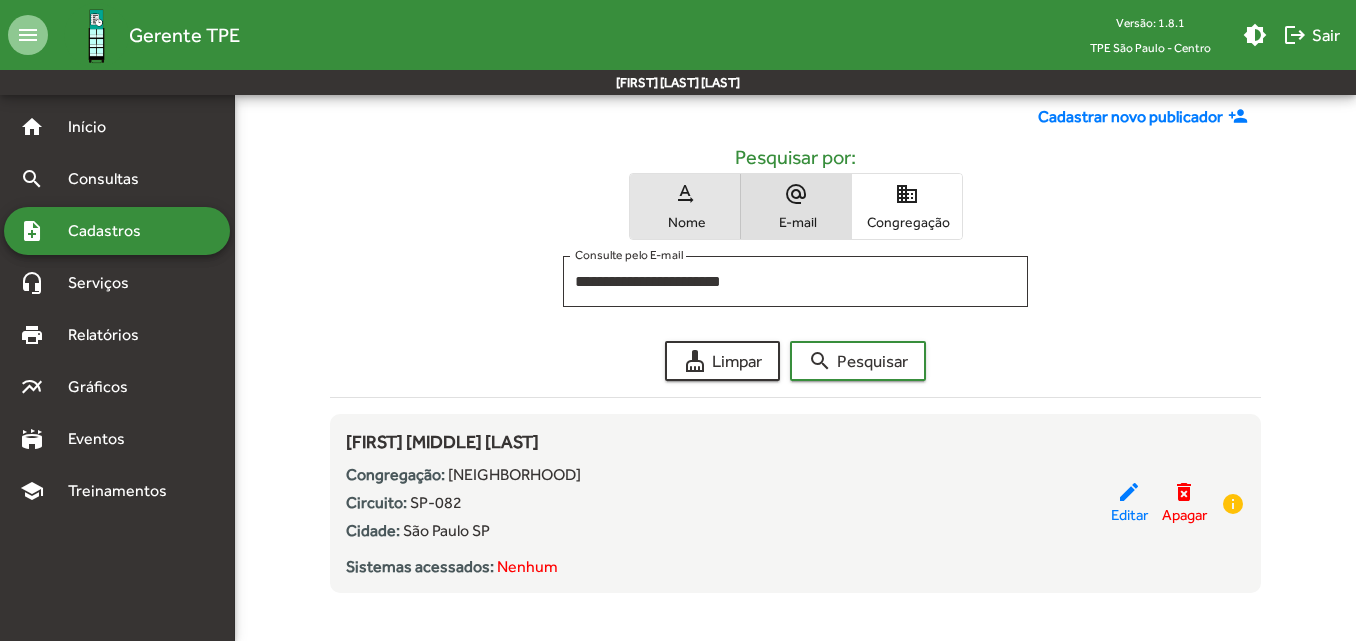 click on "text_rotation_none Nome" at bounding box center (685, 206) 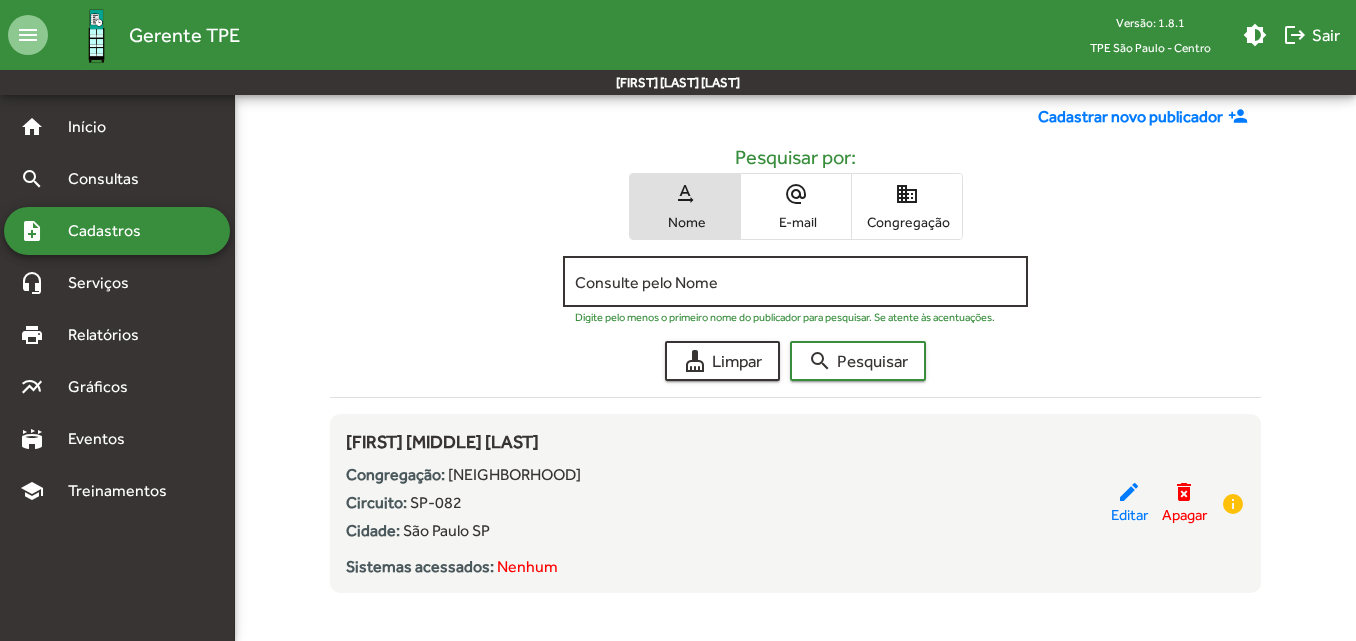 click on "Consulte pelo Nome" at bounding box center [795, 282] 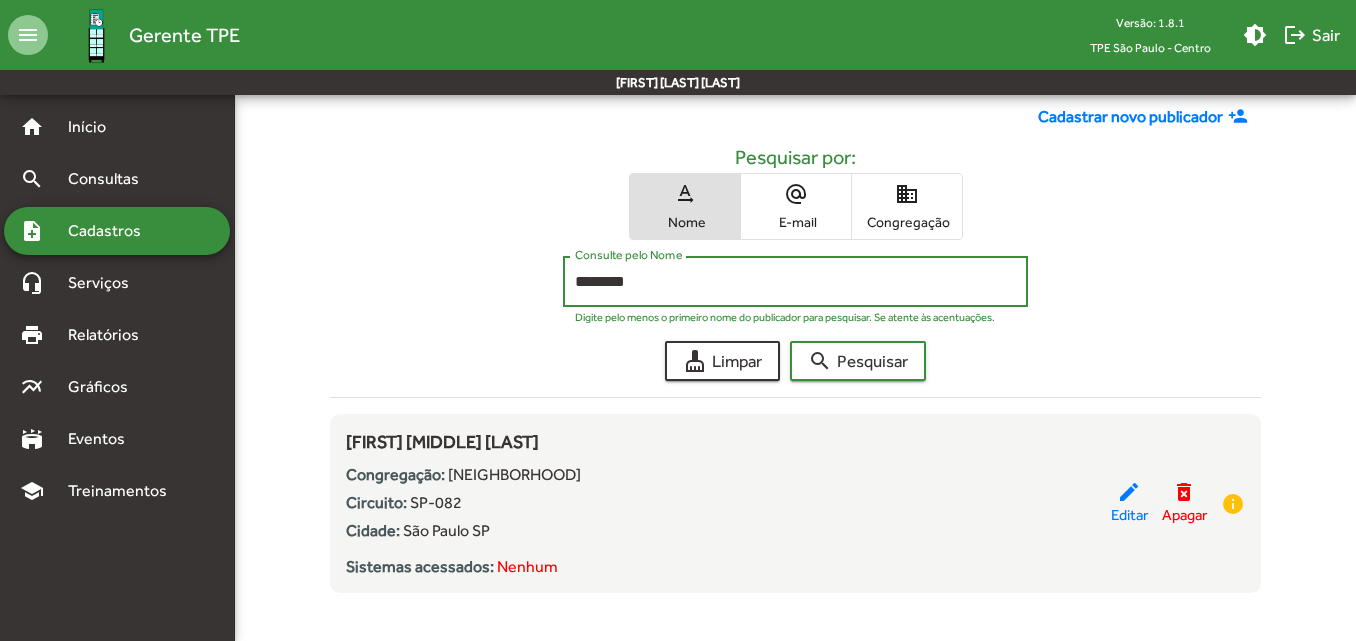 click on "search  Pesquisar" 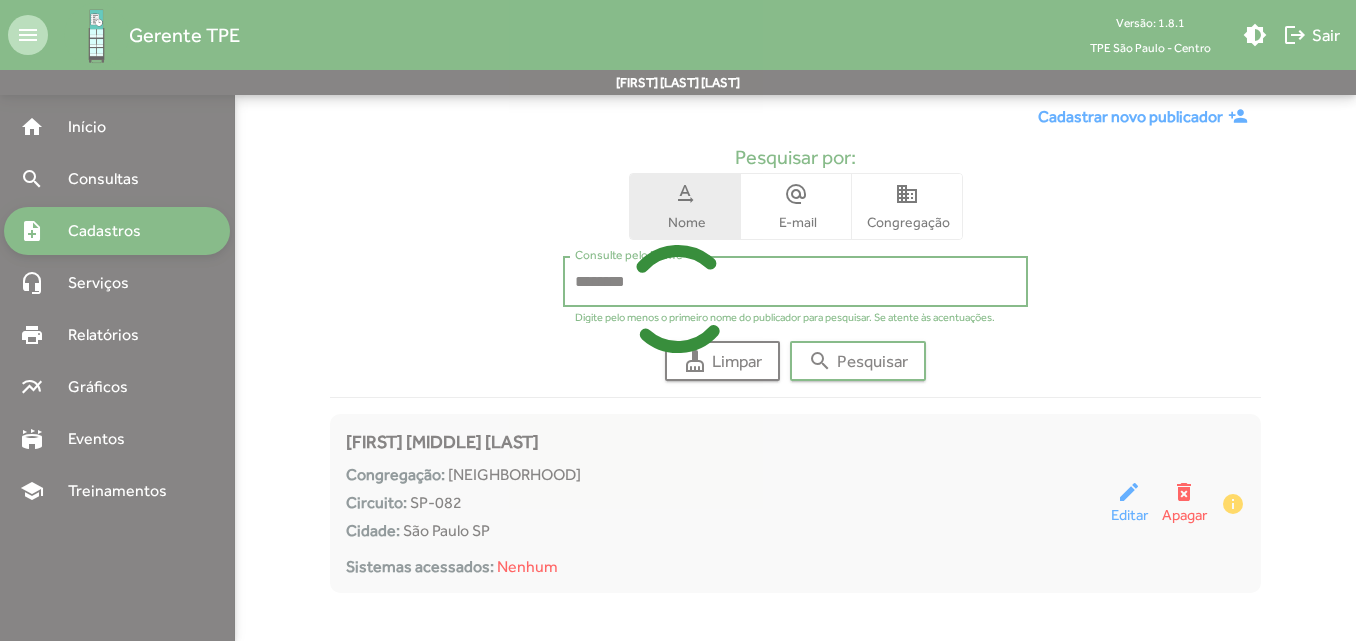 scroll, scrollTop: 0, scrollLeft: 0, axis: both 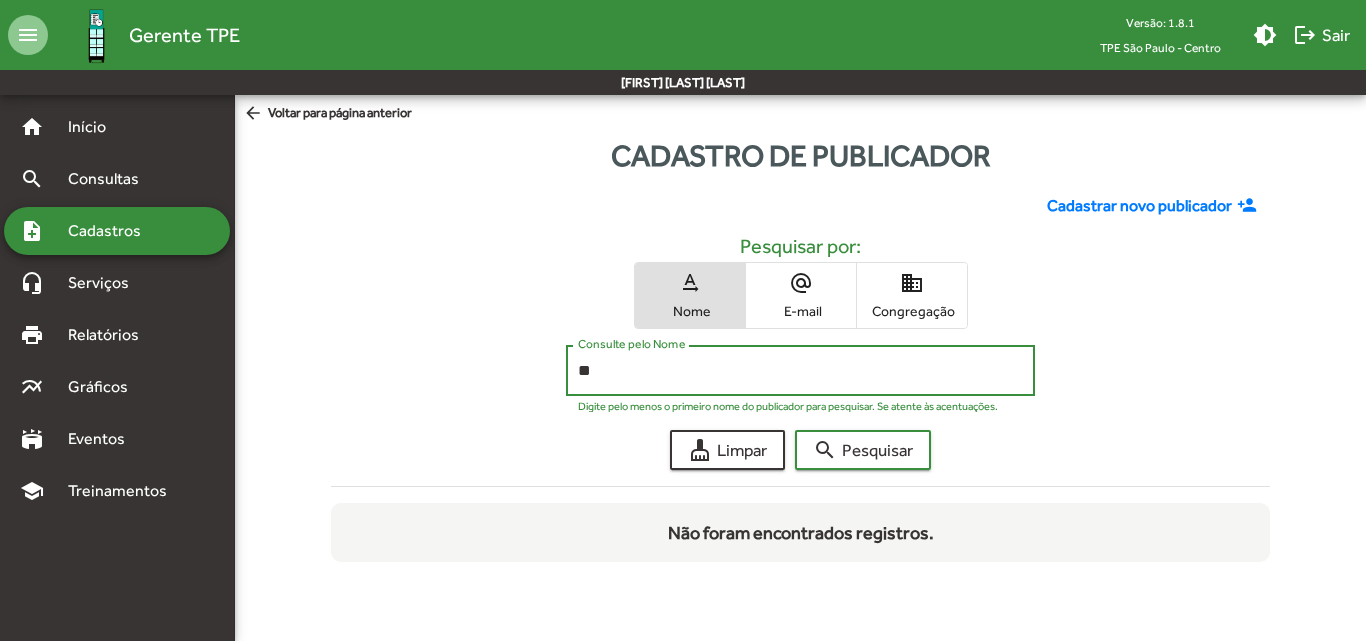 type on "*" 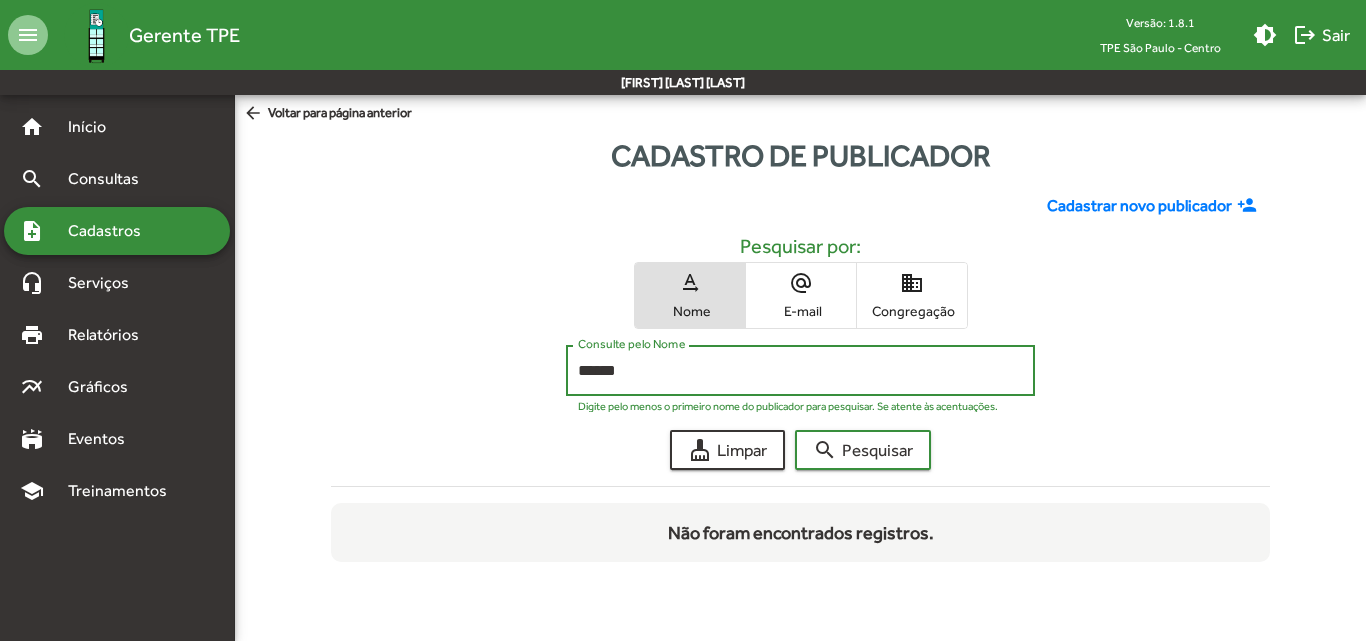 type on "******" 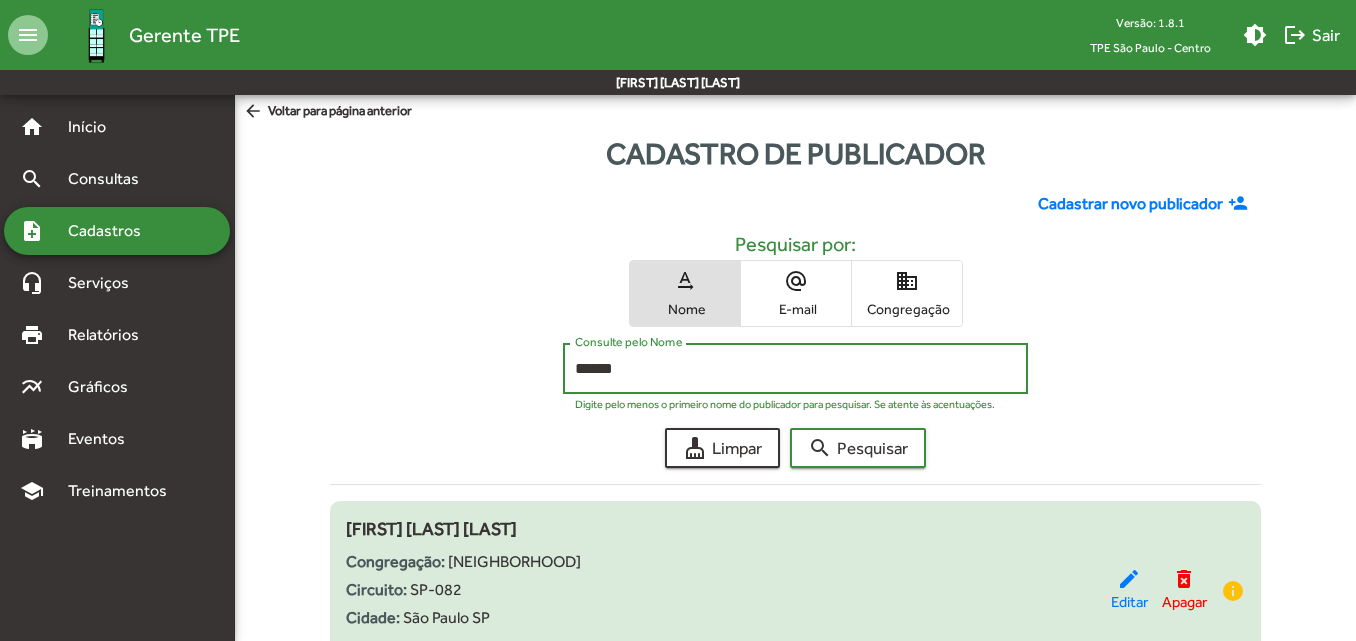 scroll, scrollTop: 0, scrollLeft: 0, axis: both 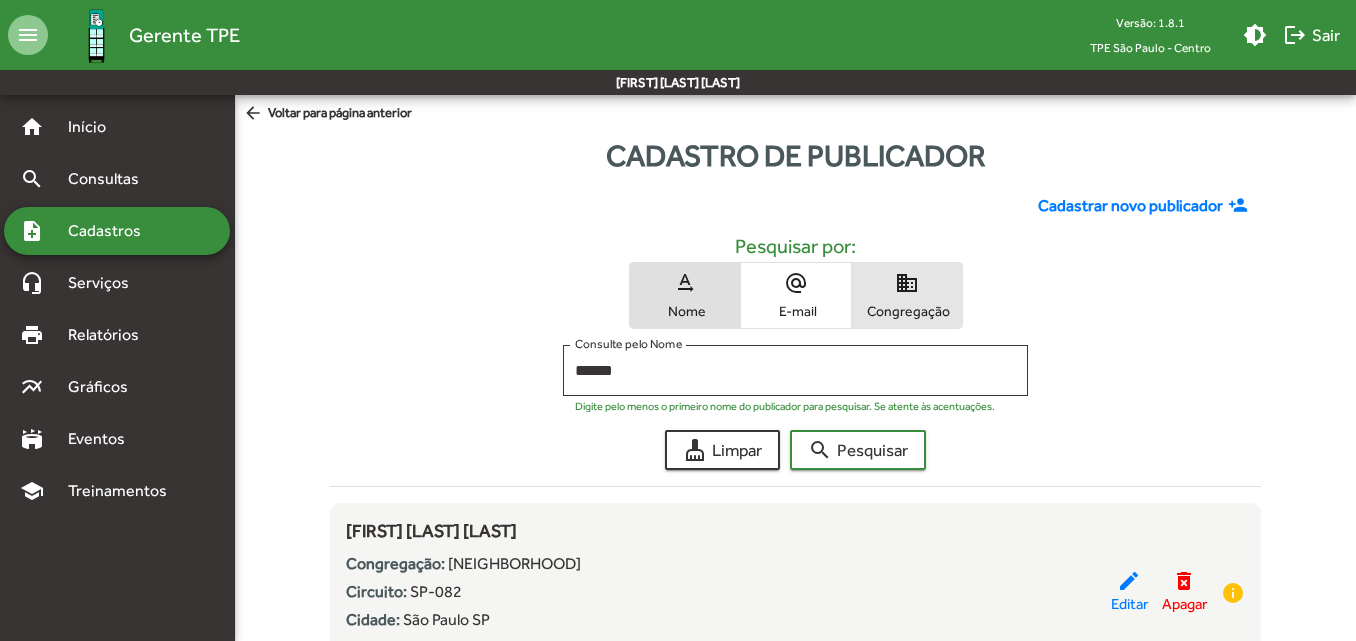 click on "Congregação" at bounding box center [907, 311] 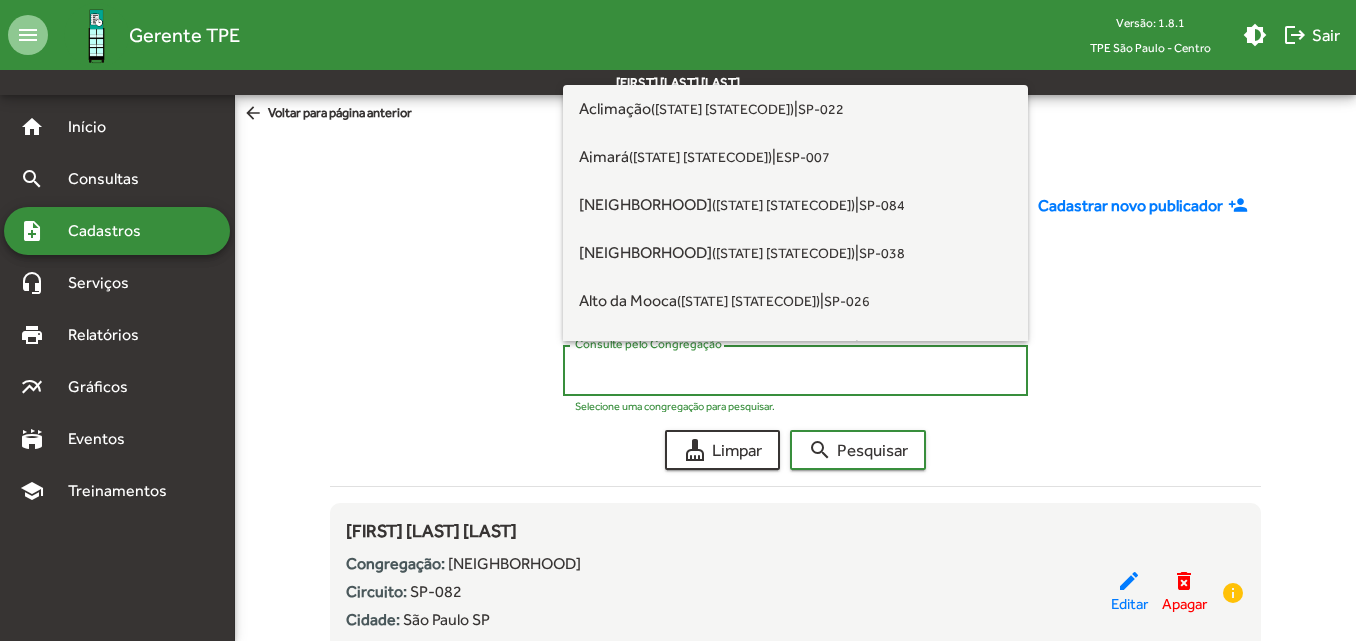 click on "Consulte pelo Congregação" at bounding box center [795, 371] 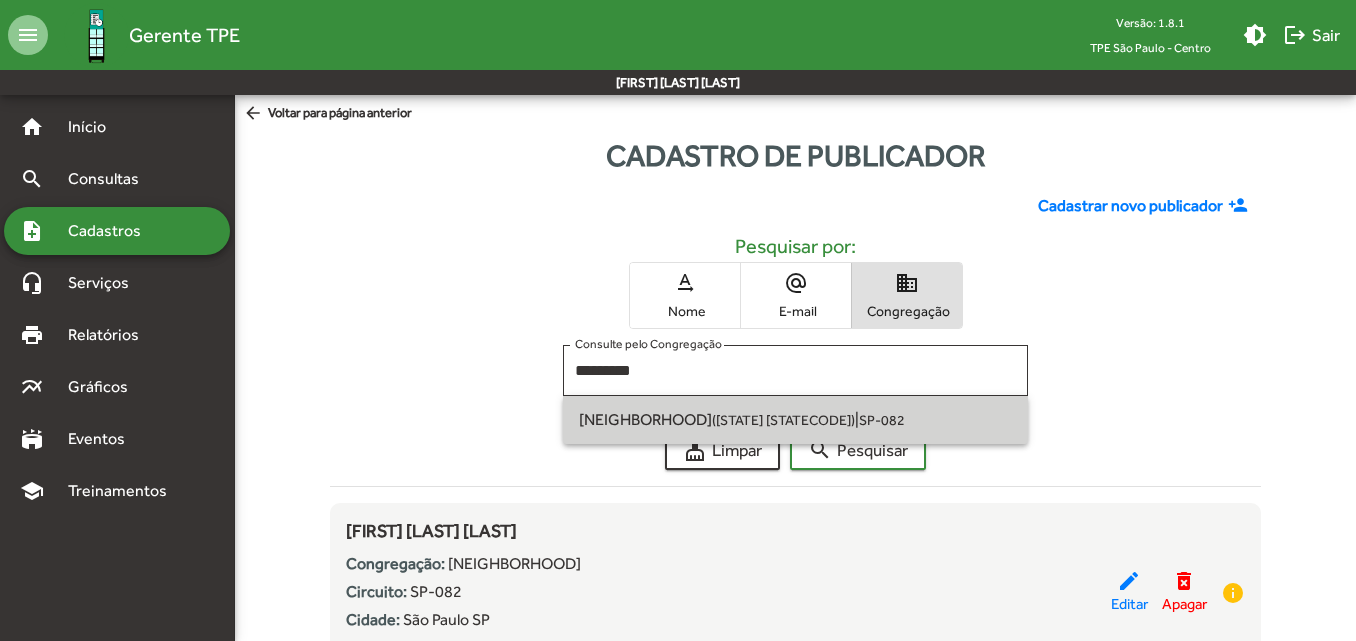 click on "[NEIGHBORHOOD] ([CITY] [STATE]) | [STATECODE]" at bounding box center (795, 420) 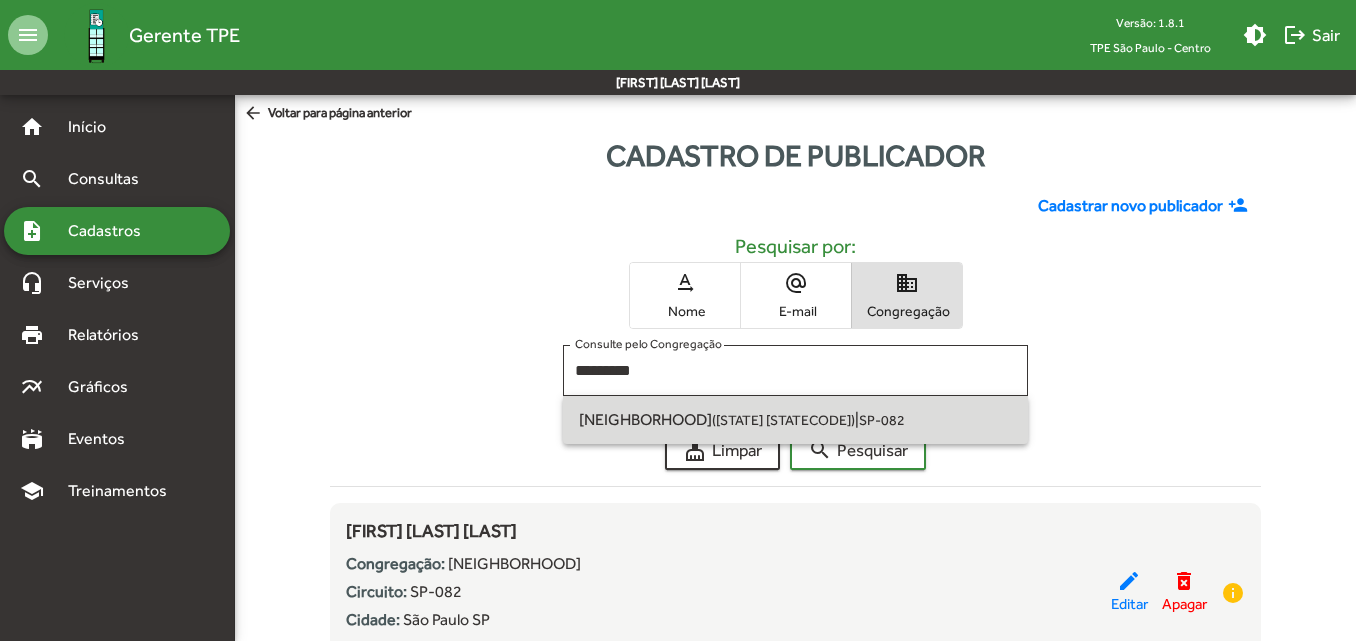 type on "**********" 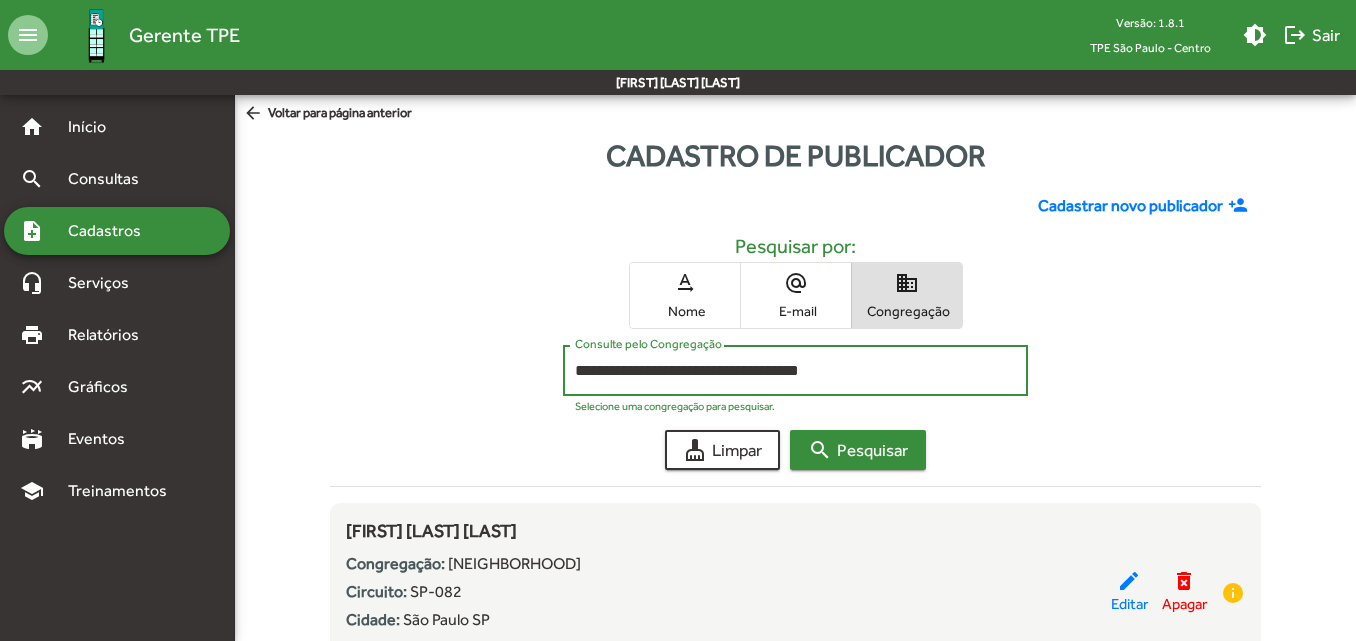 click on "search  Pesquisar" 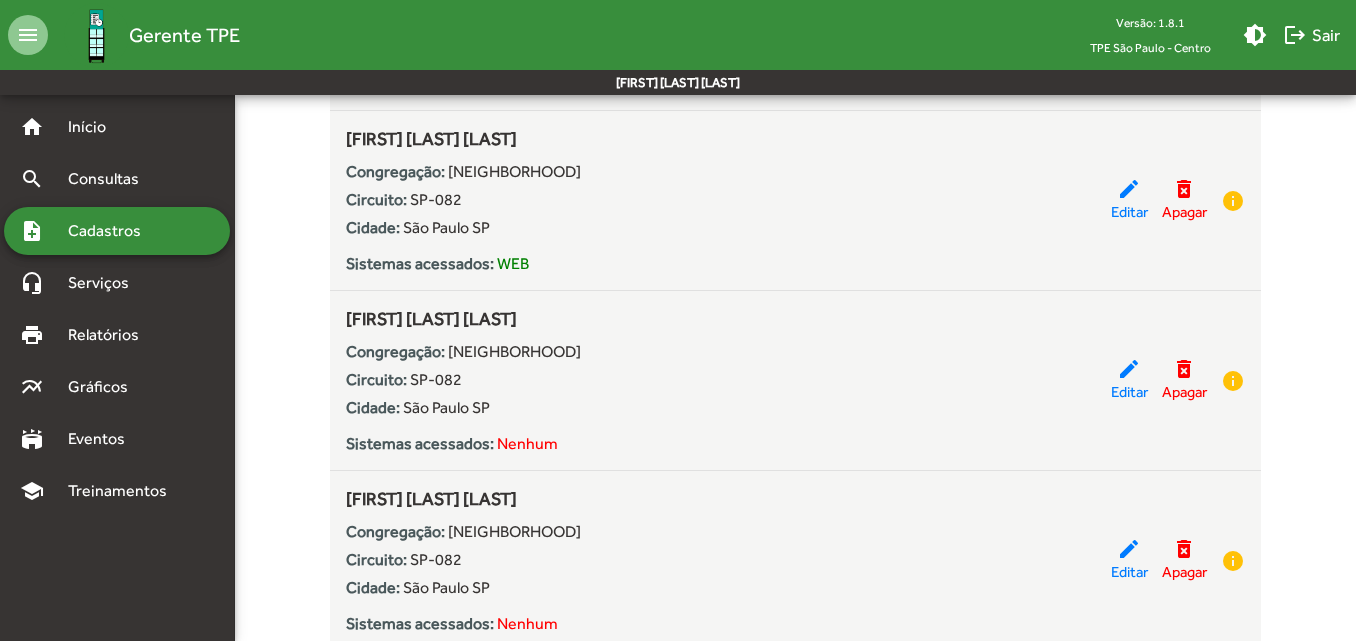 scroll, scrollTop: 569, scrollLeft: 0, axis: vertical 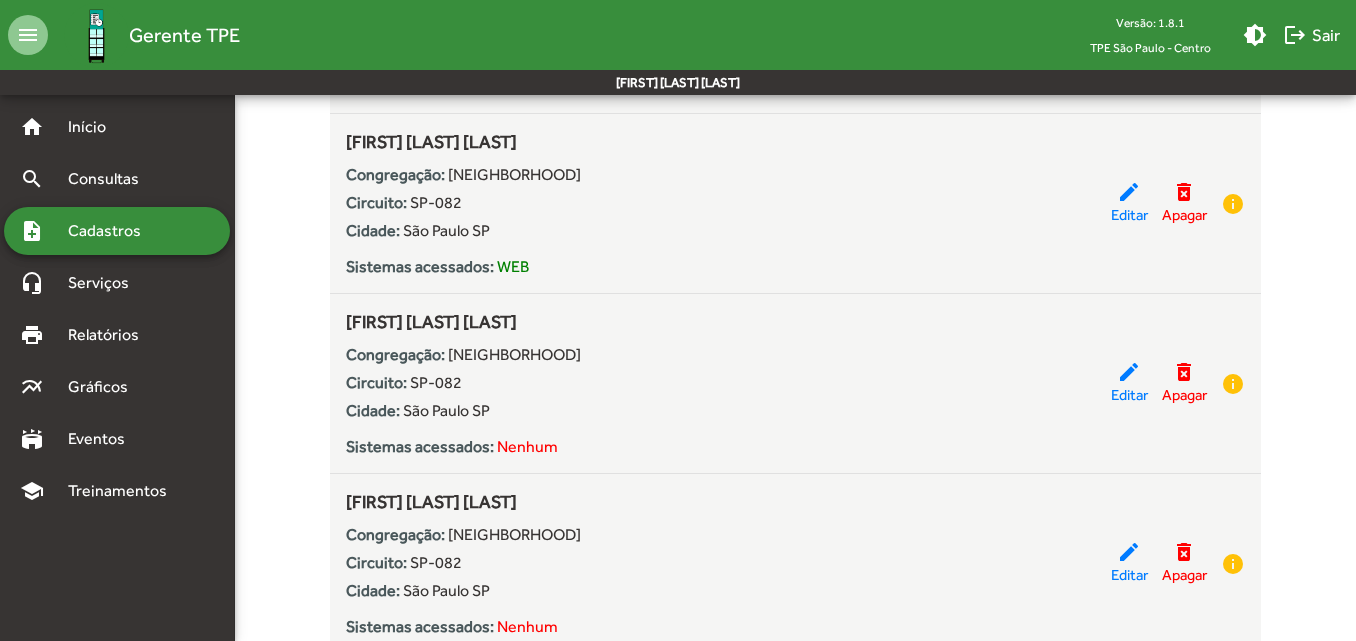 click on "note_add Cadastros" at bounding box center [117, 231] 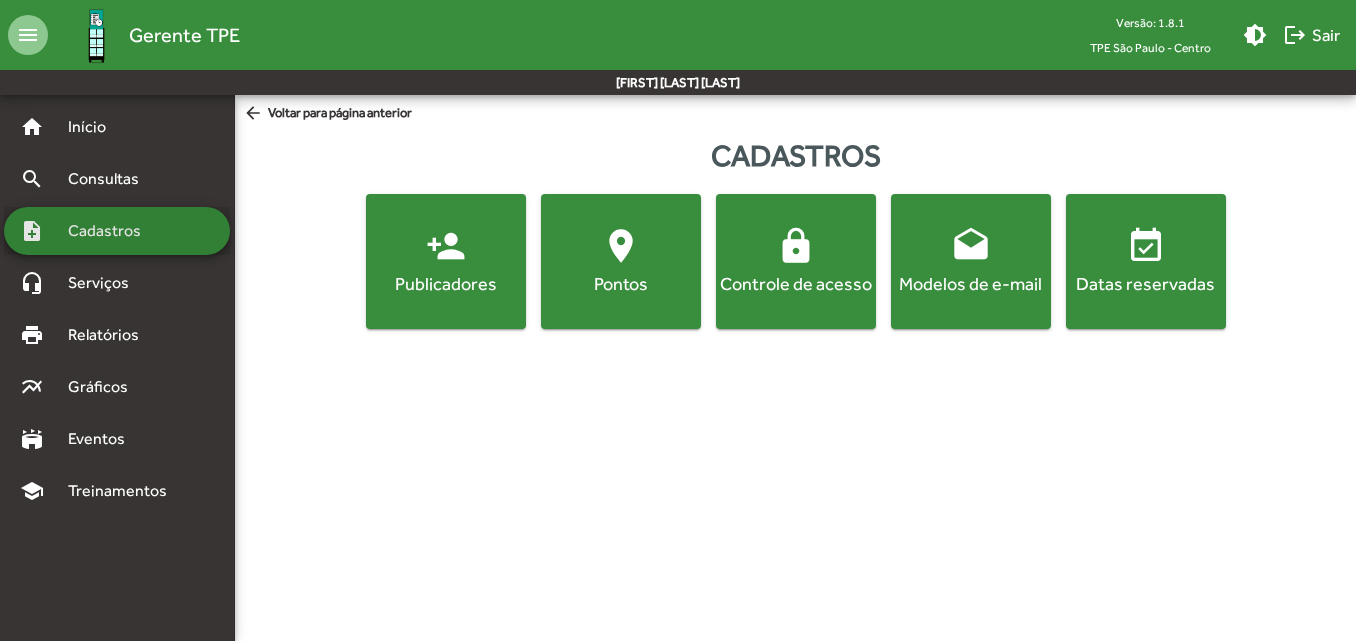 scroll, scrollTop: 0, scrollLeft: 0, axis: both 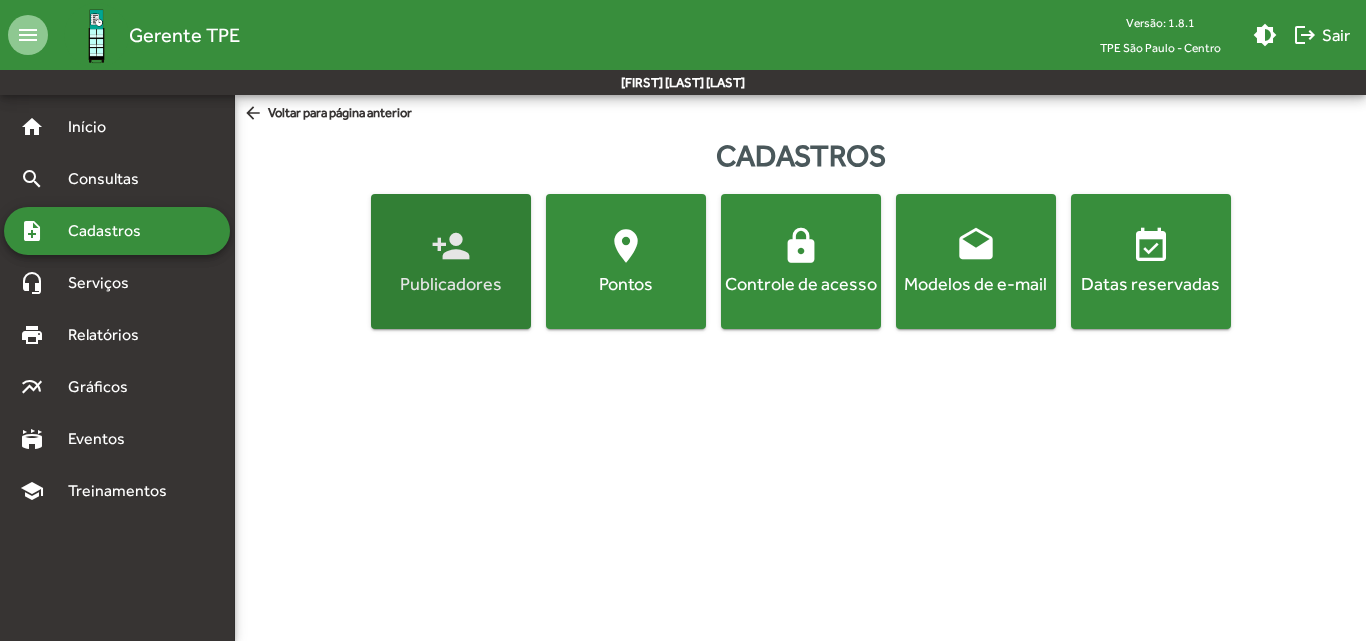 click on "person_add" 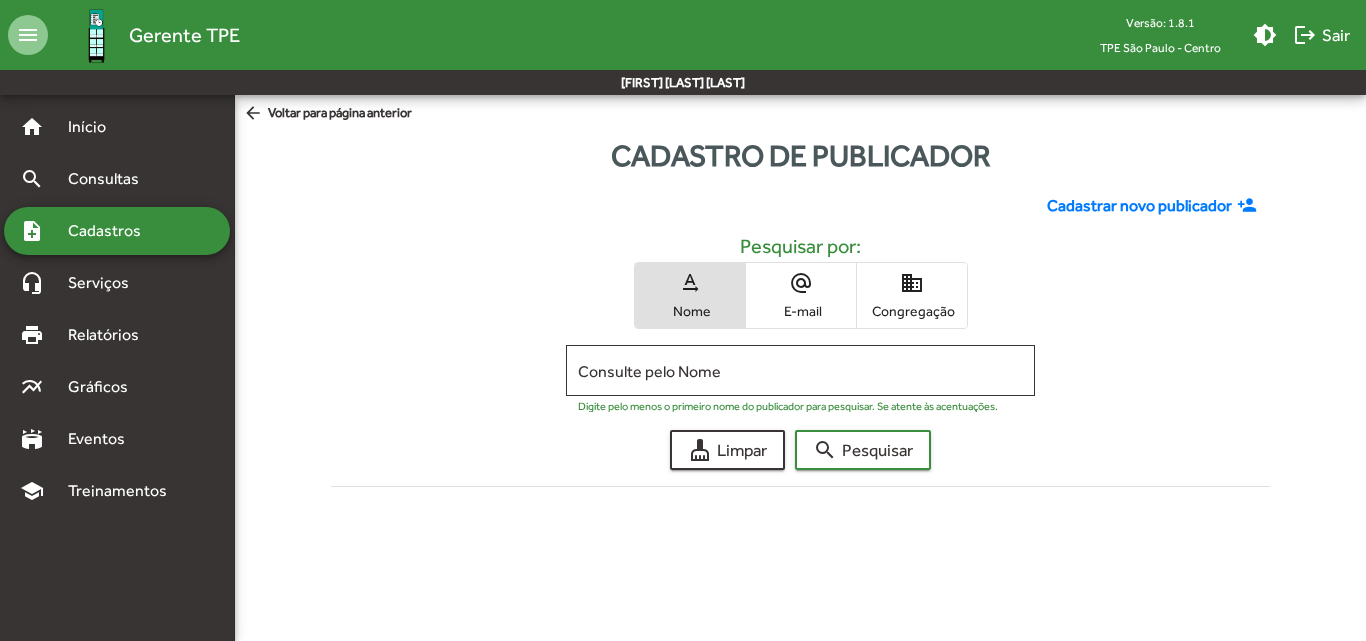 click on "E-mail" at bounding box center (801, 311) 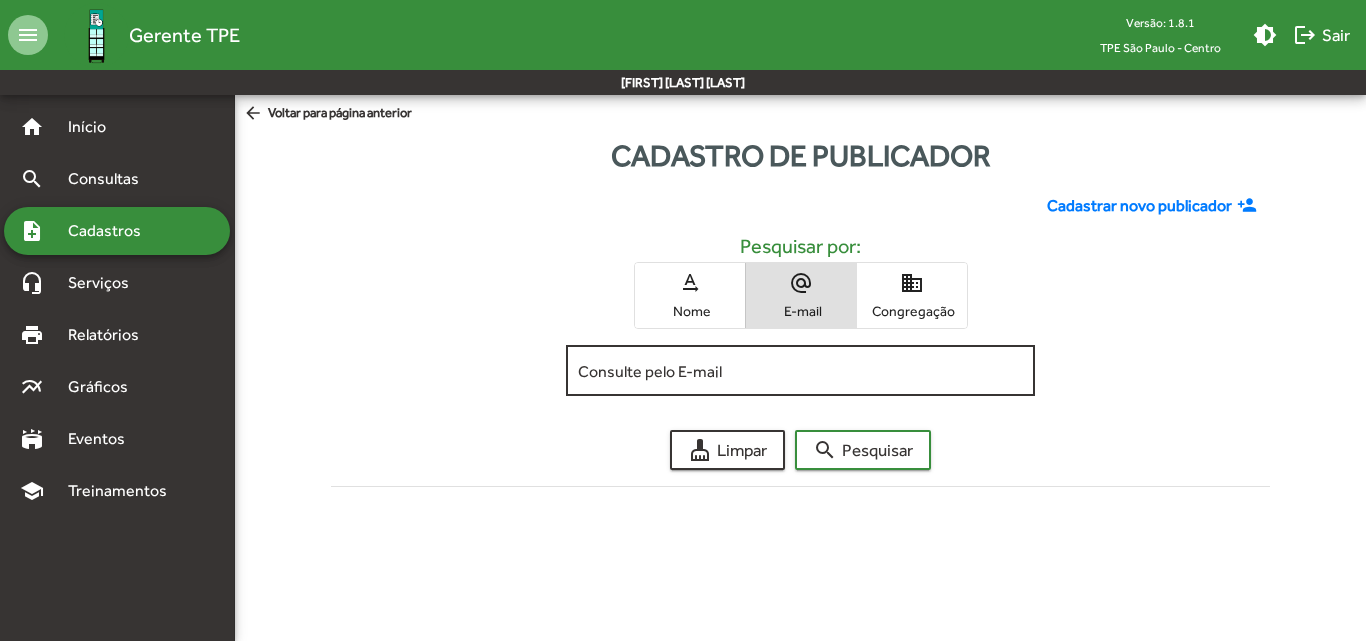 click on "Consulte pelo E-mail" 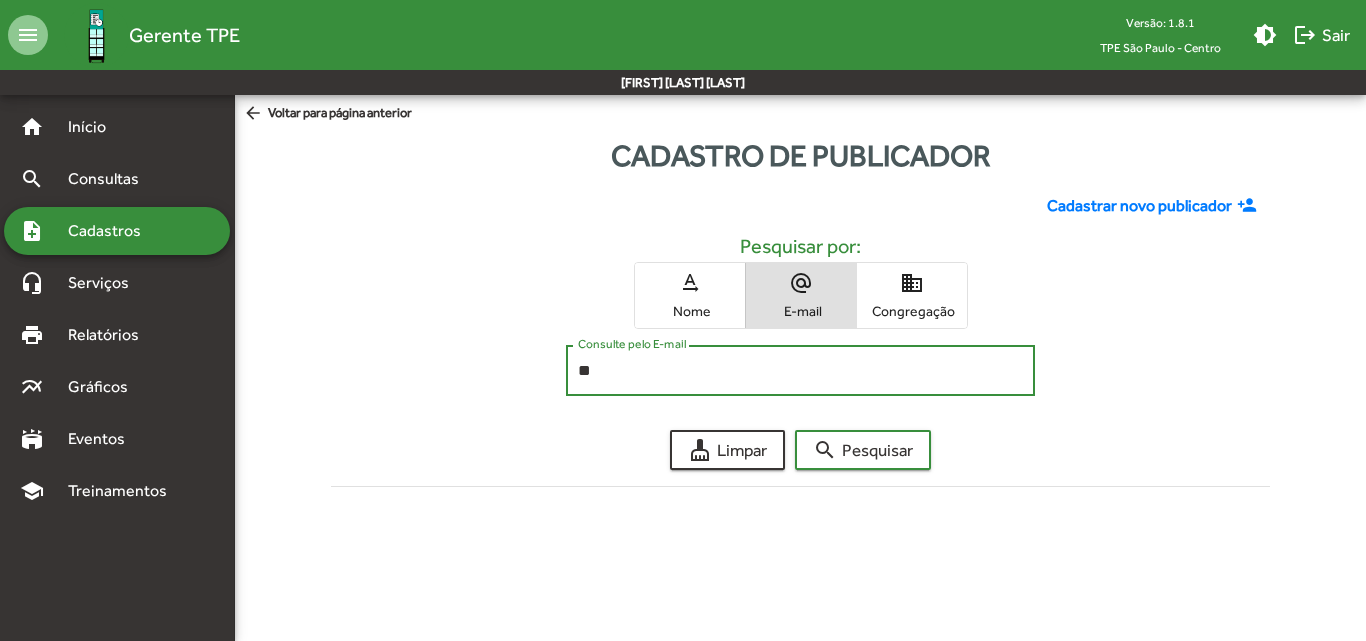 type on "*" 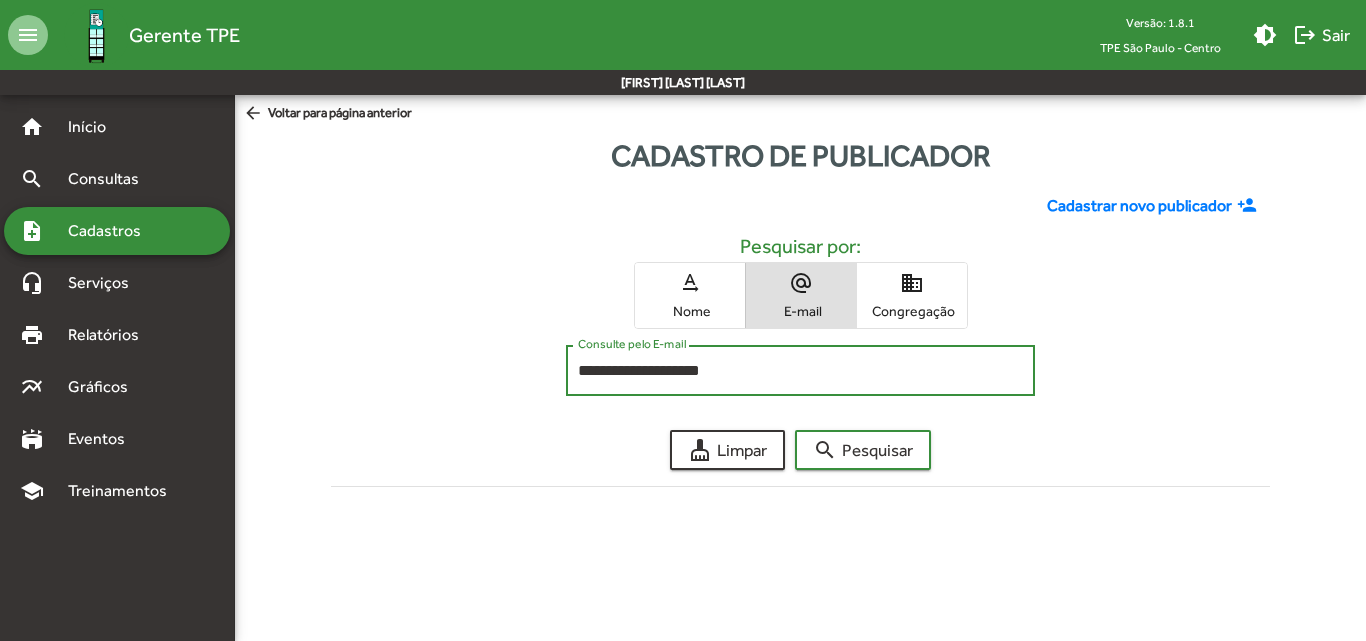type on "**********" 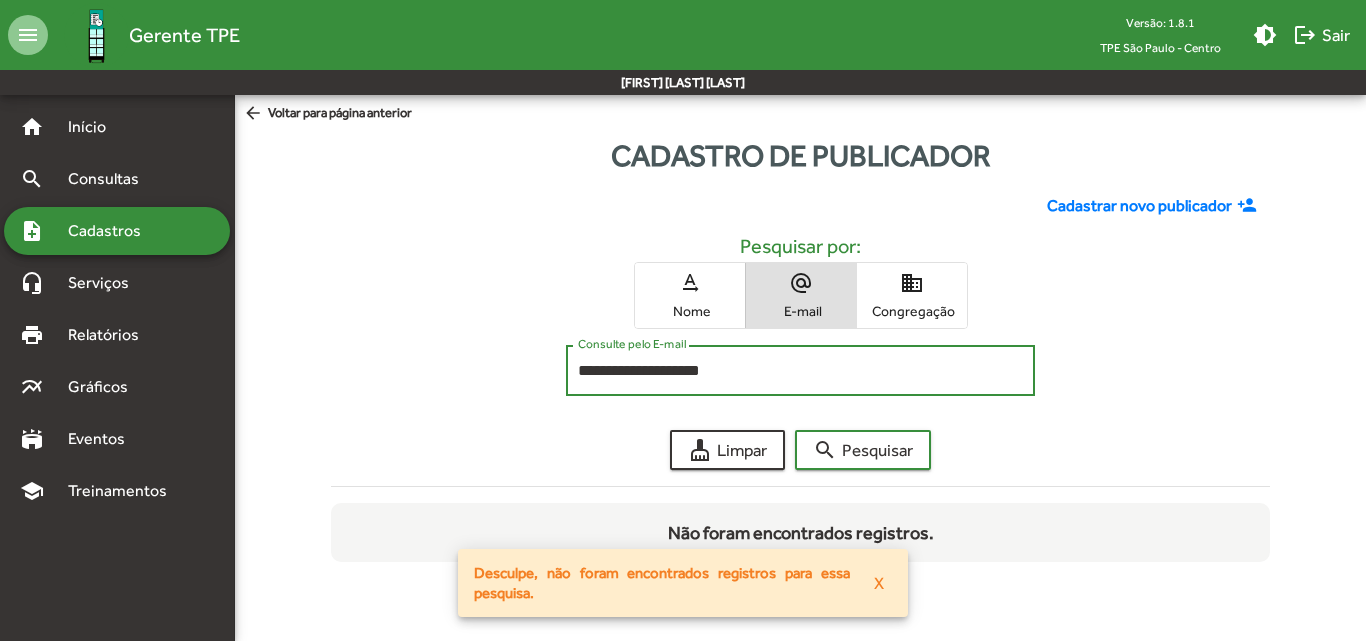click on "Congregação" at bounding box center [912, 311] 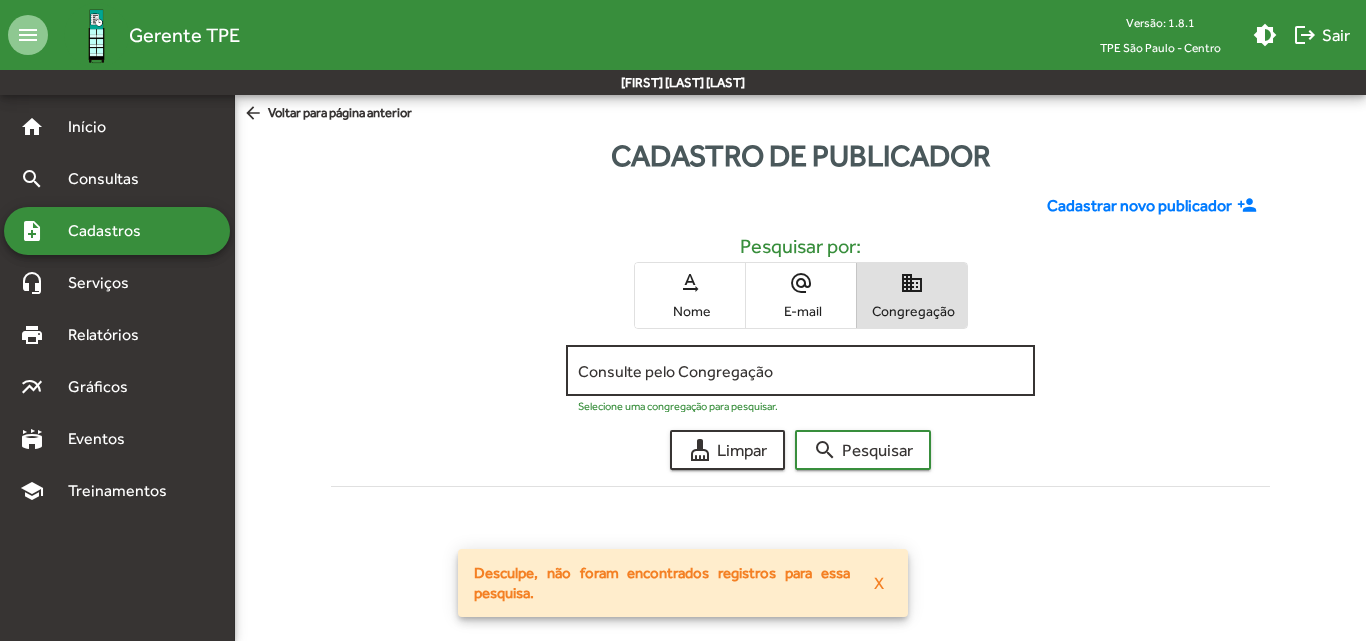 click on "Consulte pelo Congregação" 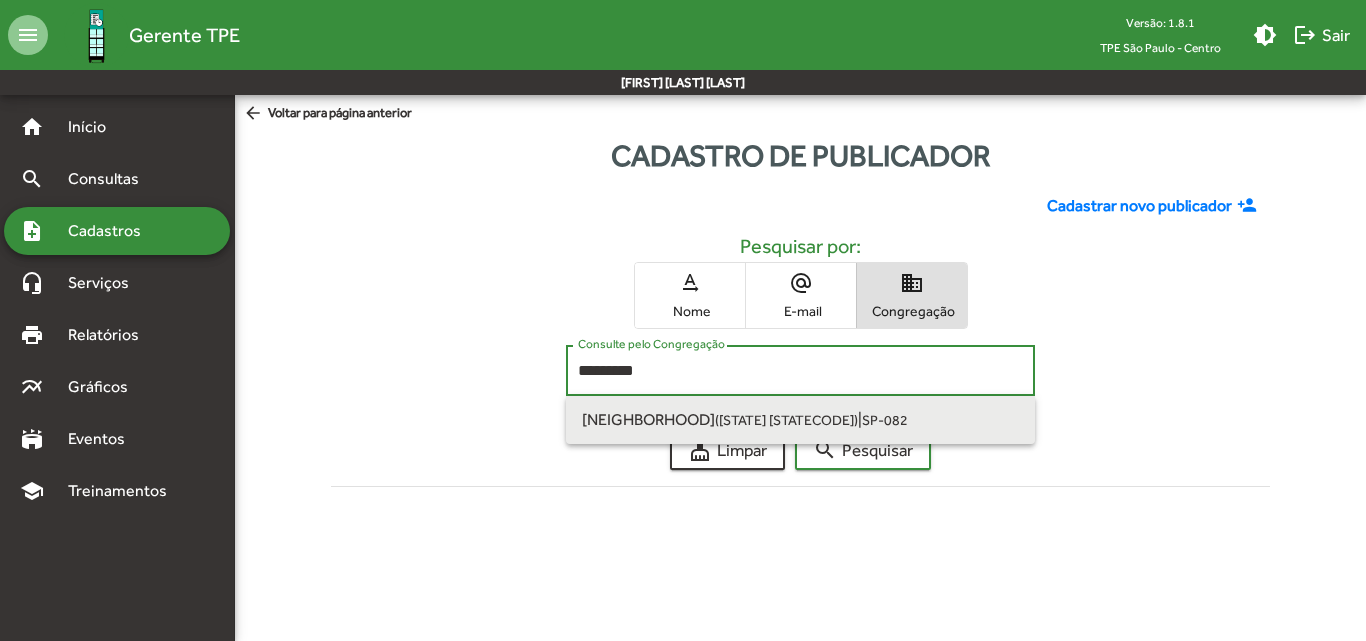 click on "([STATE] [STATECODE])" at bounding box center (786, 420) 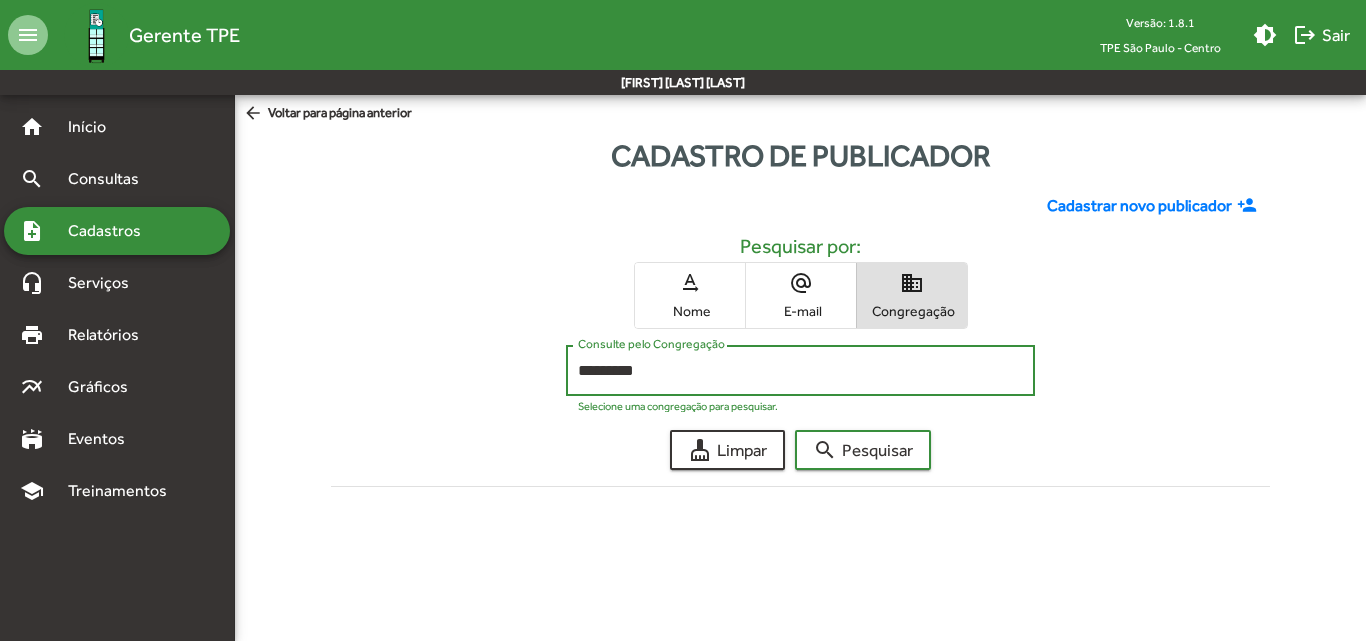 type on "**********" 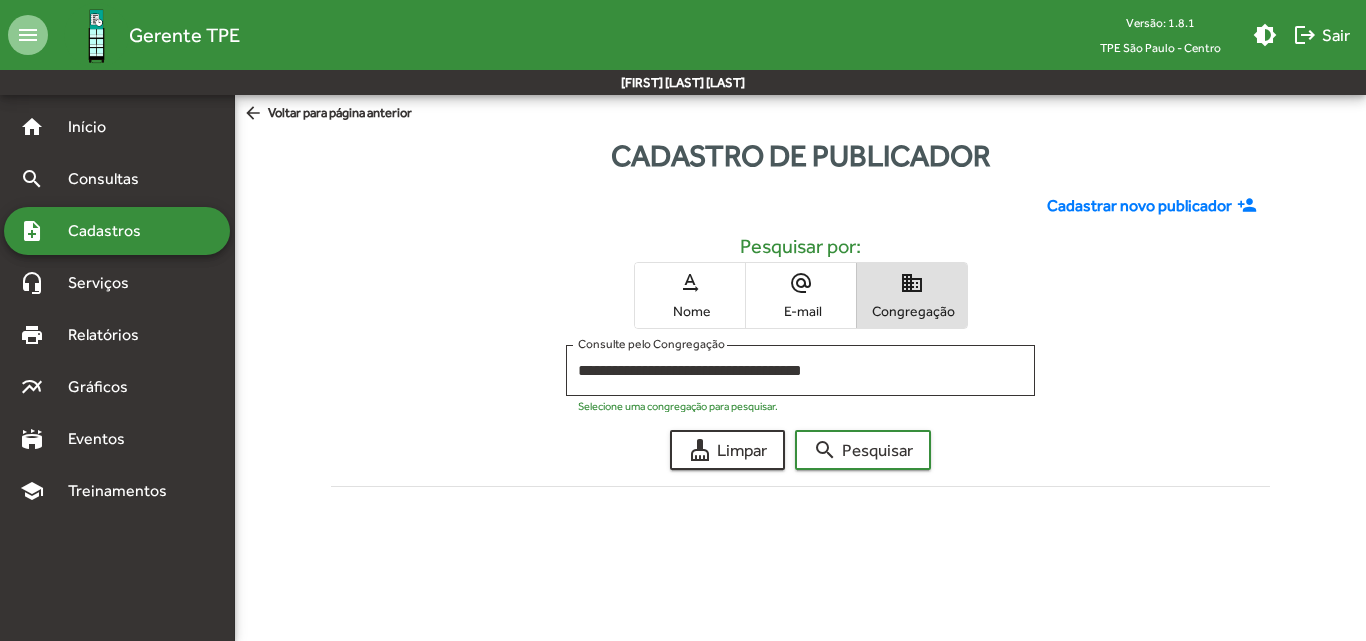 click on "Nome" at bounding box center [690, 311] 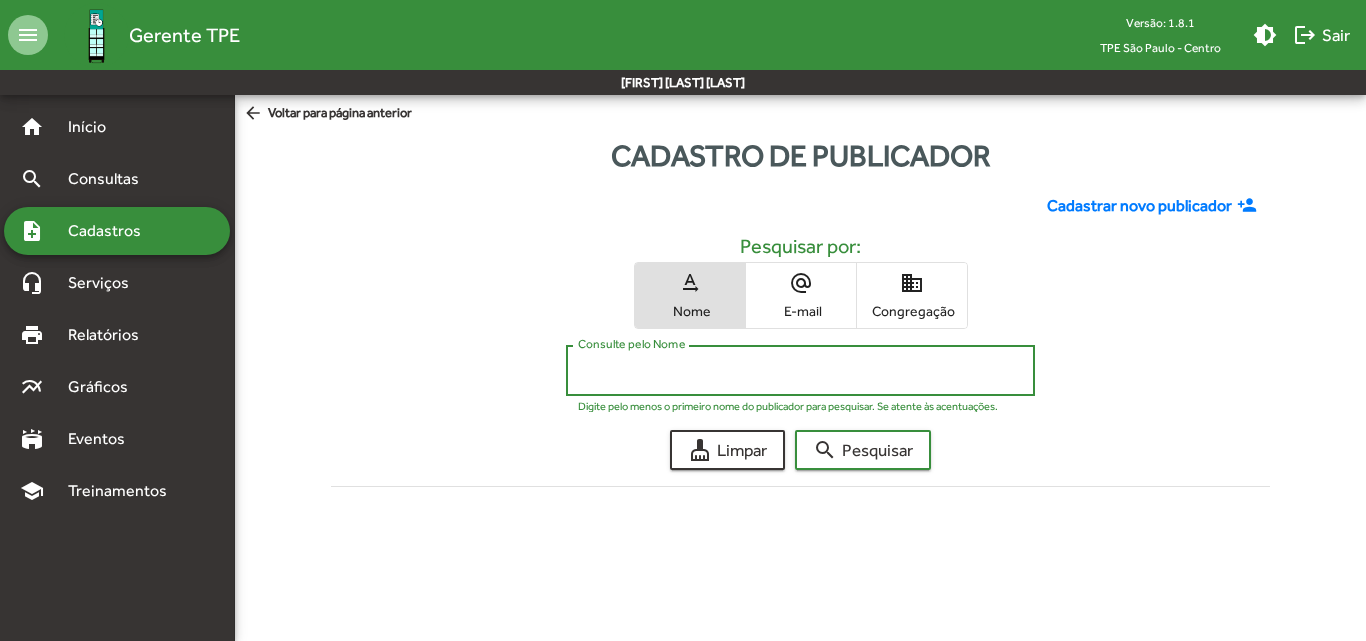 click on "Consulte pelo Nome" at bounding box center [800, 371] 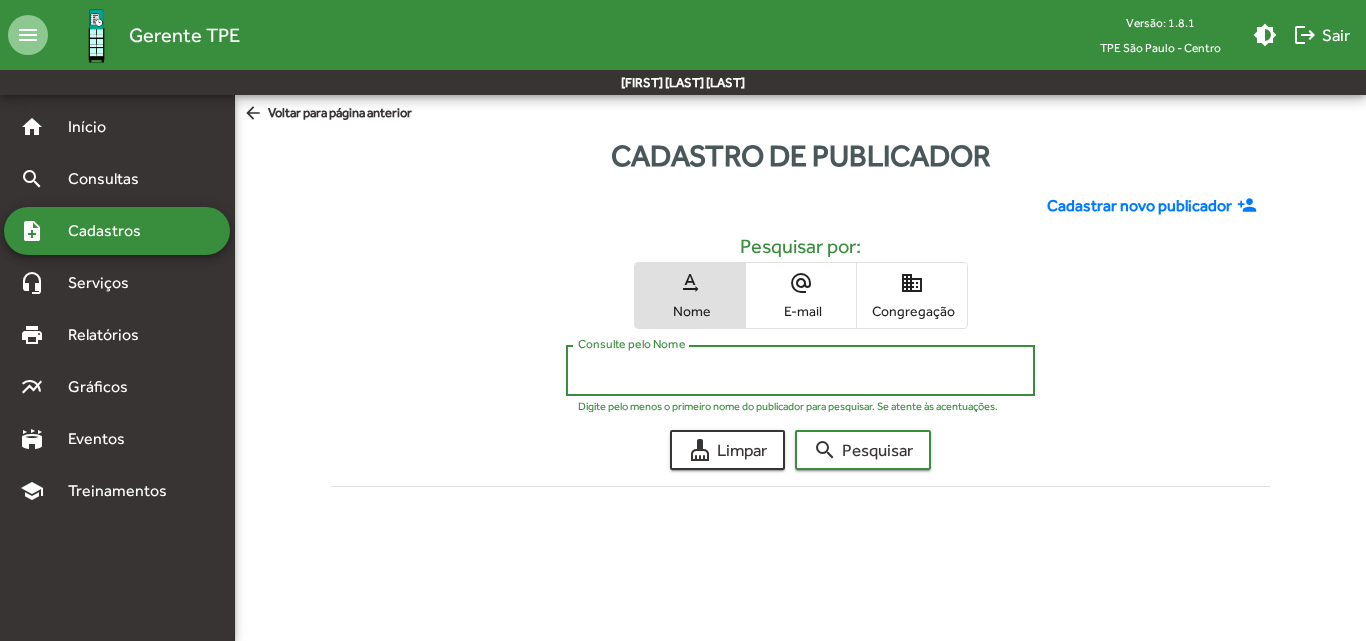 paste on "**********" 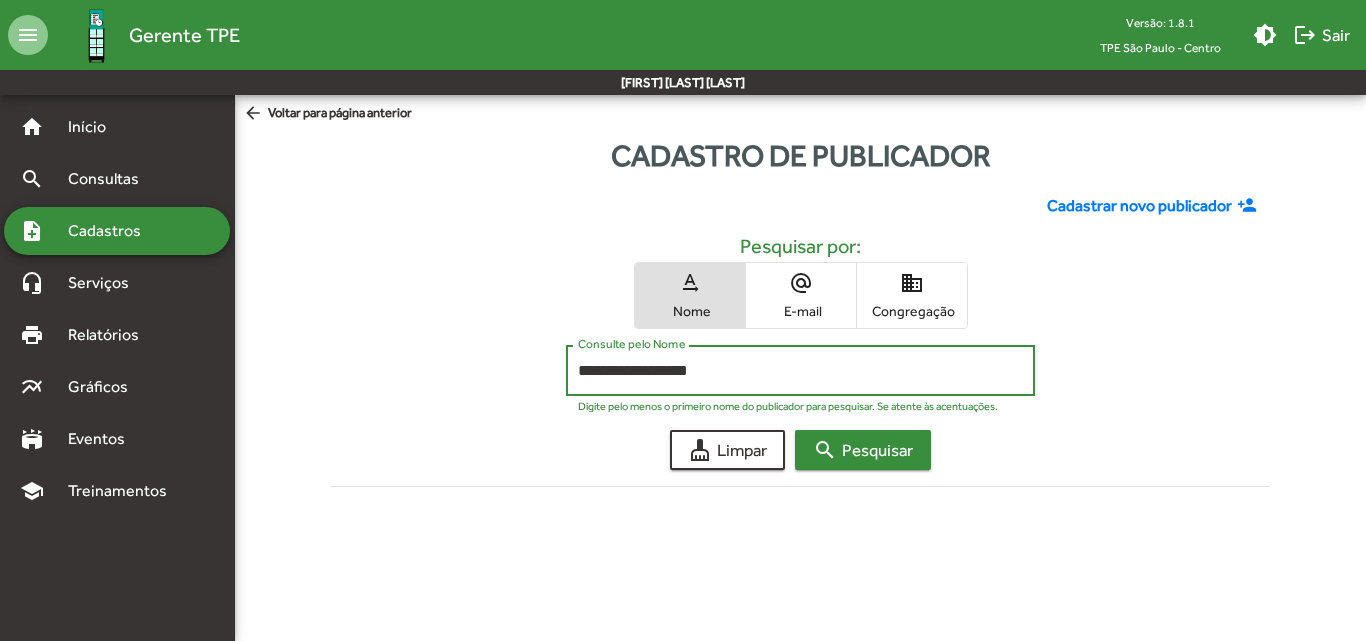 type on "**********" 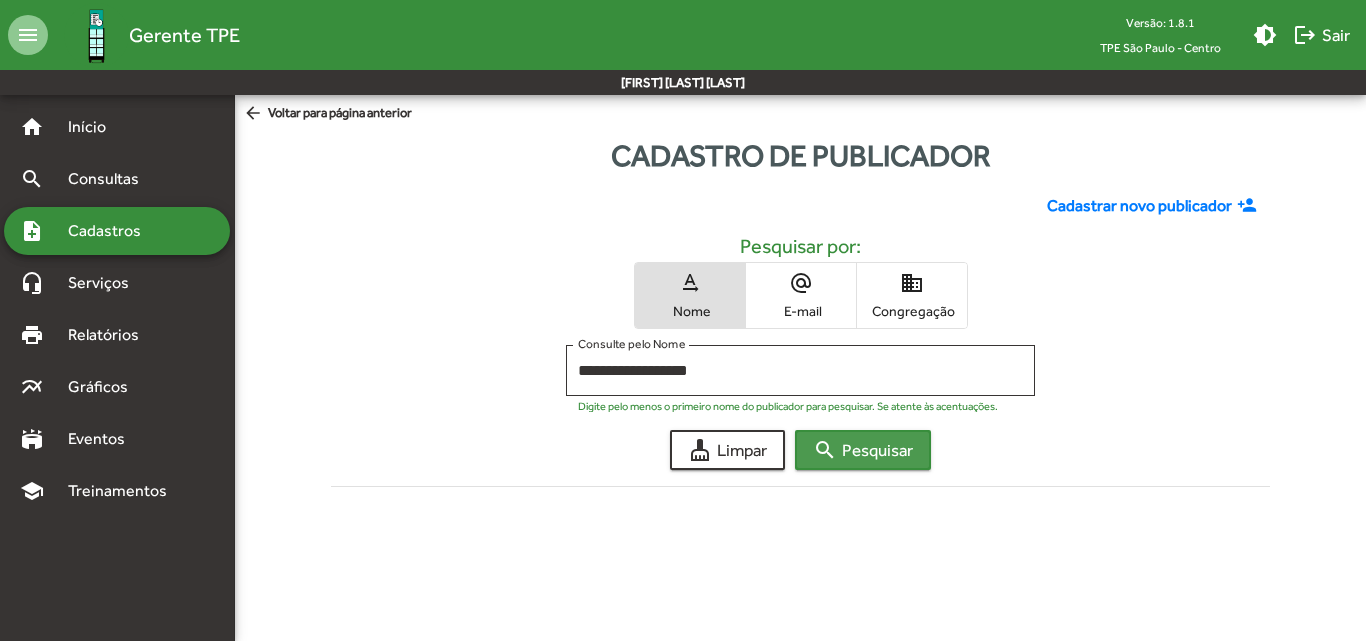 click on "search  Pesquisar" 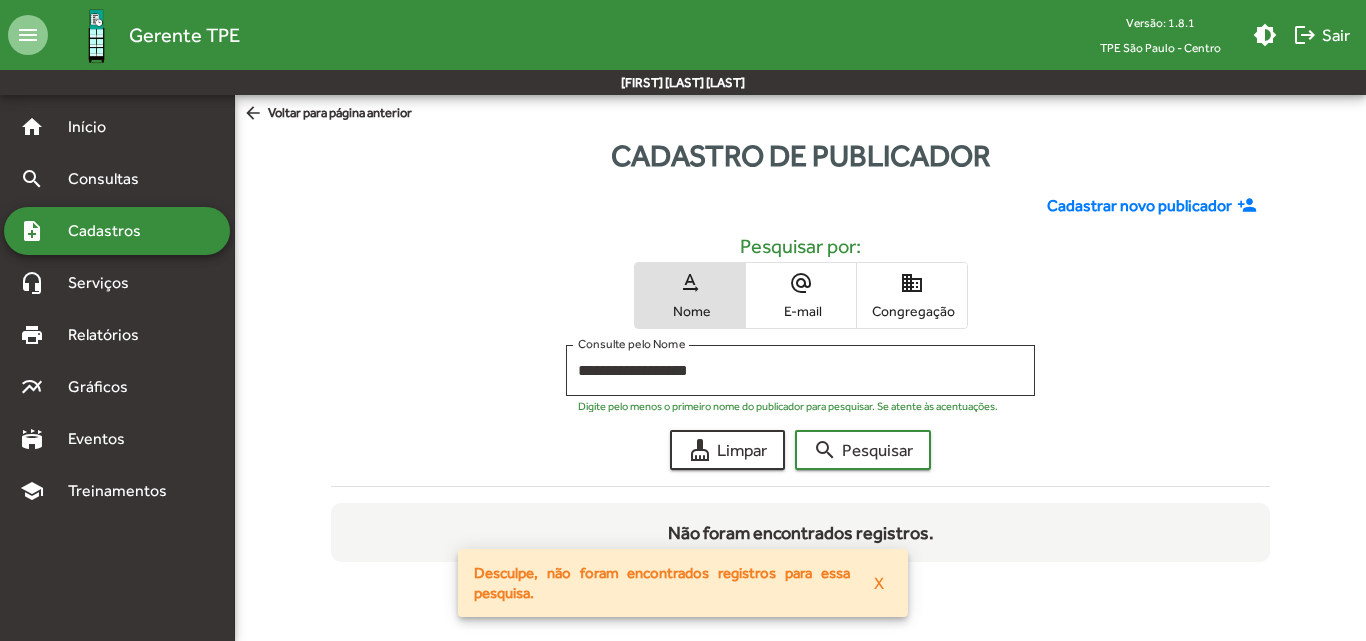 click on "E-mail" at bounding box center (801, 311) 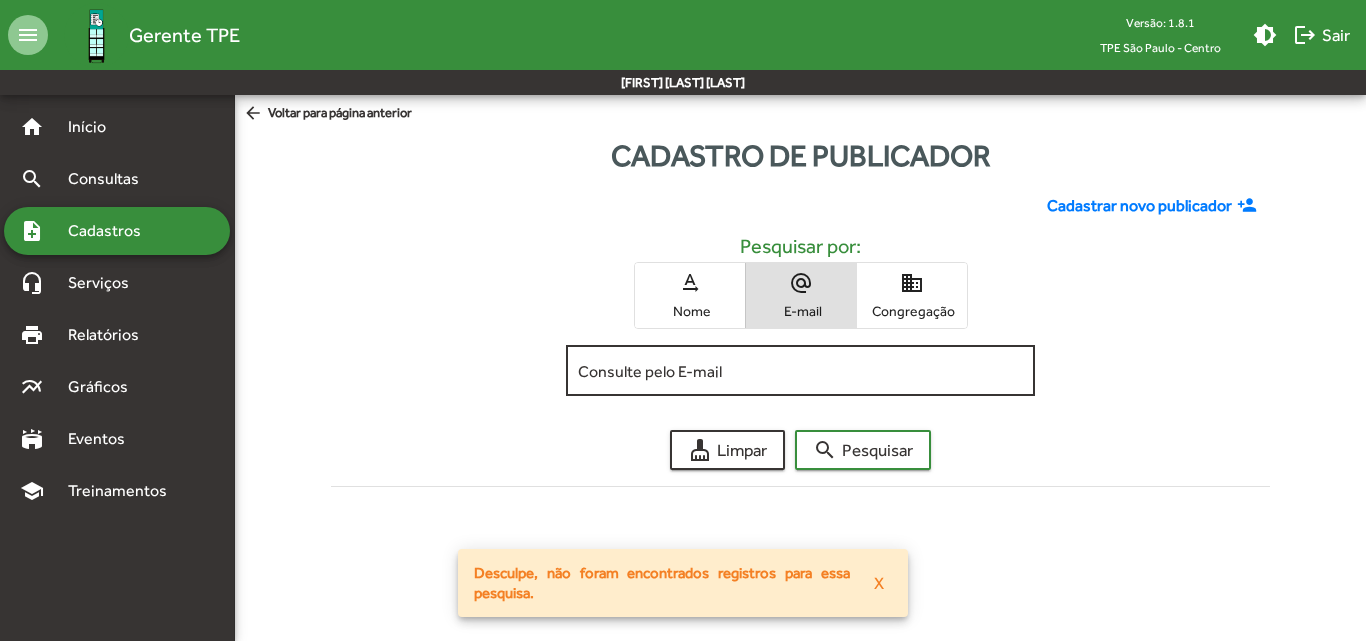 click on "Consulte pelo E-mail" at bounding box center [800, 371] 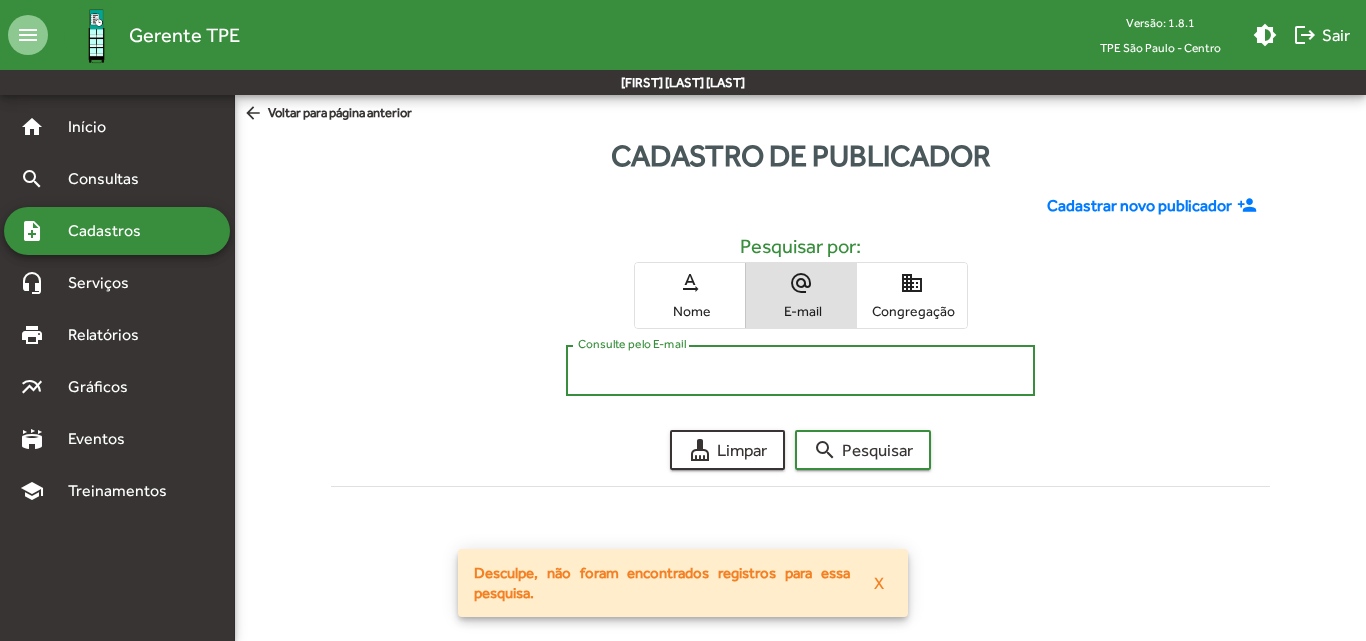 paste on "**********" 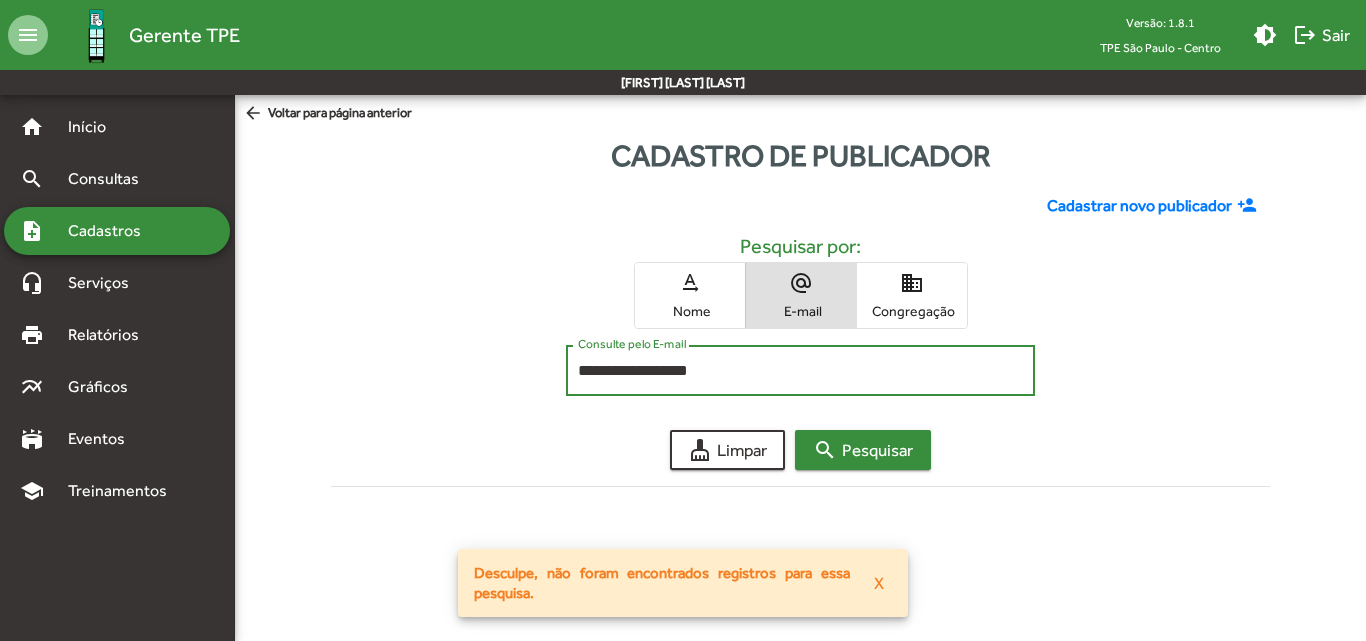 type on "**********" 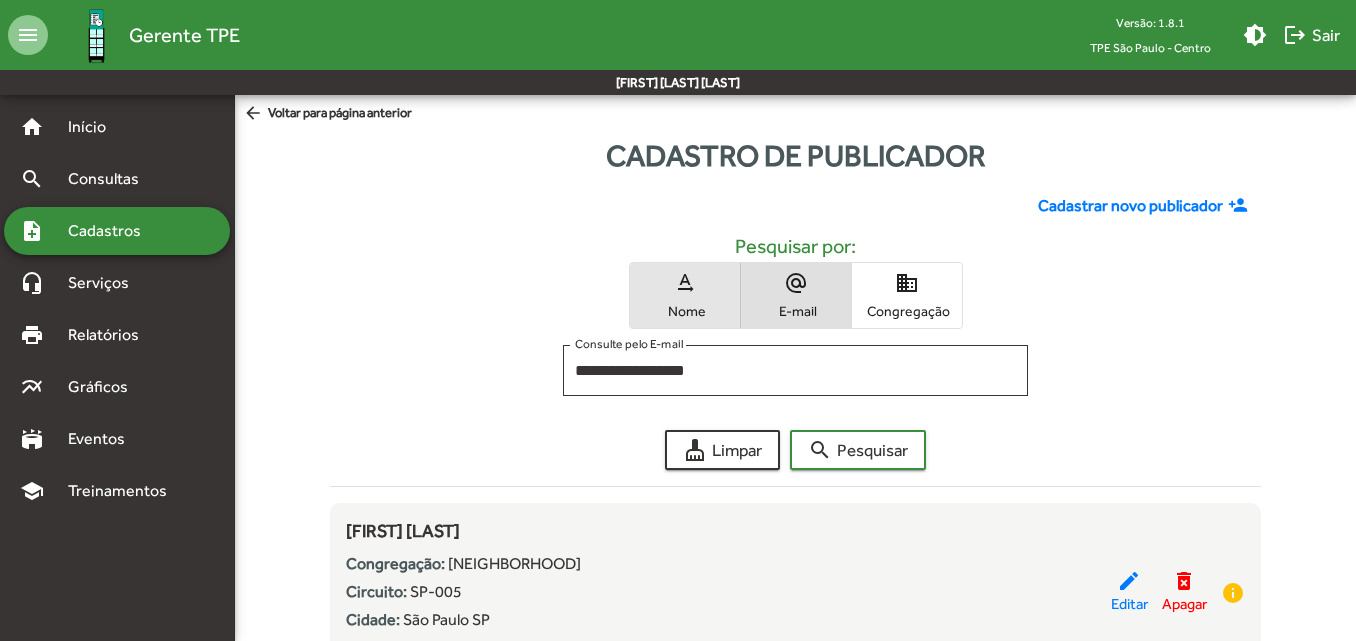 click on "text_rotation_none Nome" at bounding box center [685, 295] 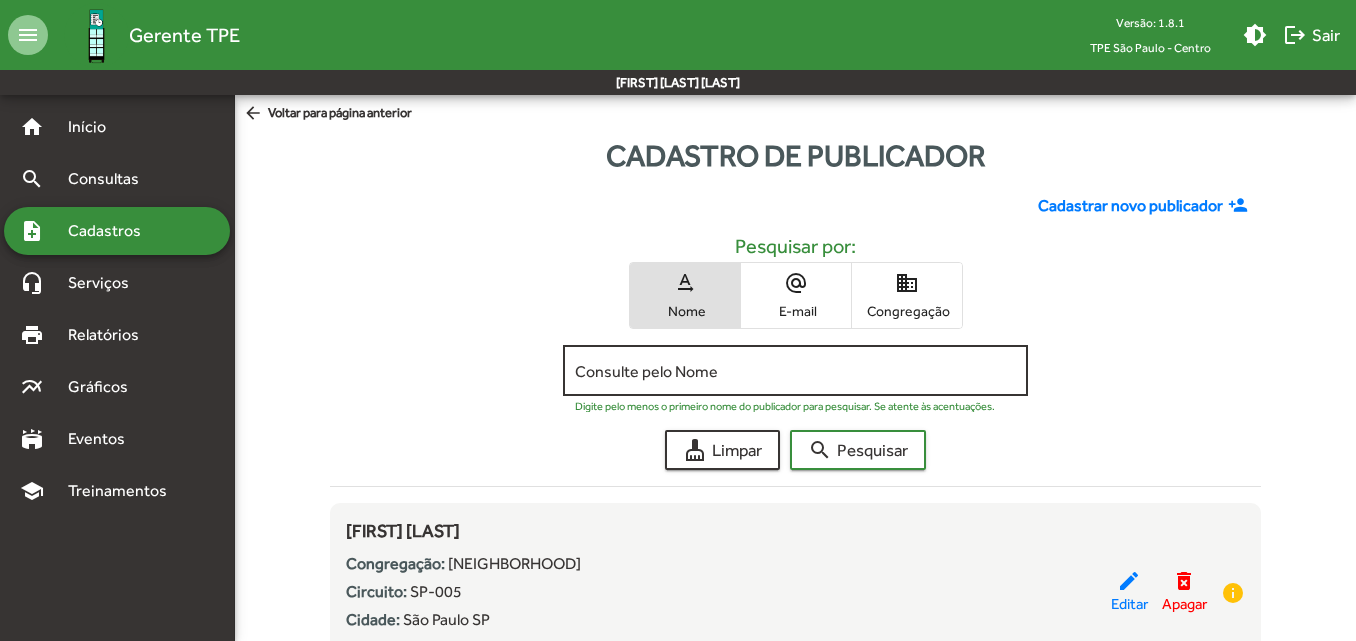 click on "Consulte pelo Nome" at bounding box center (795, 371) 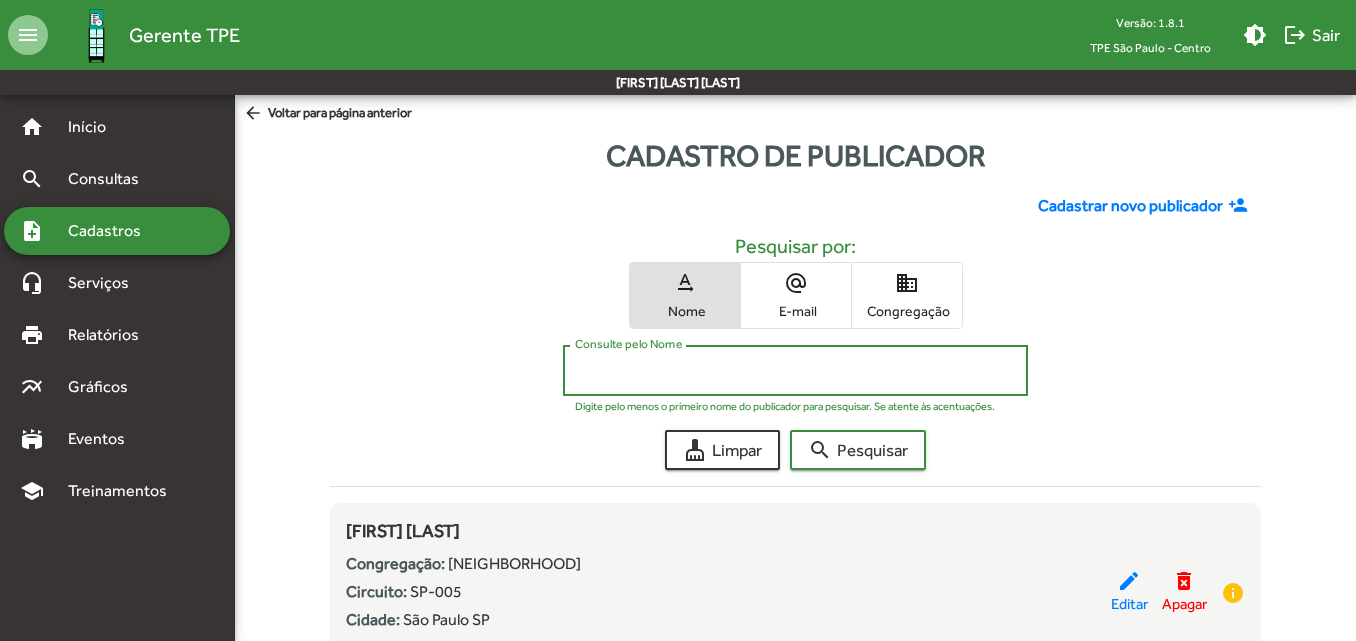 paste on "**********" 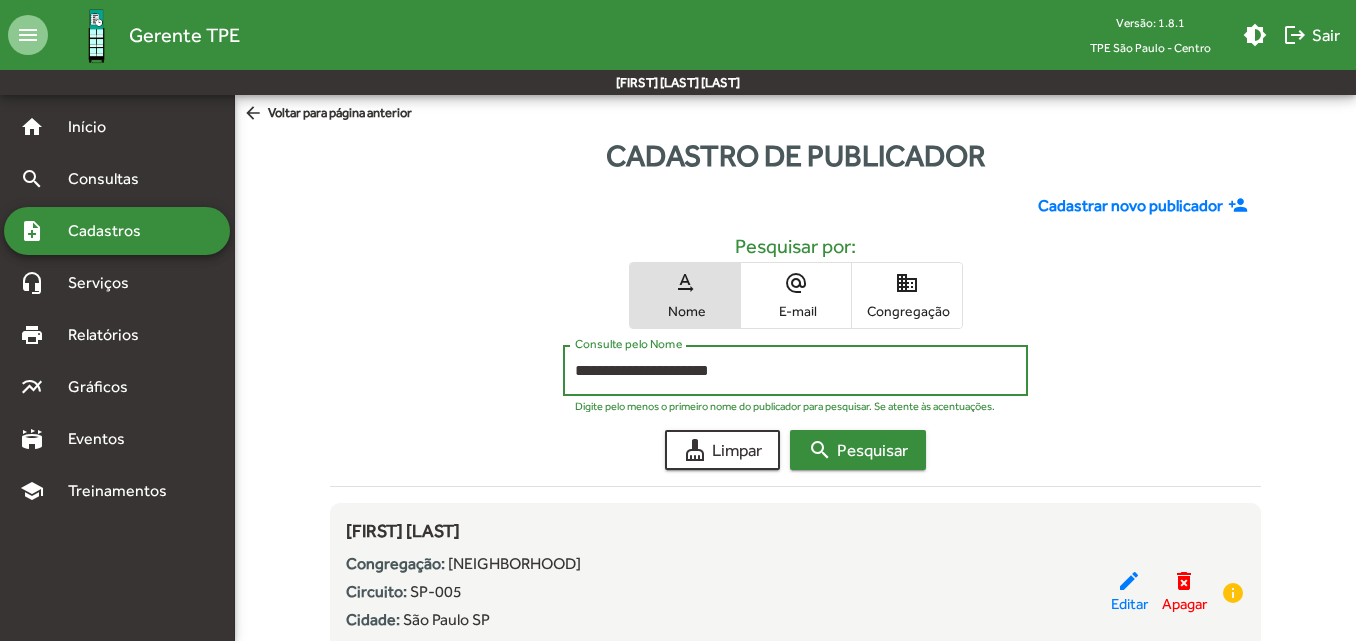 type on "**********" 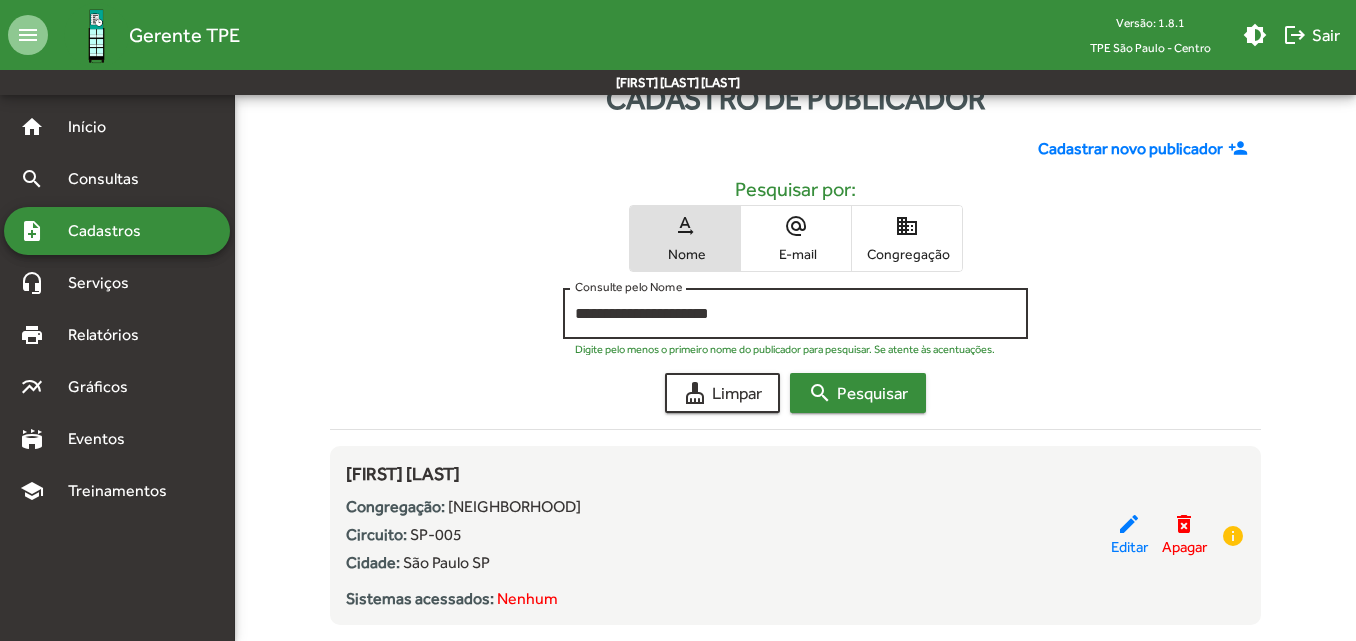 scroll, scrollTop: 89, scrollLeft: 0, axis: vertical 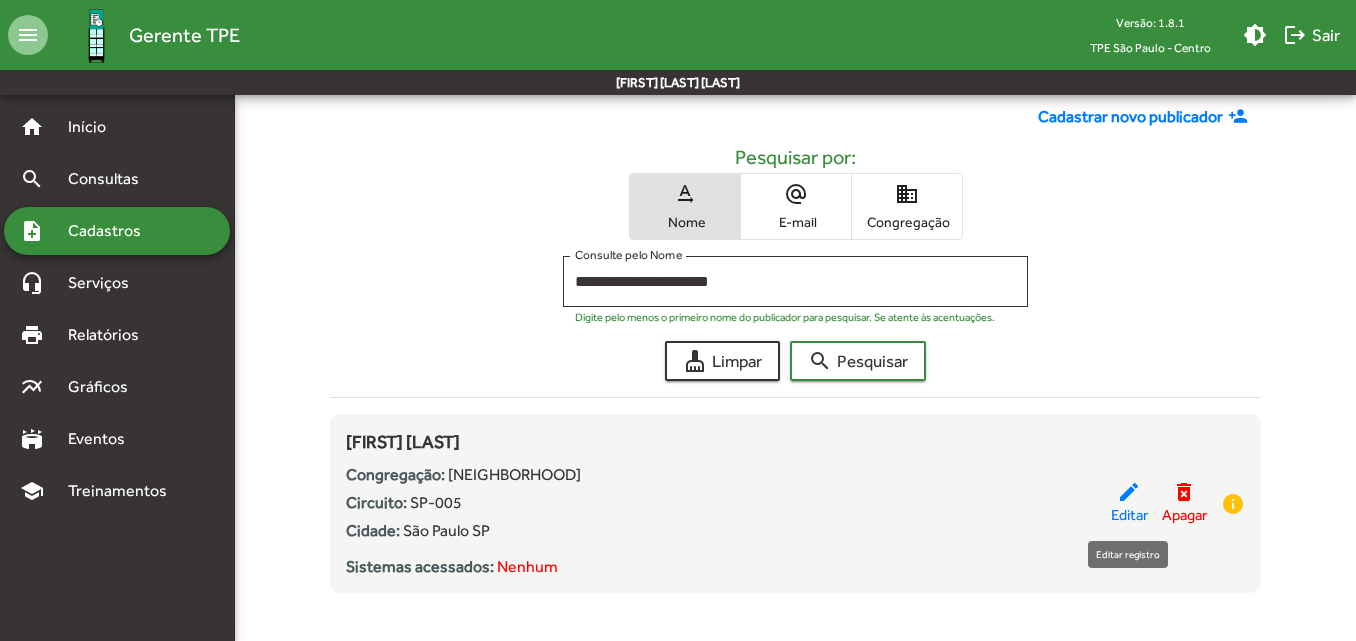 click on "edit  Editar" 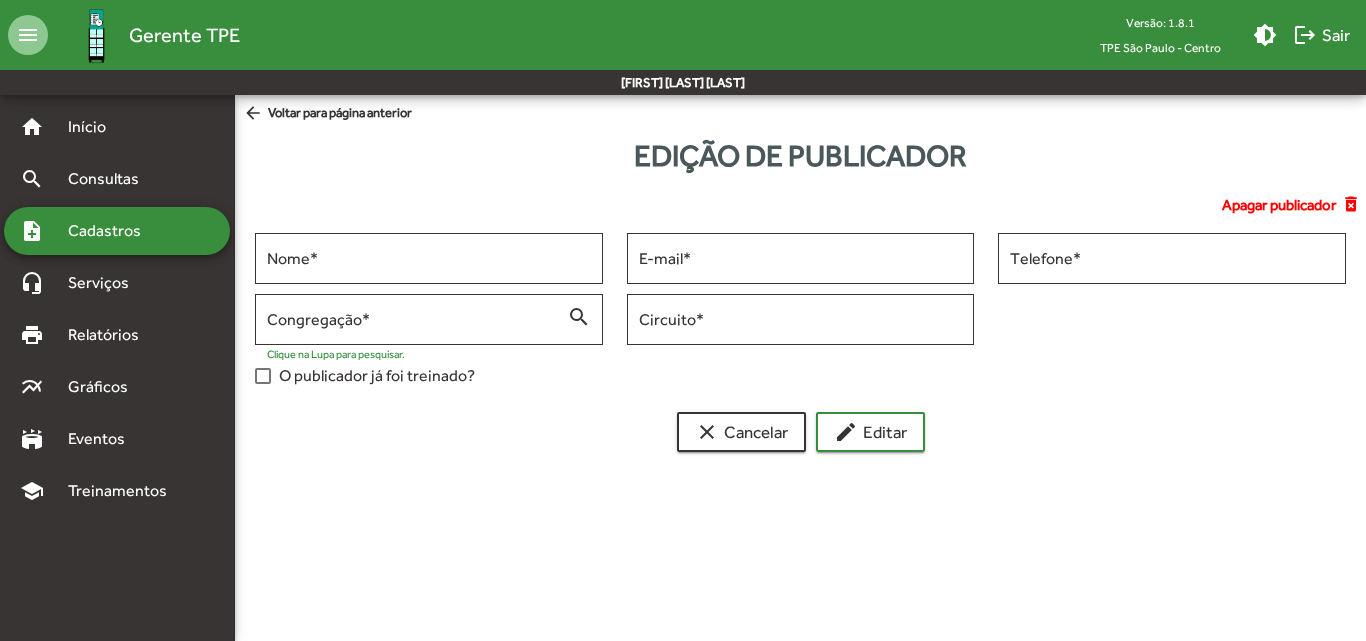 type on "**********" 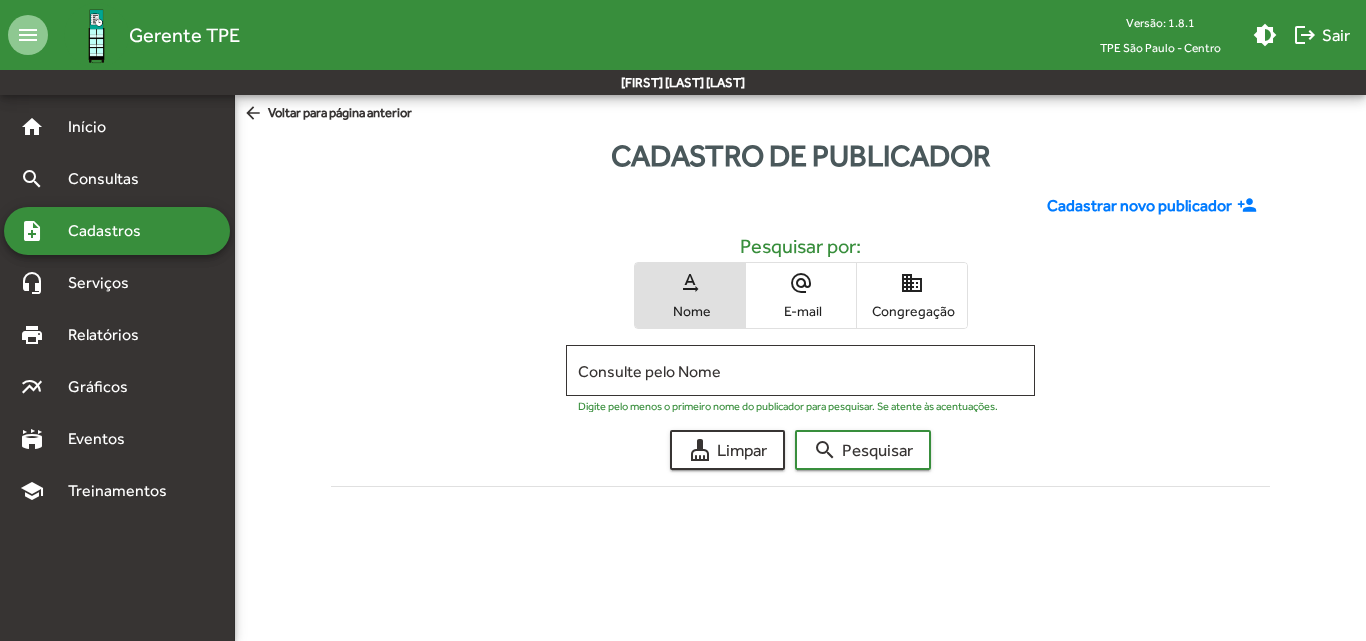 click on "Nome" at bounding box center (690, 311) 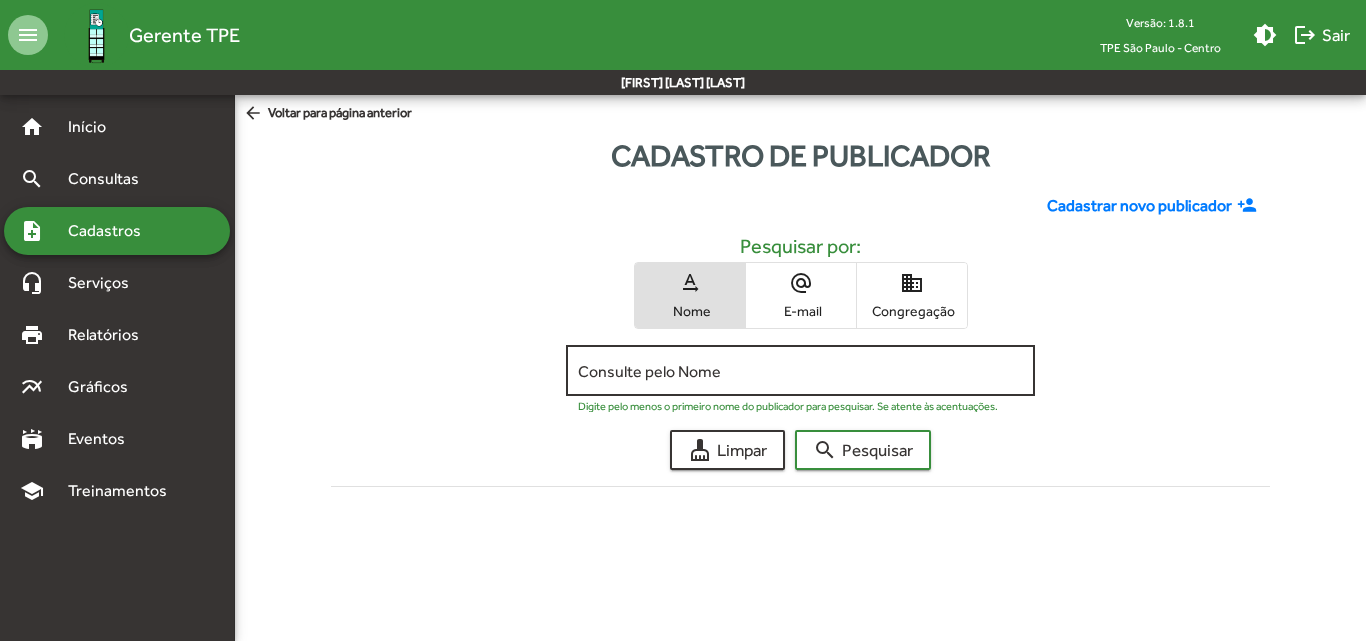 click on "Consulte pelo Nome" at bounding box center [800, 371] 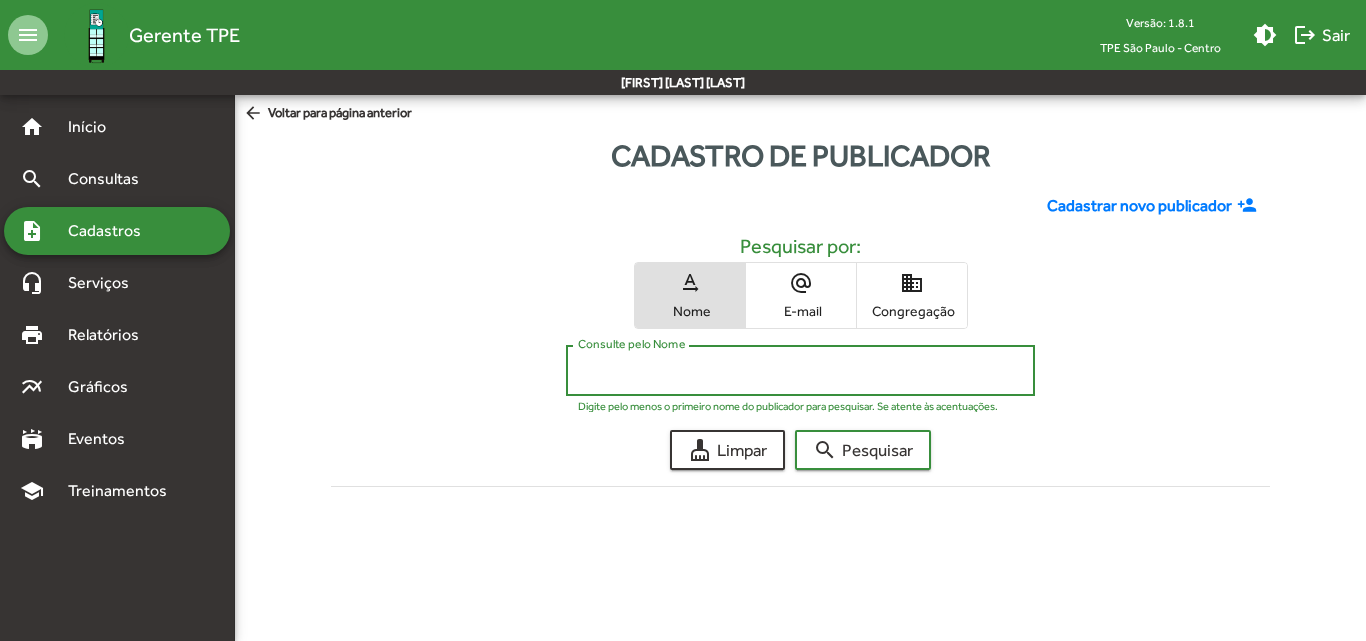 paste on "**********" 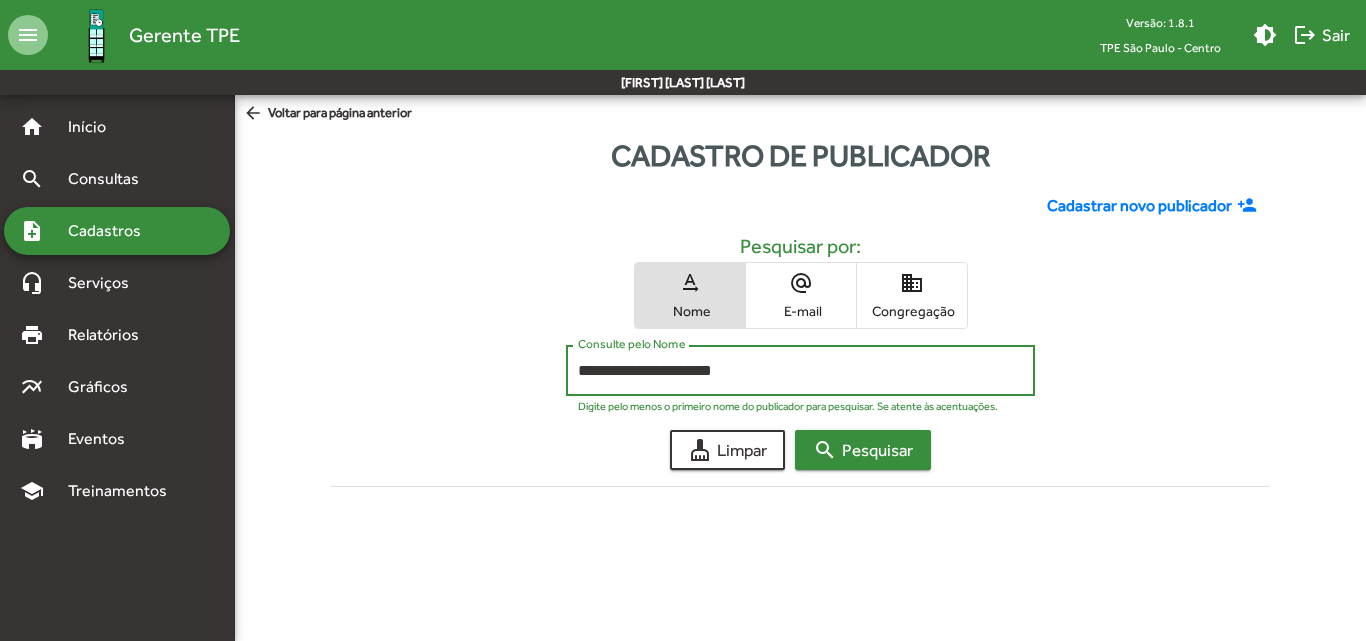 type on "**********" 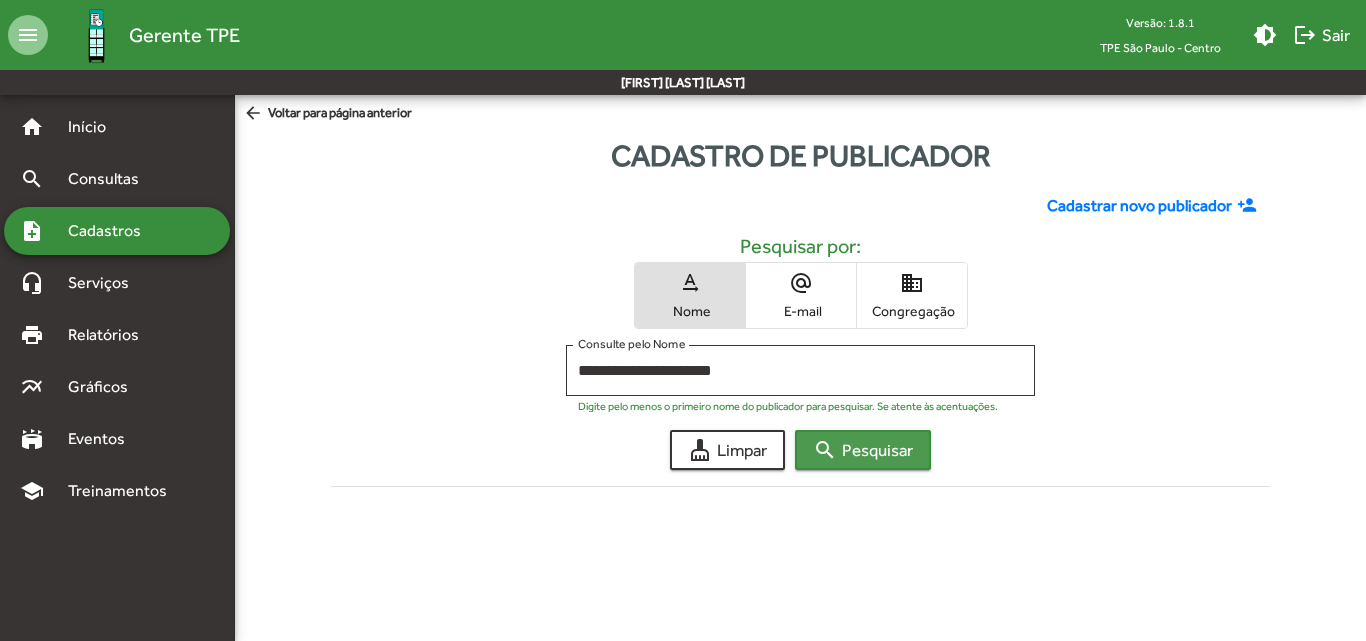 click on "search  Pesquisar" 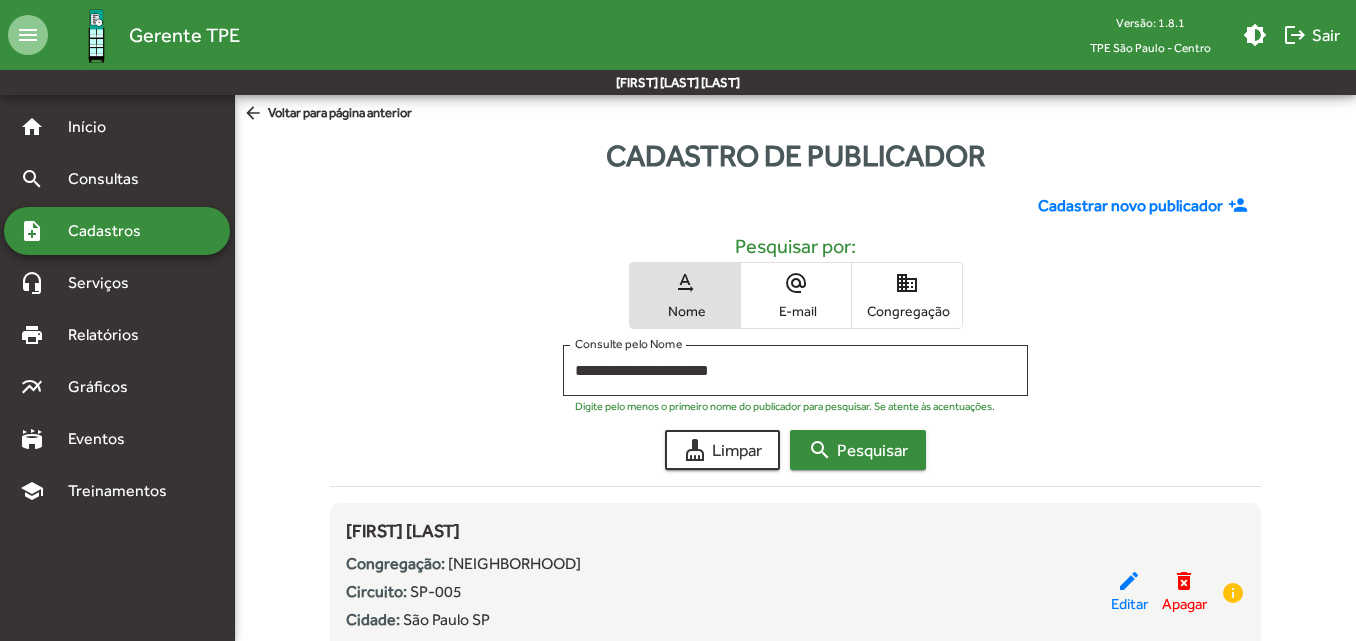 scroll, scrollTop: 105, scrollLeft: 0, axis: vertical 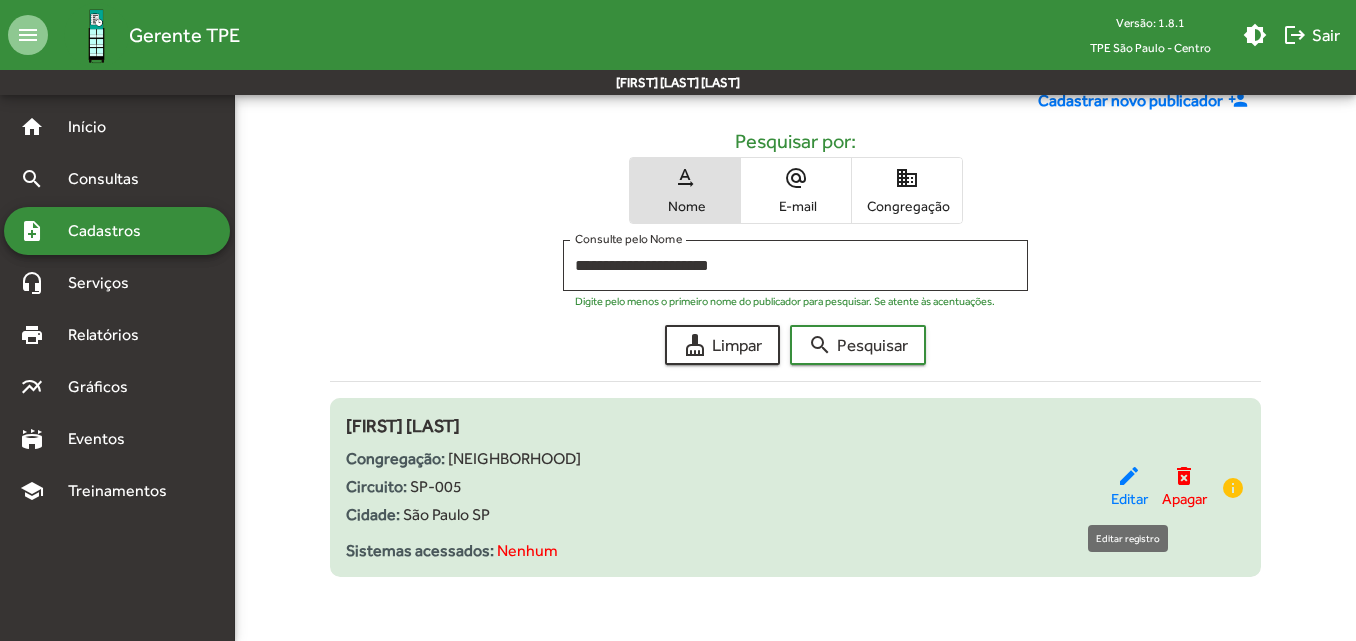 click on "edit" 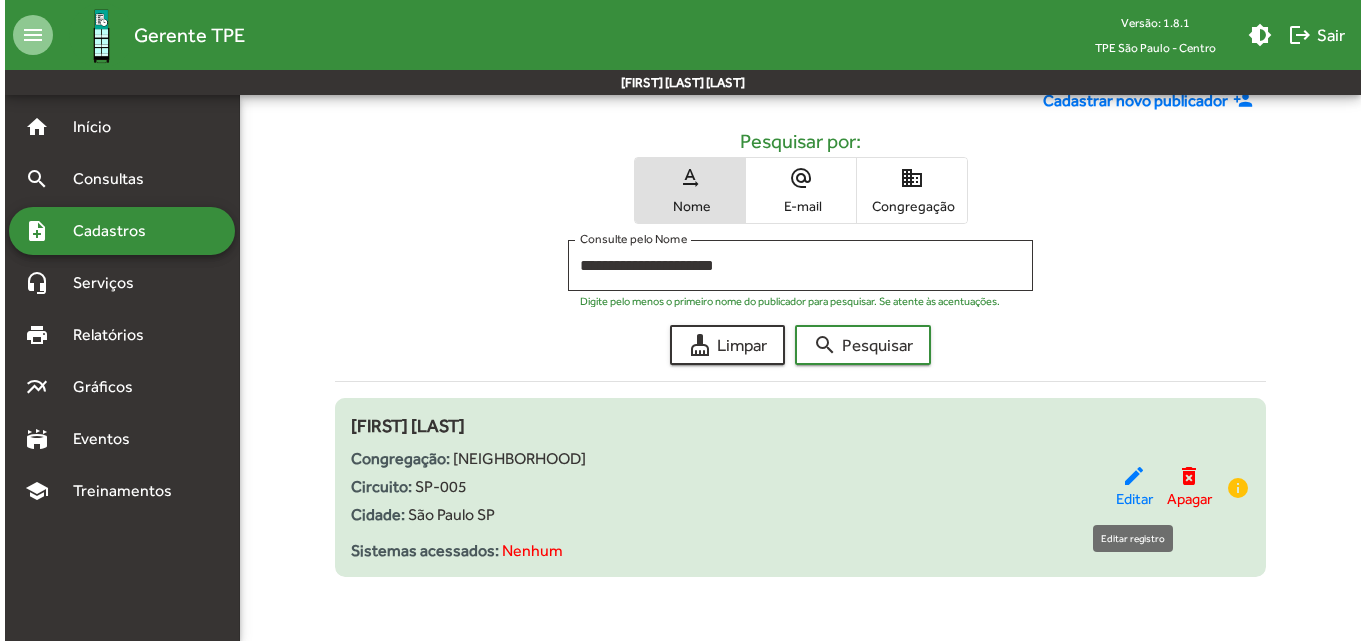 scroll, scrollTop: 0, scrollLeft: 0, axis: both 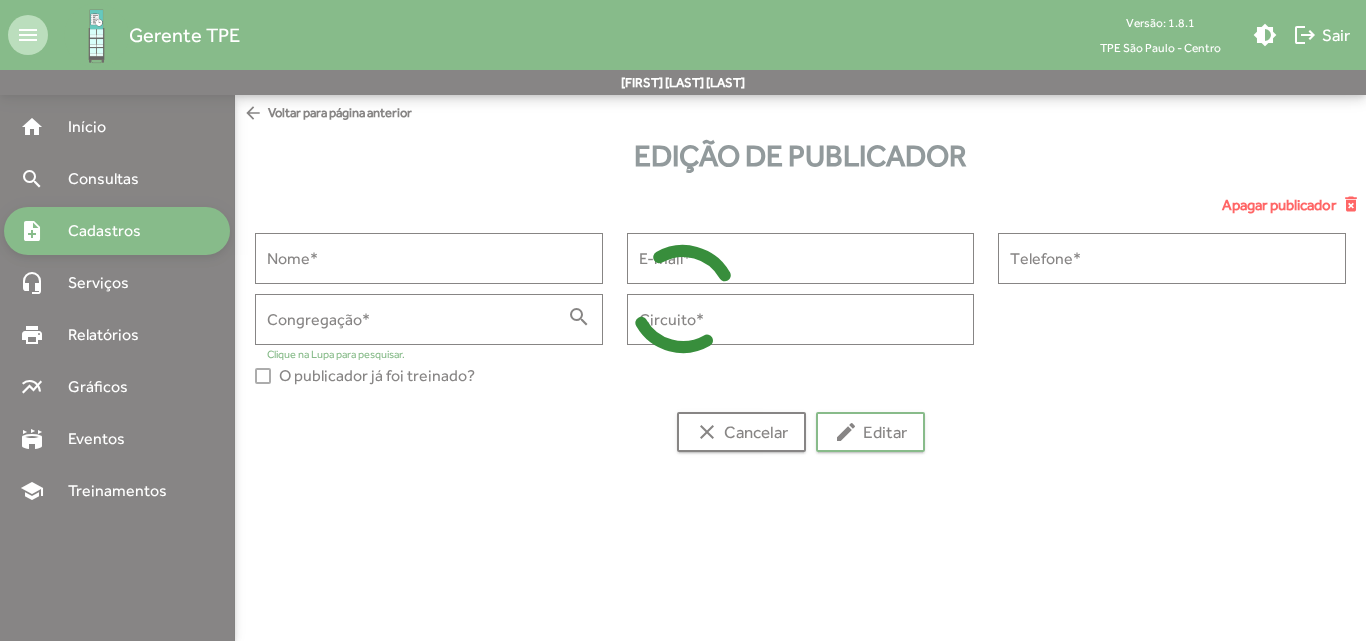 type on "**********" 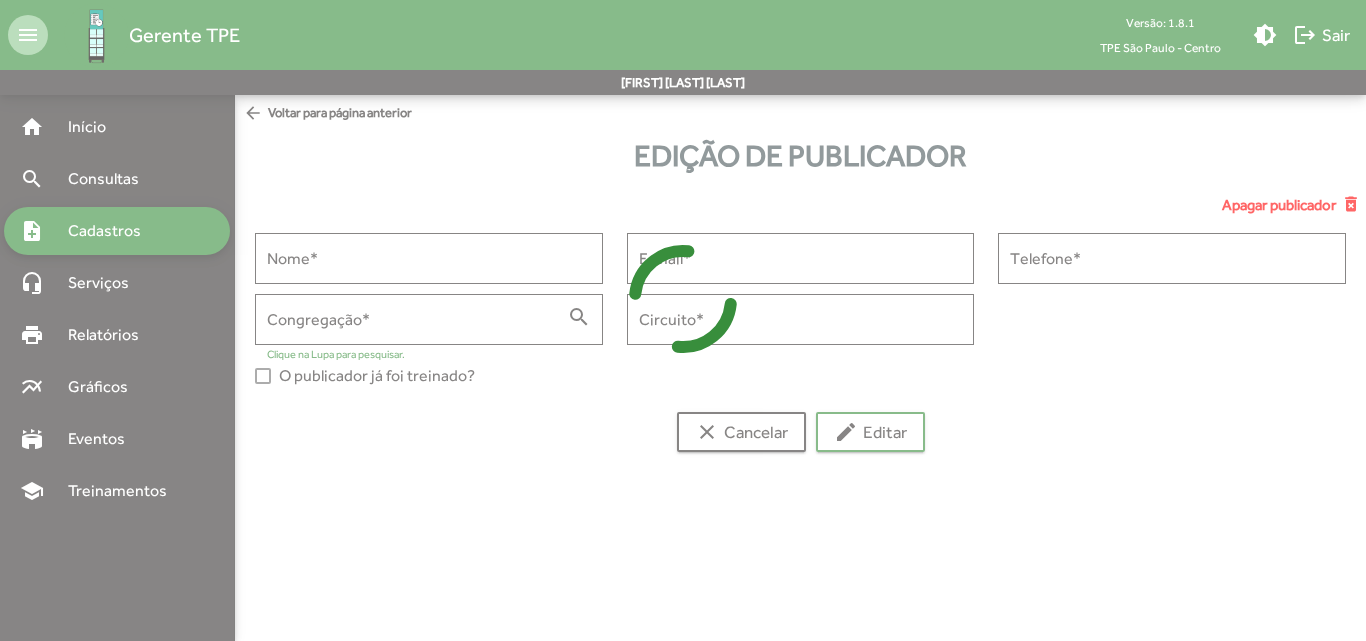 type on "**********" 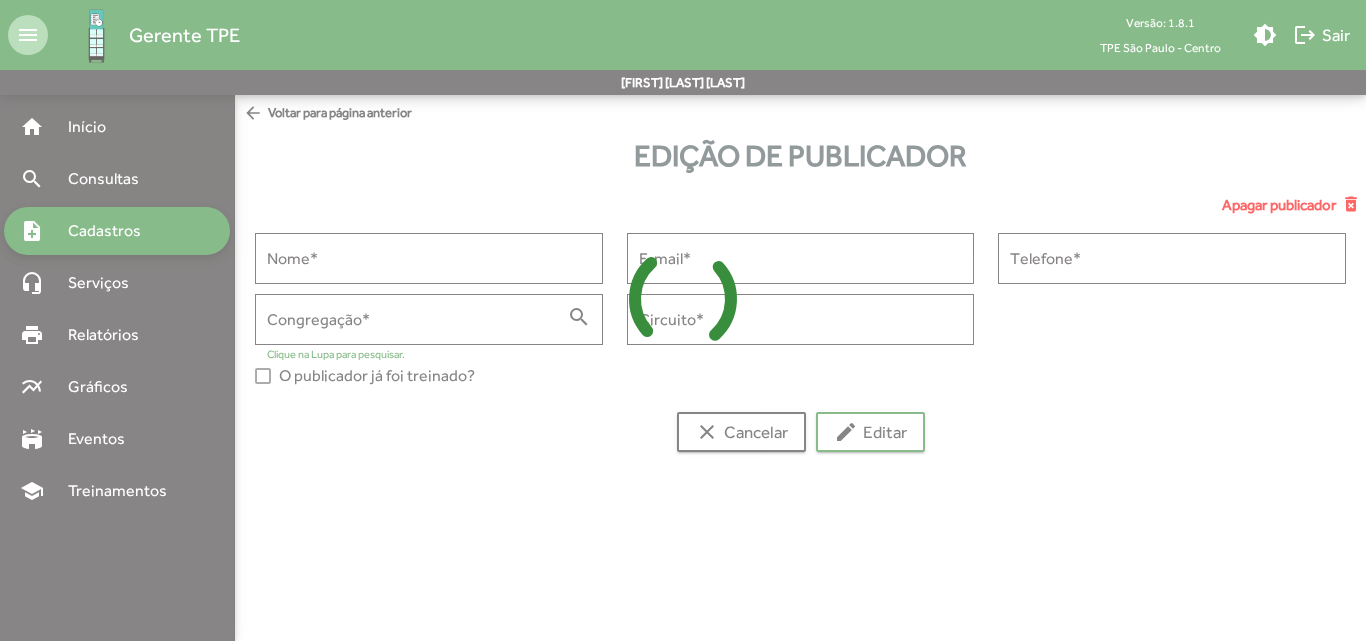 type on "**********" 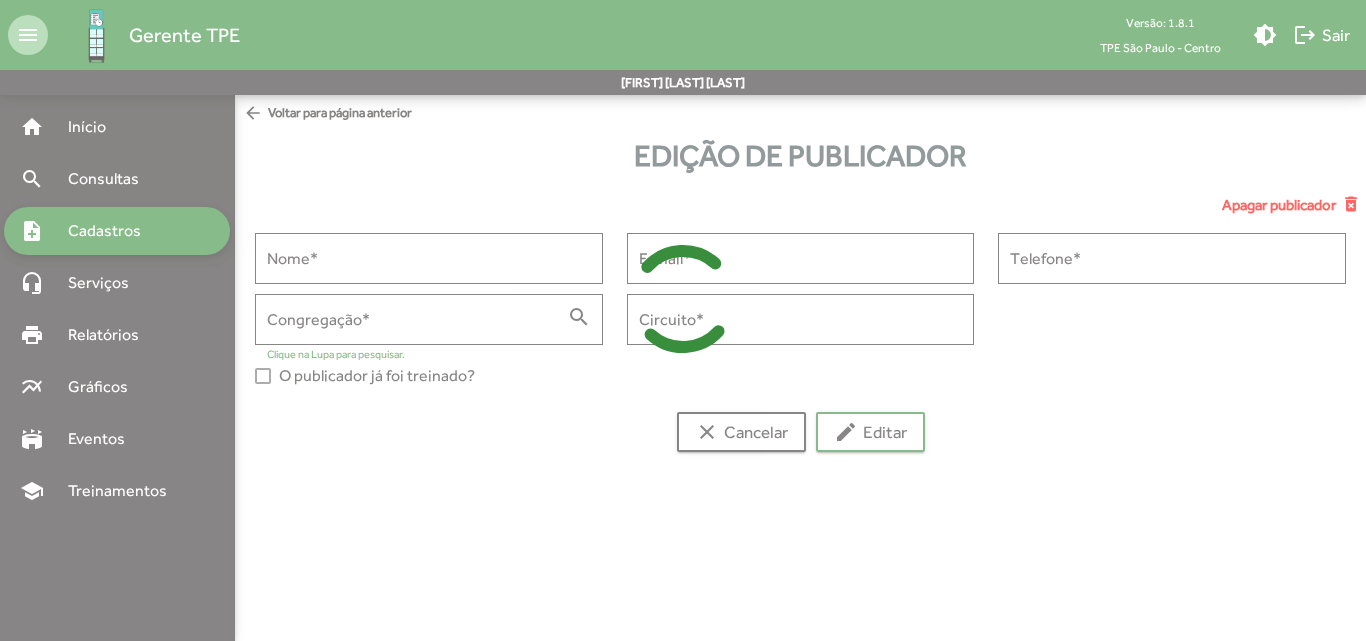 type on "**********" 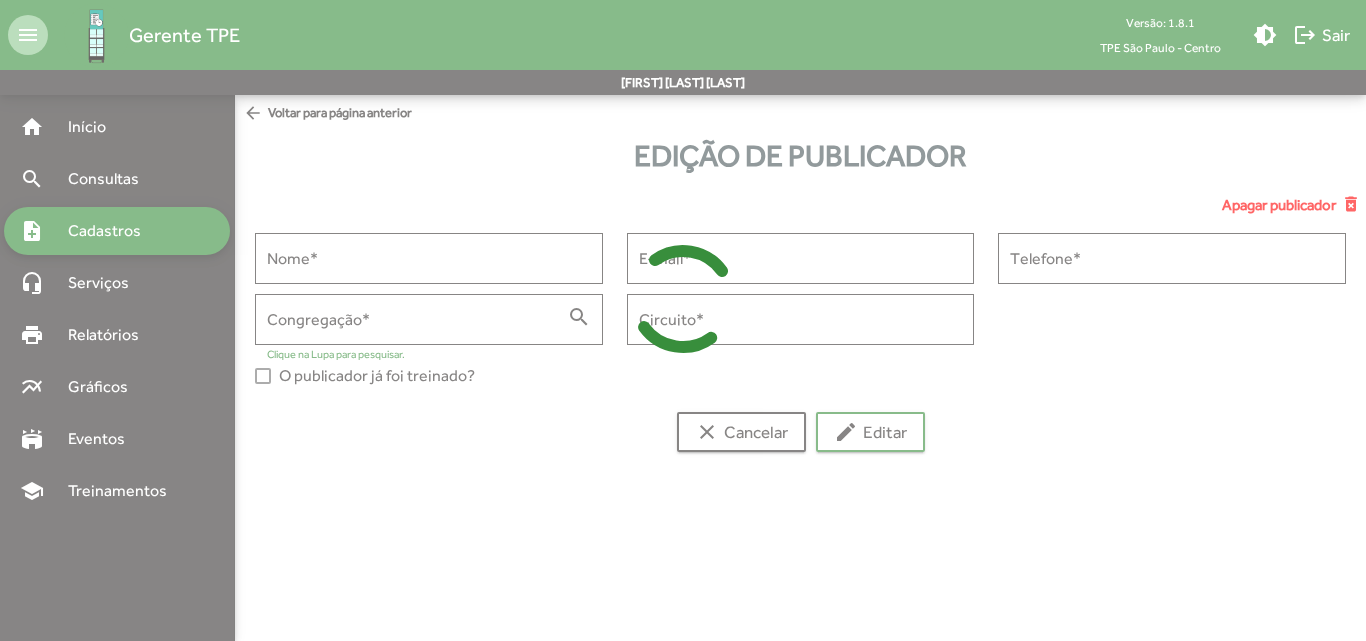 type on "******" 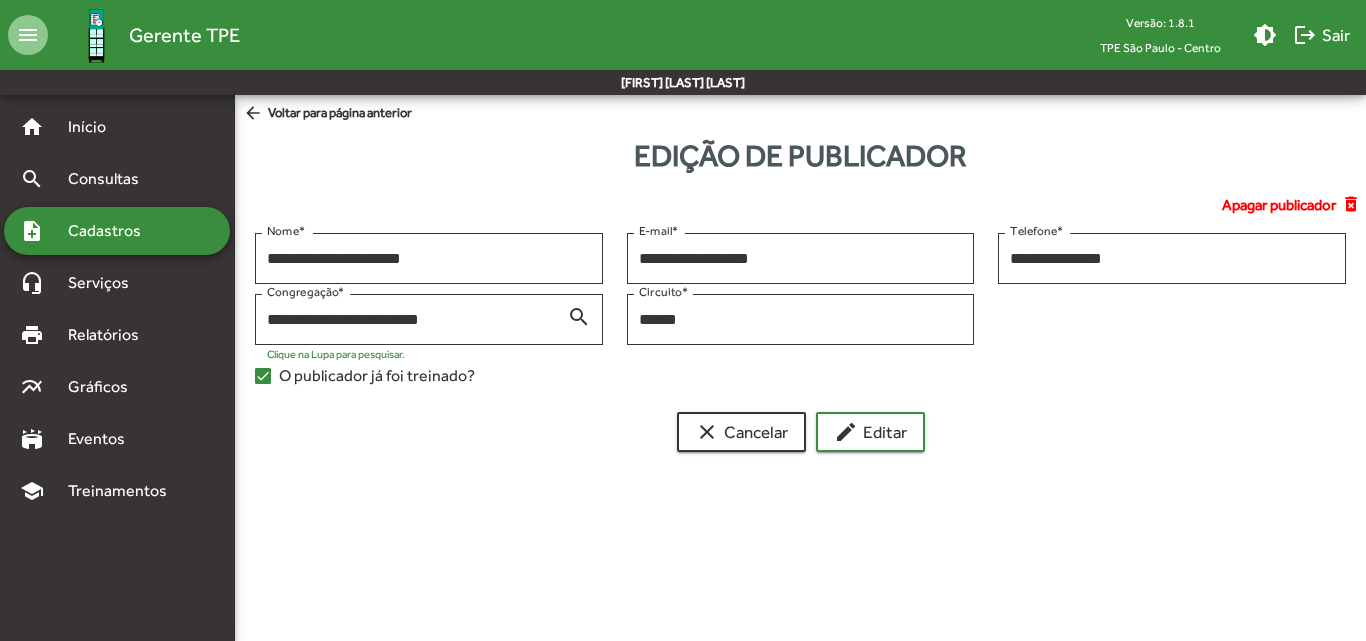 click on "Cadastros" at bounding box center (111, 231) 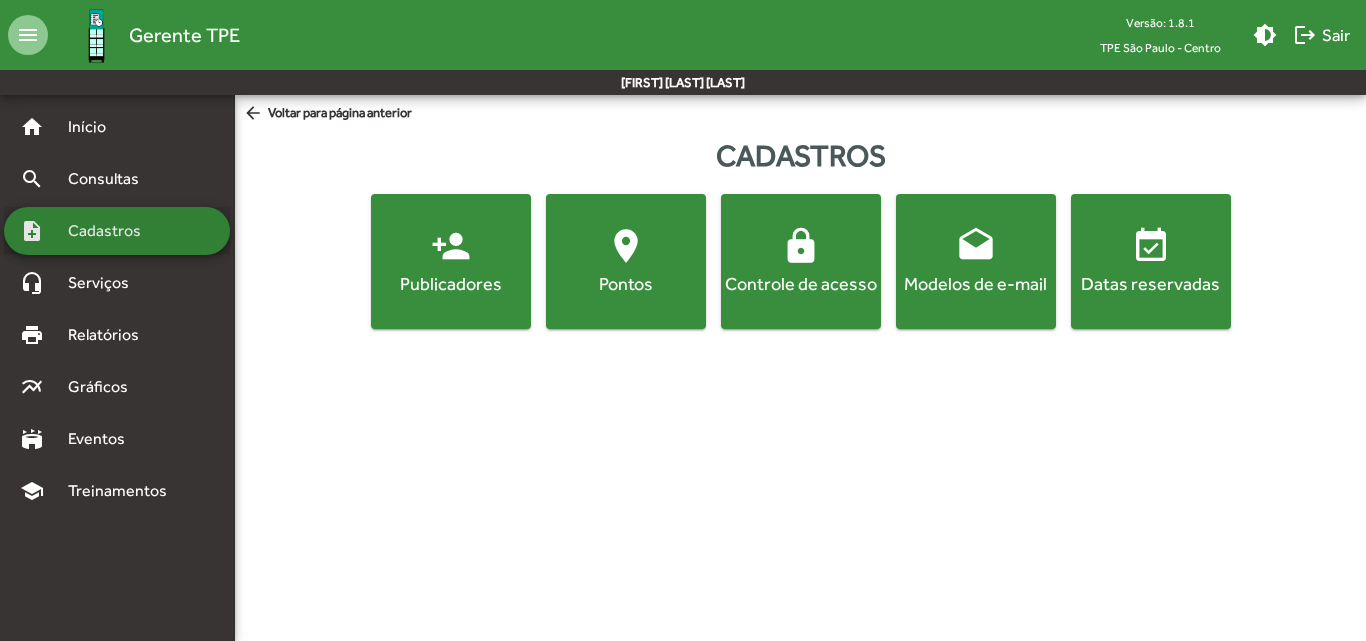 click on "person_add  Publicadores" 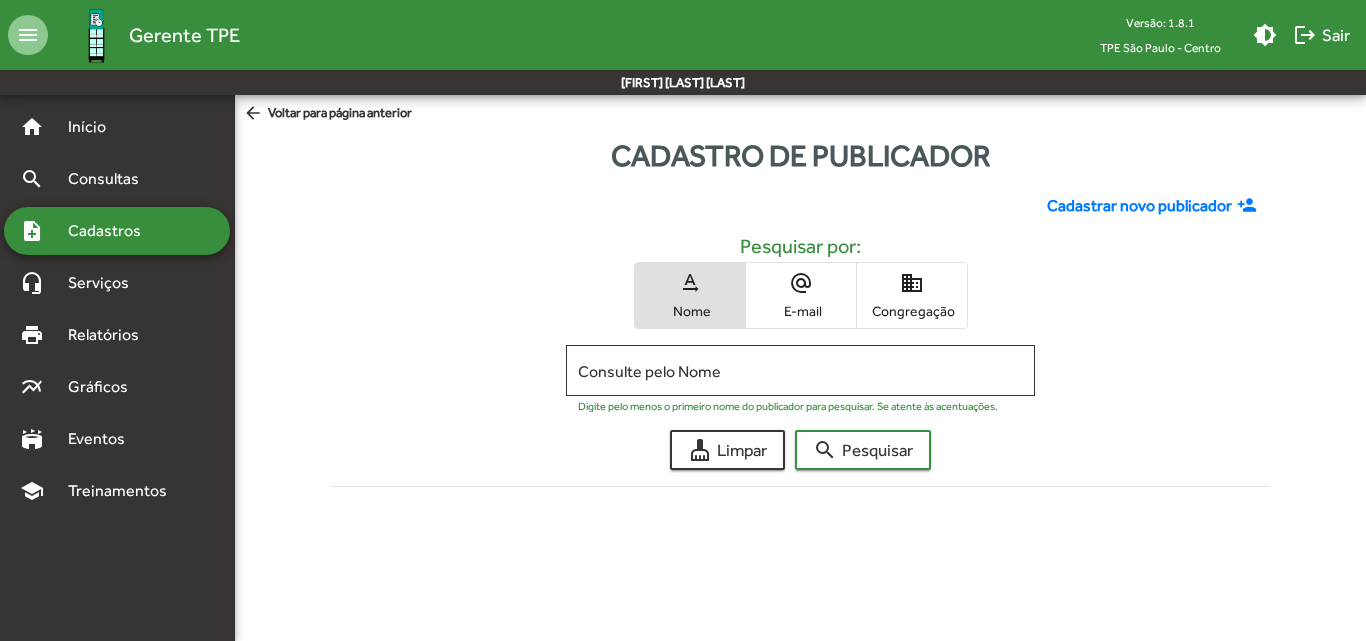 click on "Nome" at bounding box center (690, 311) 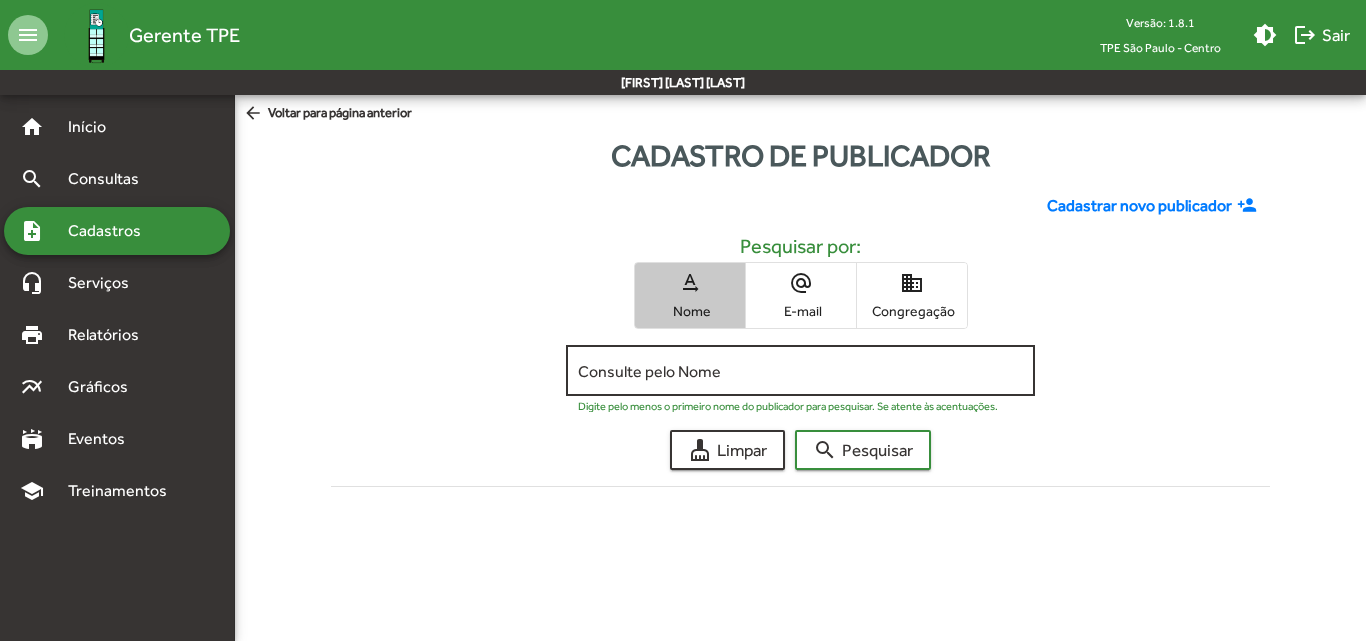 click on "Consulte pelo Nome" 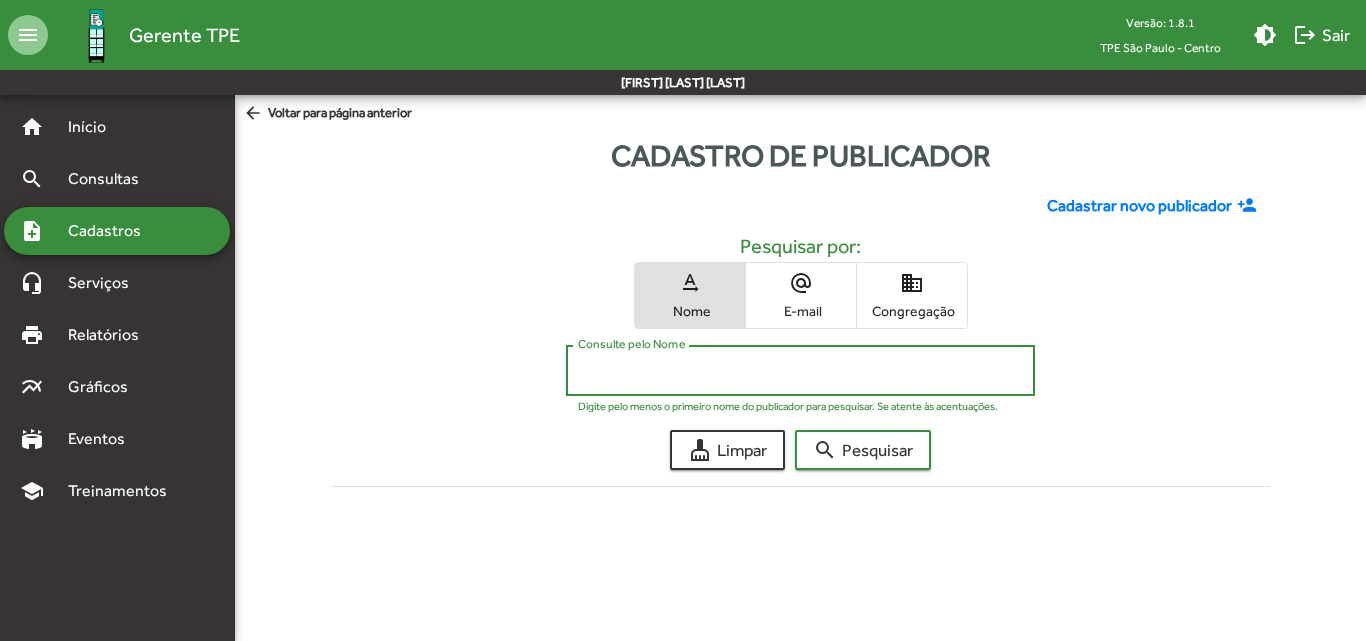 paste on "**********" 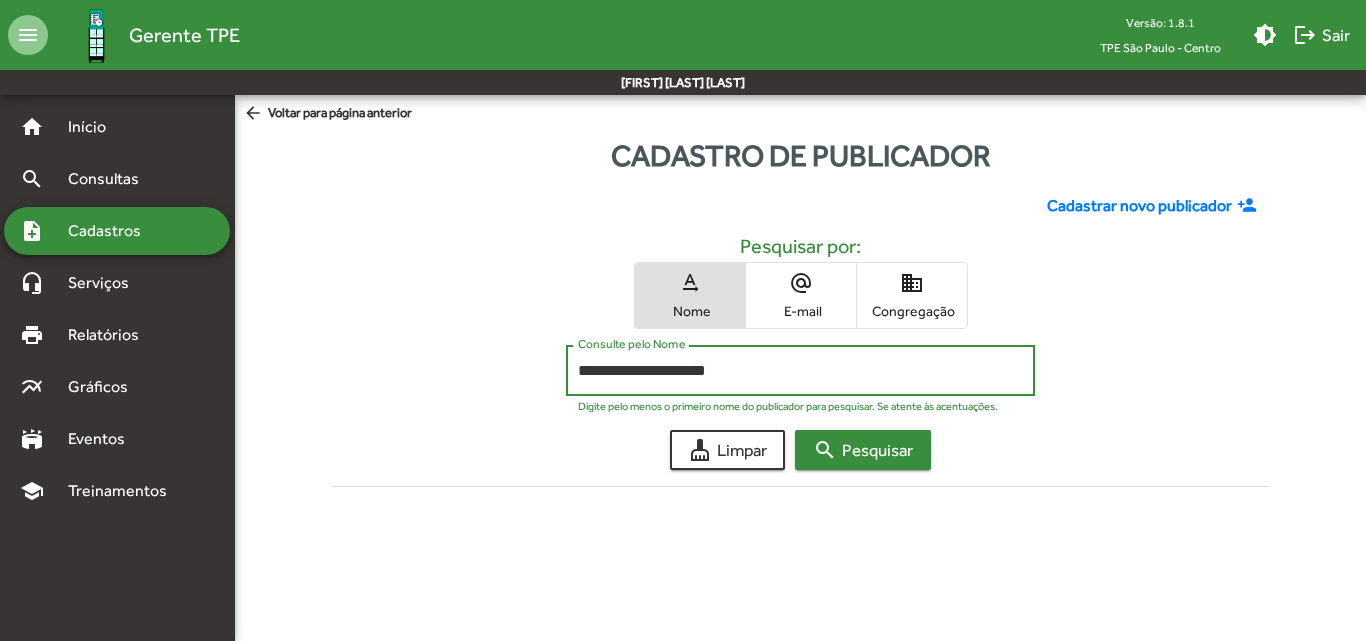 type on "**********" 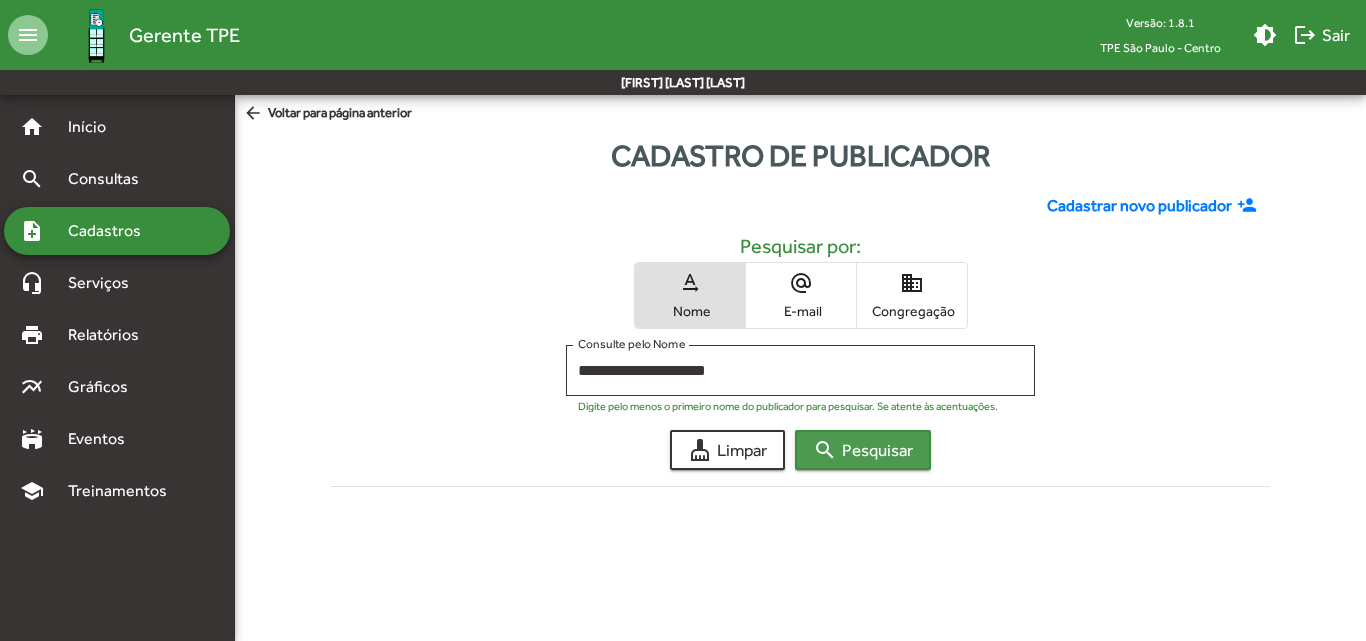 click on "search  Pesquisar" 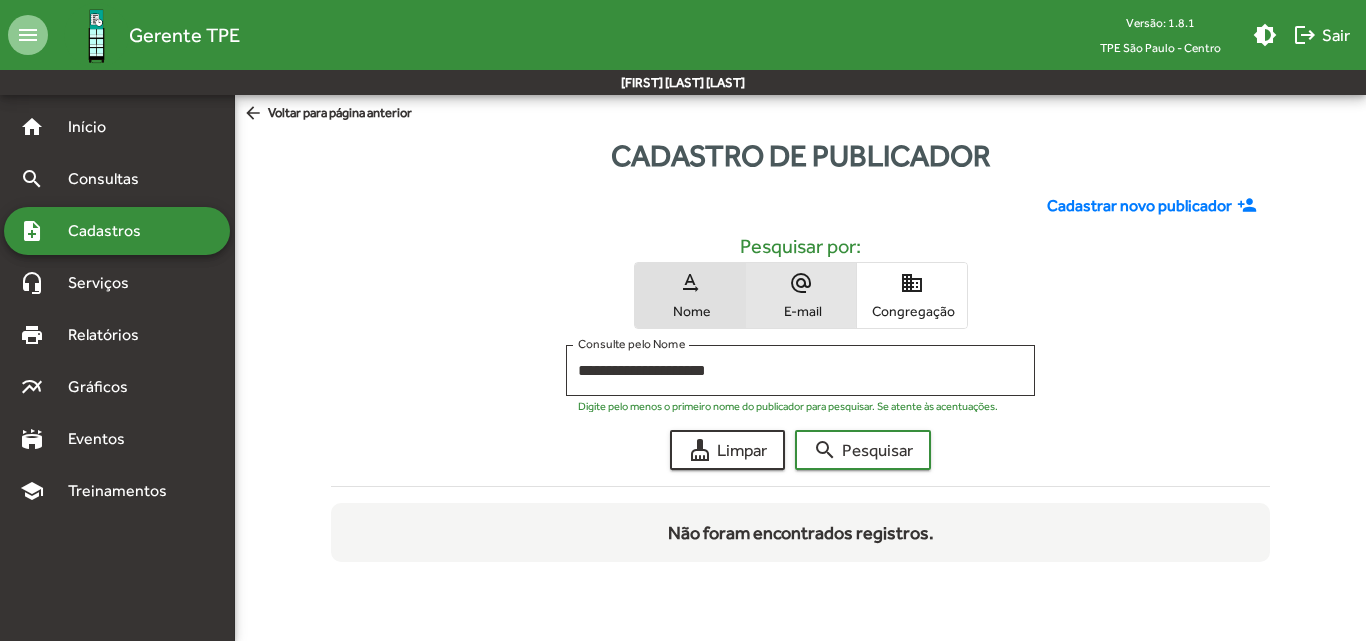 click on "alternate_email" at bounding box center [801, 283] 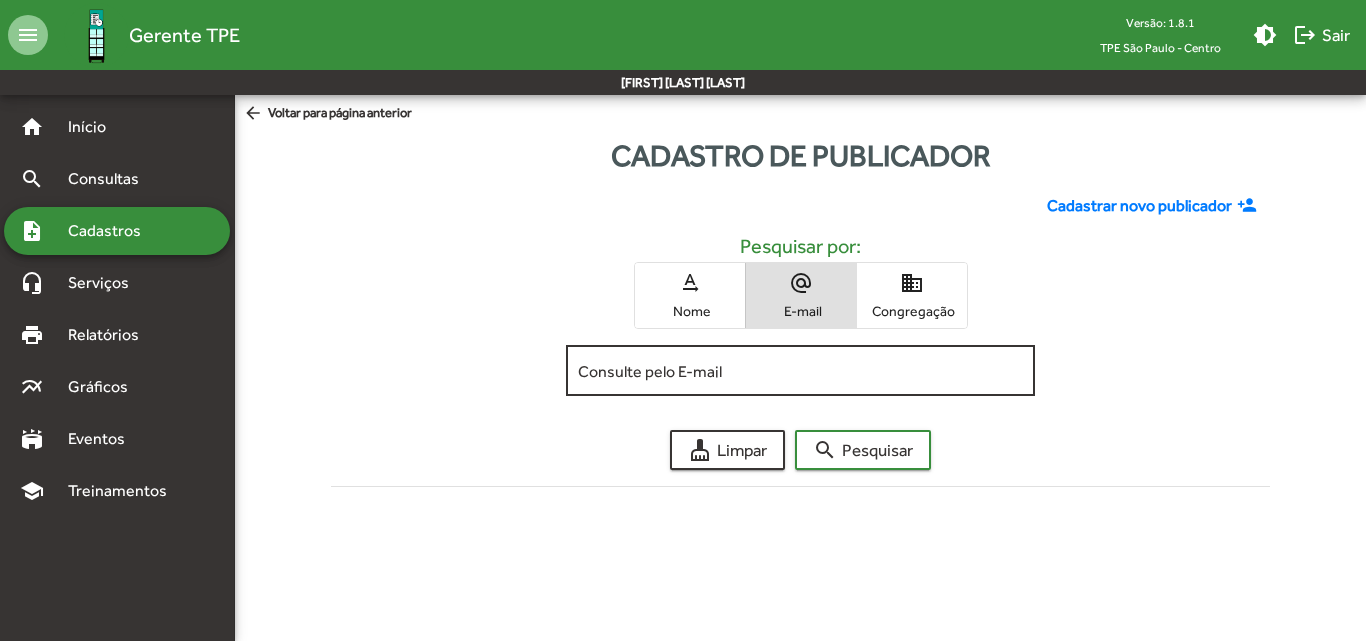 click on "Consulte pelo E-mail" at bounding box center [800, 371] 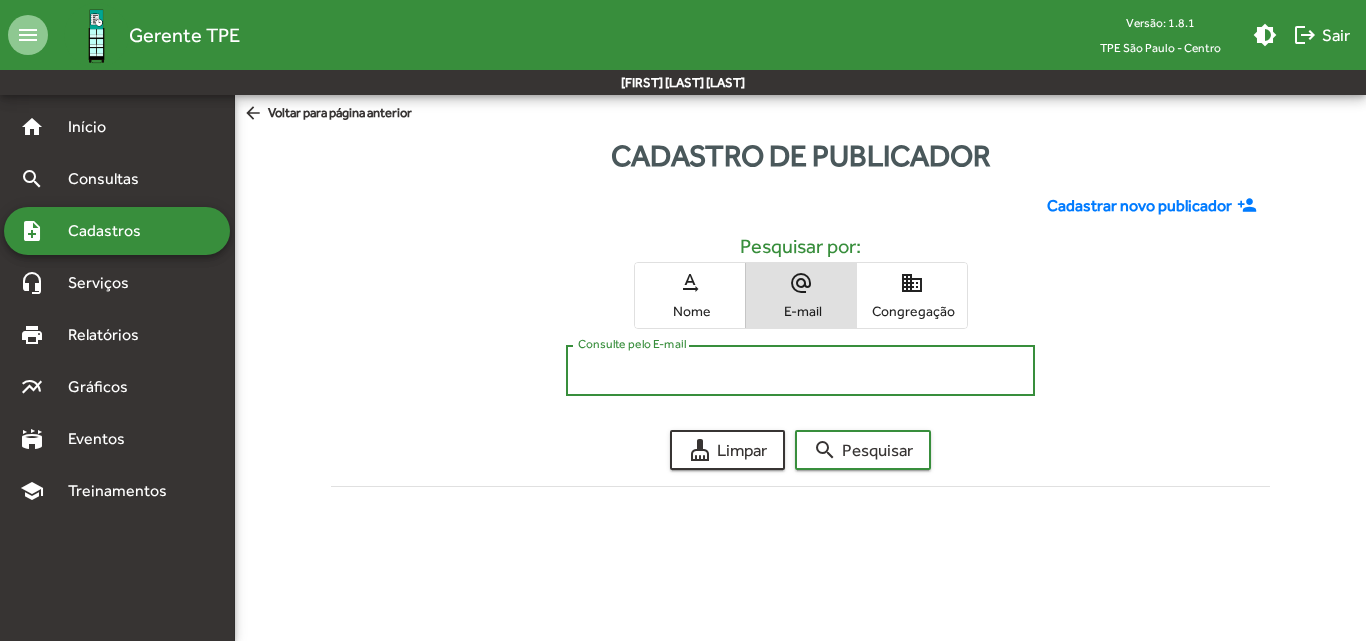 paste on "**********" 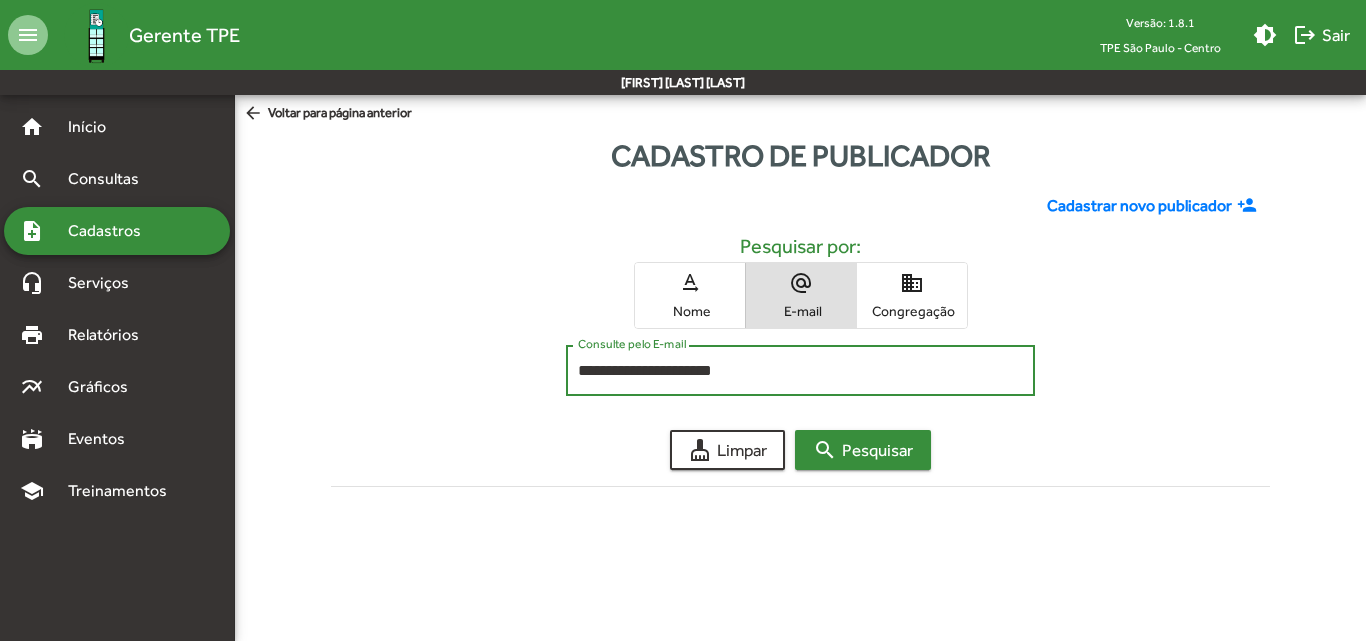 type on "**********" 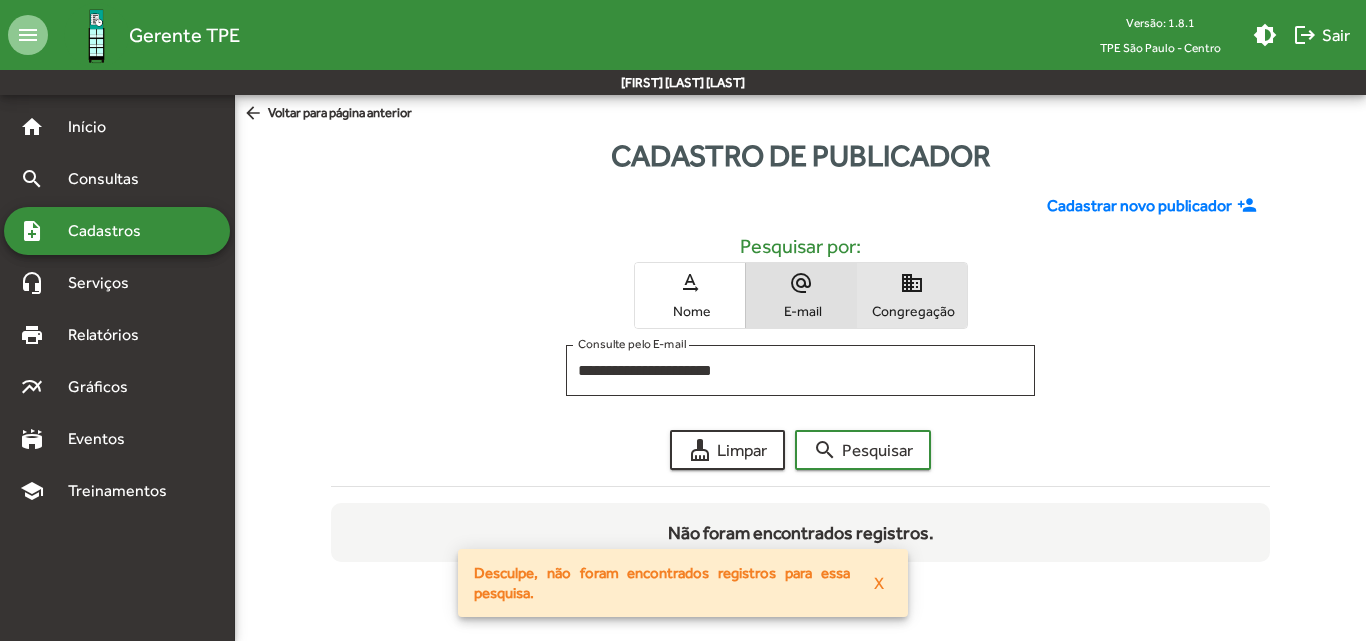 click on "domain Congregação" at bounding box center (912, 295) 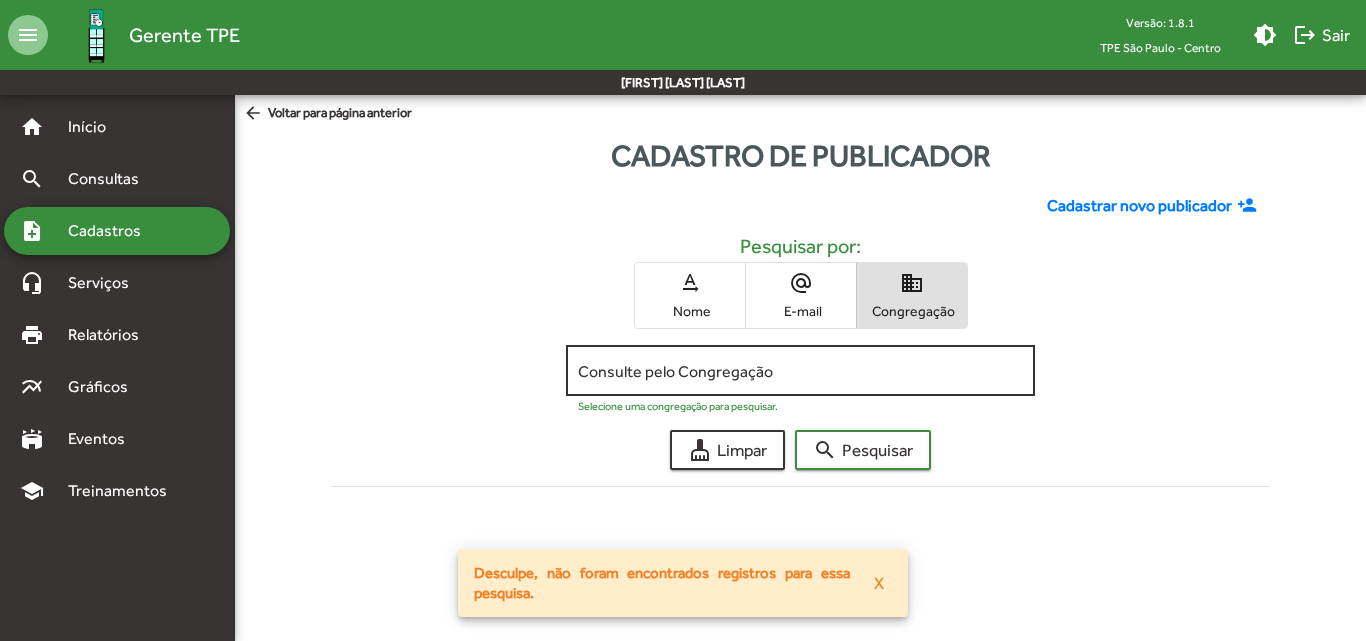 click on "Consulte pelo Congregação" at bounding box center (800, 371) 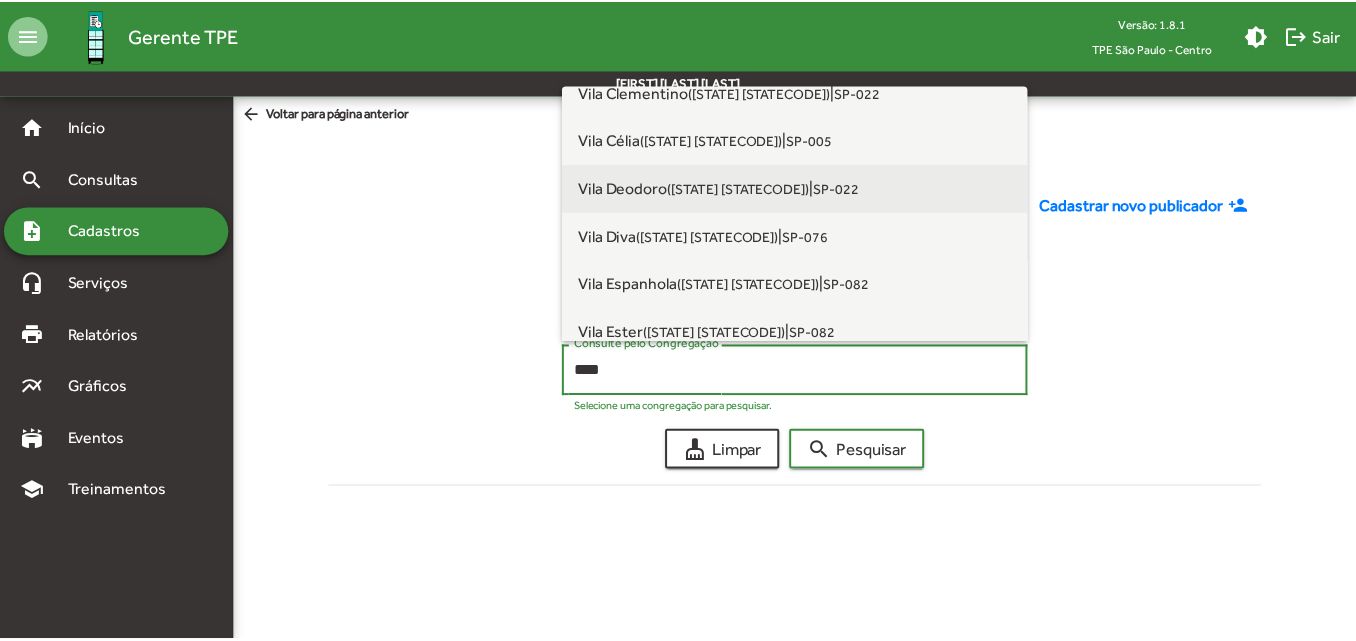 scroll, scrollTop: 600, scrollLeft: 0, axis: vertical 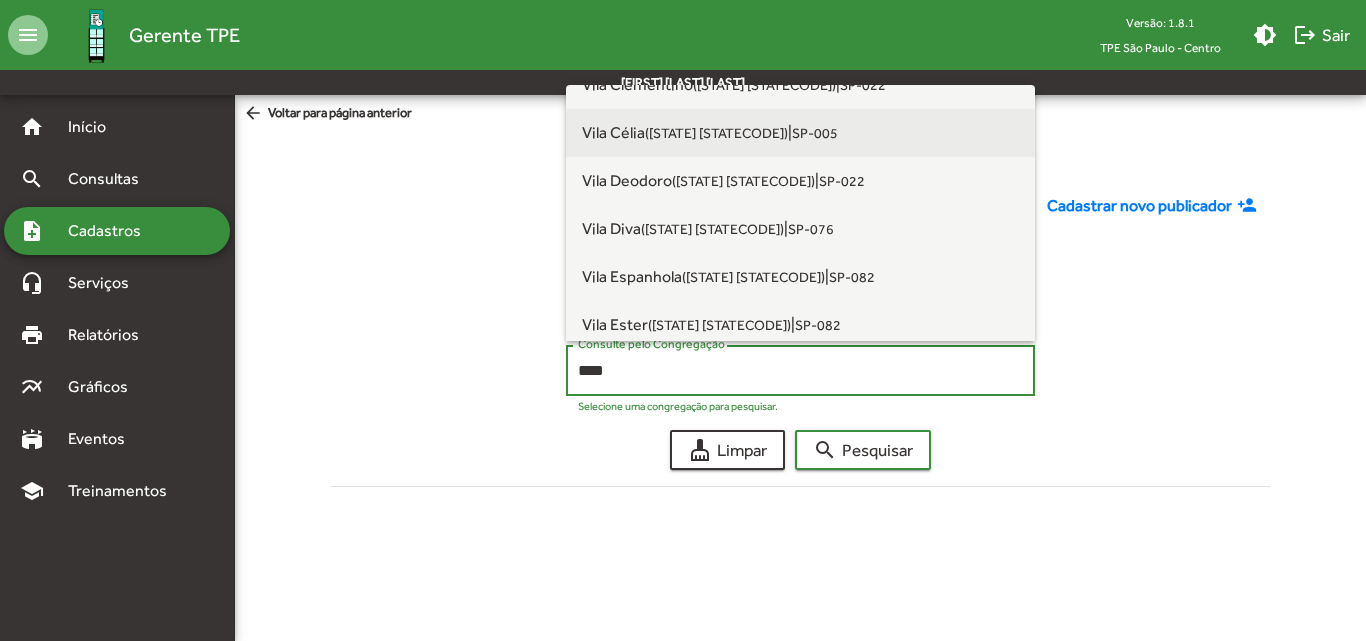 click on "([STATE] [STATECODE])" at bounding box center (716, 133) 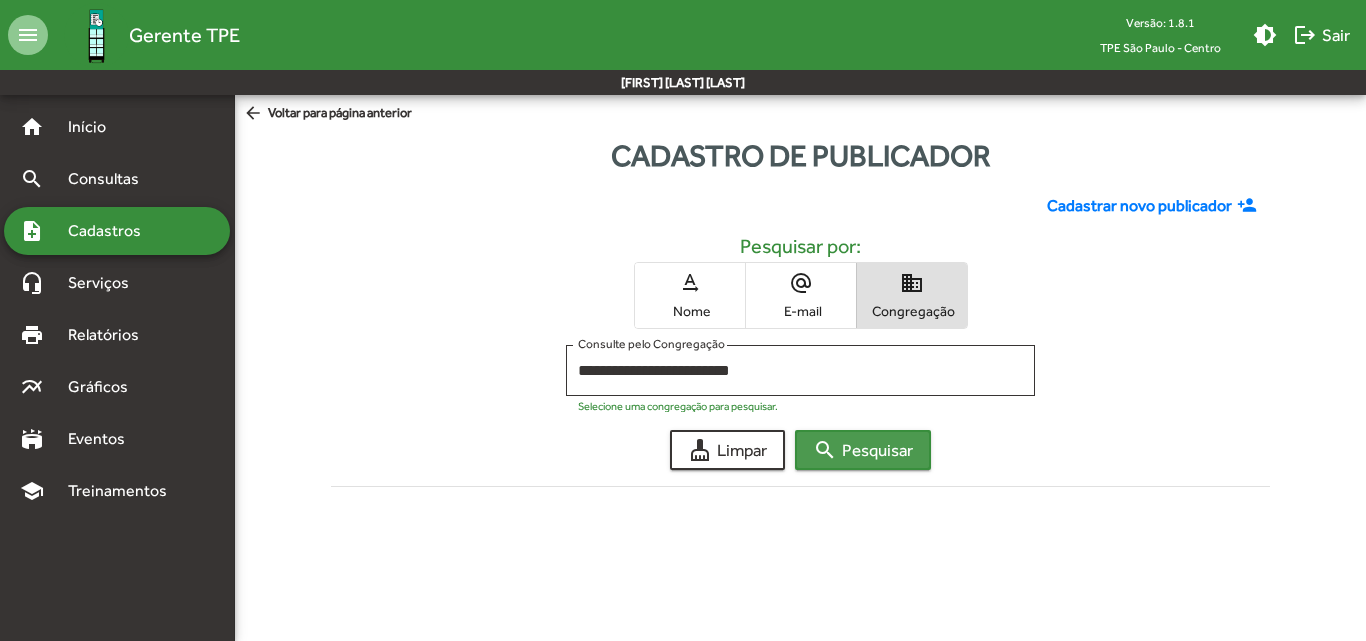 click on "search  Pesquisar" 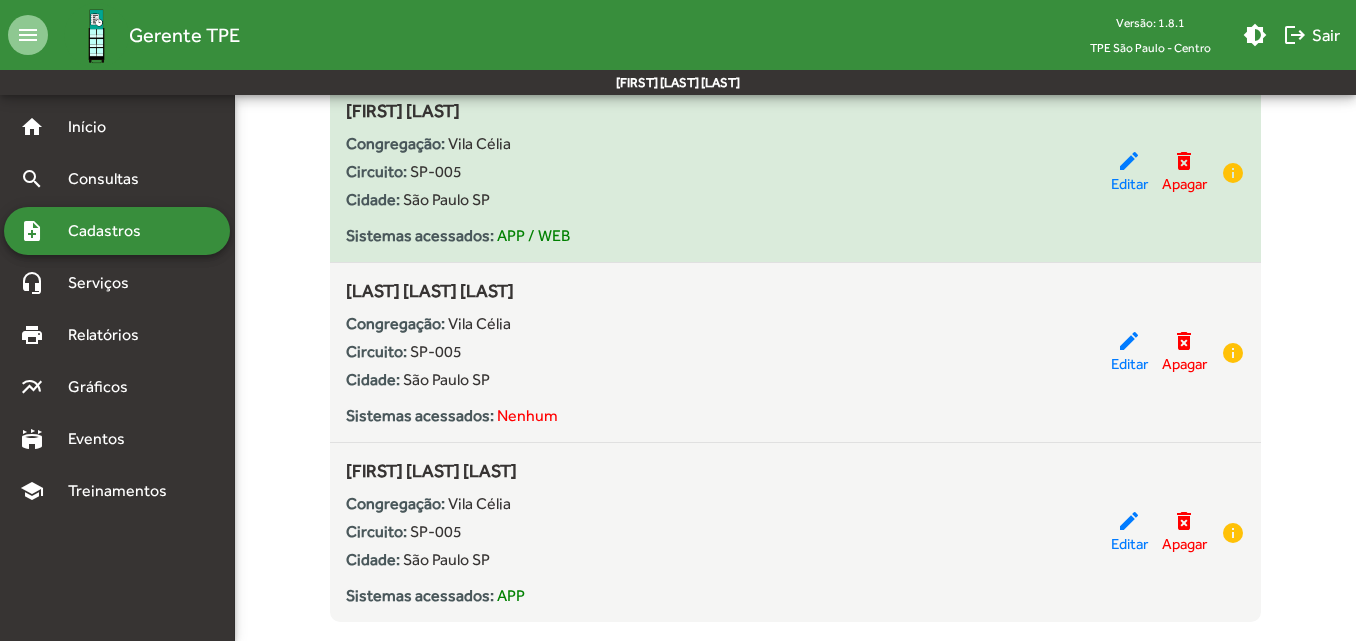 scroll, scrollTop: 2789, scrollLeft: 0, axis: vertical 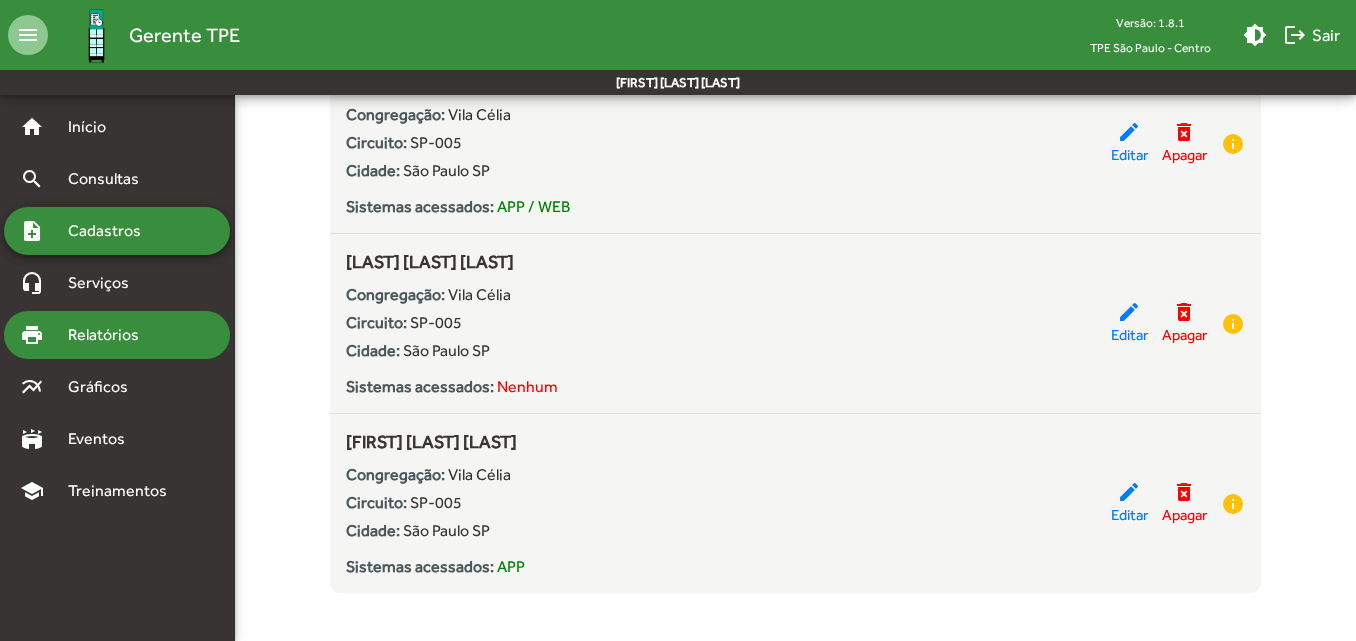 click on "Relatórios" at bounding box center (110, 335) 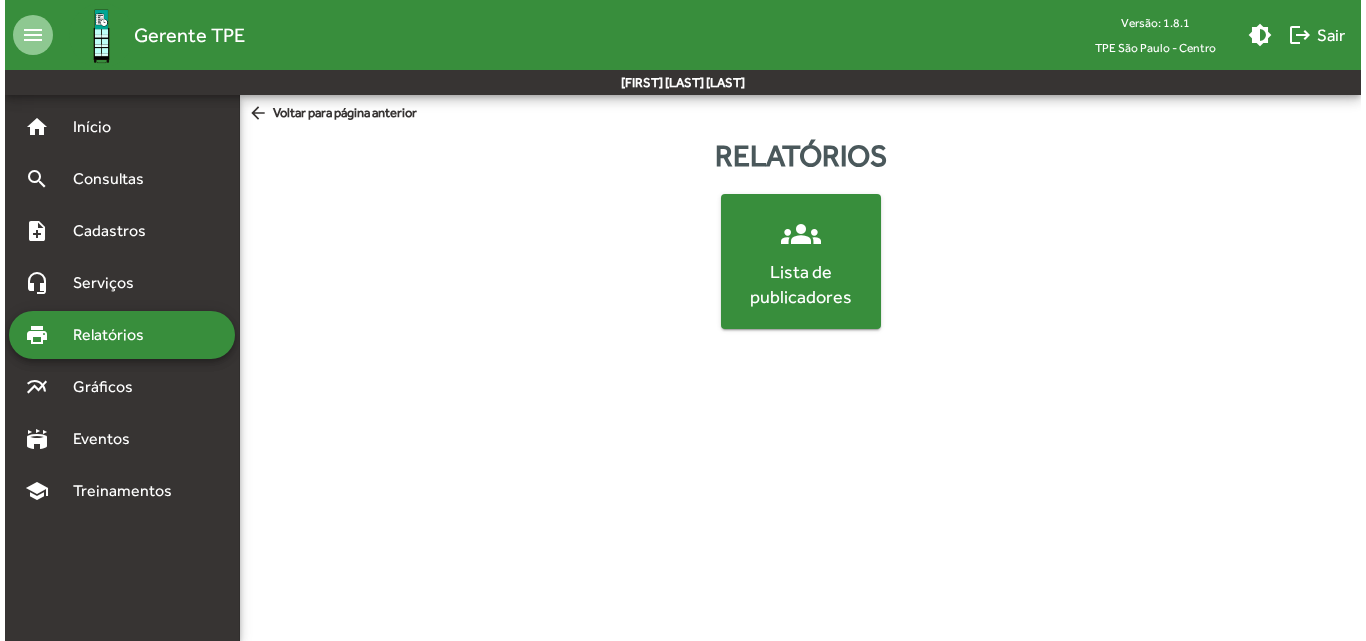scroll, scrollTop: 0, scrollLeft: 0, axis: both 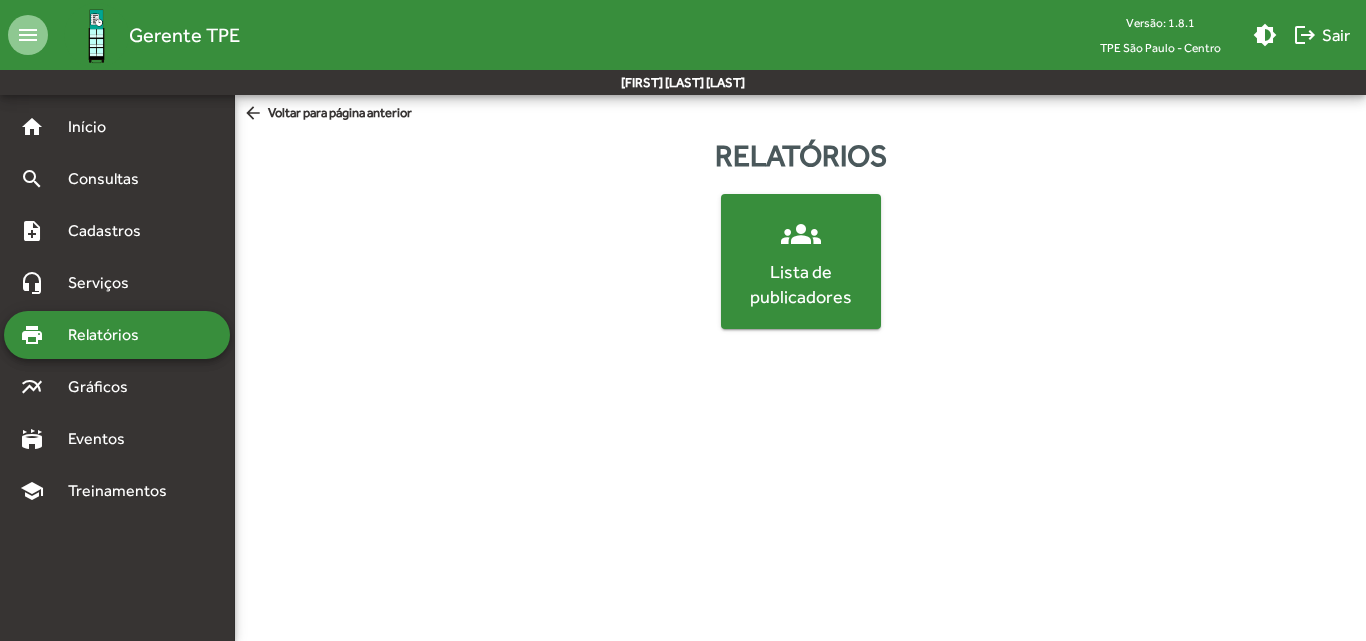 click on "Lista de publicadores" 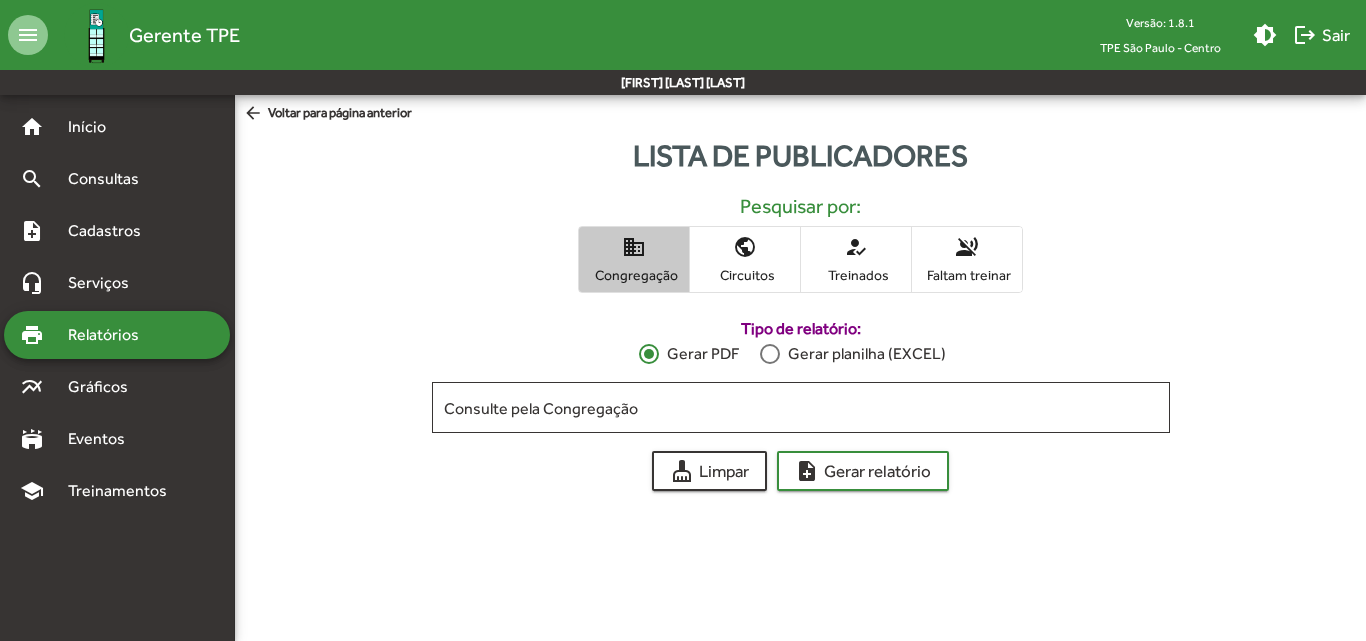 click on "domain Congregação" at bounding box center (634, 259) 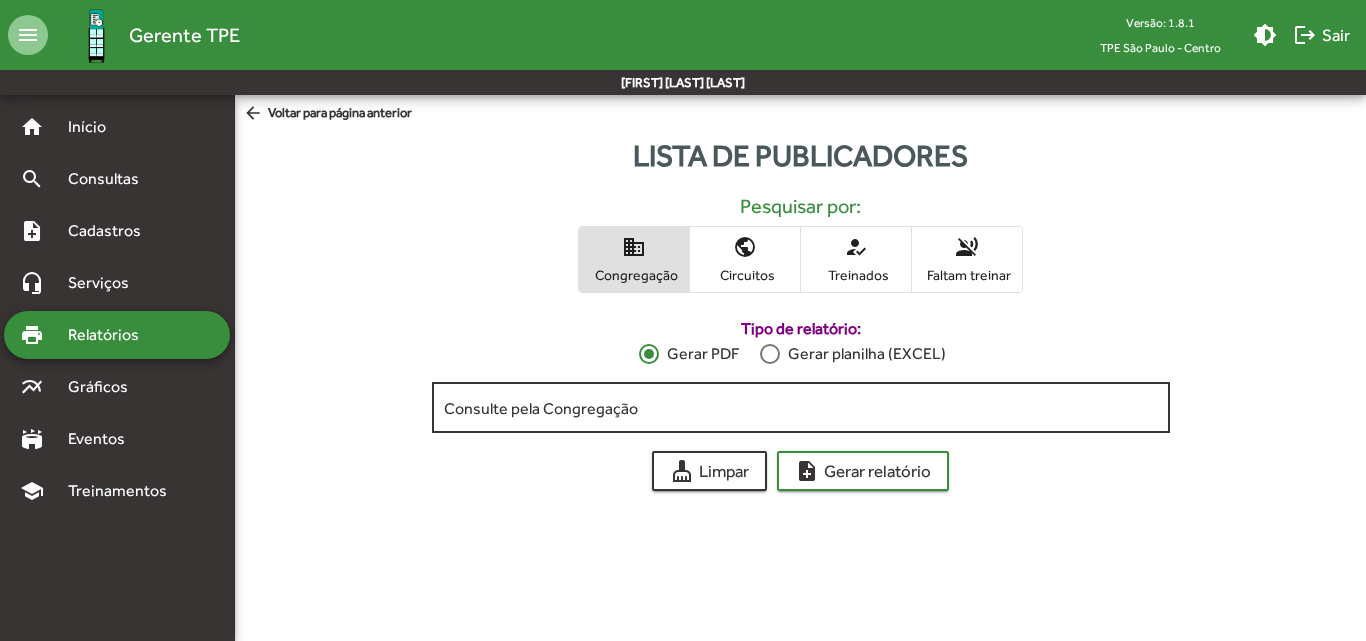 click on "Consulte pela Congregação" 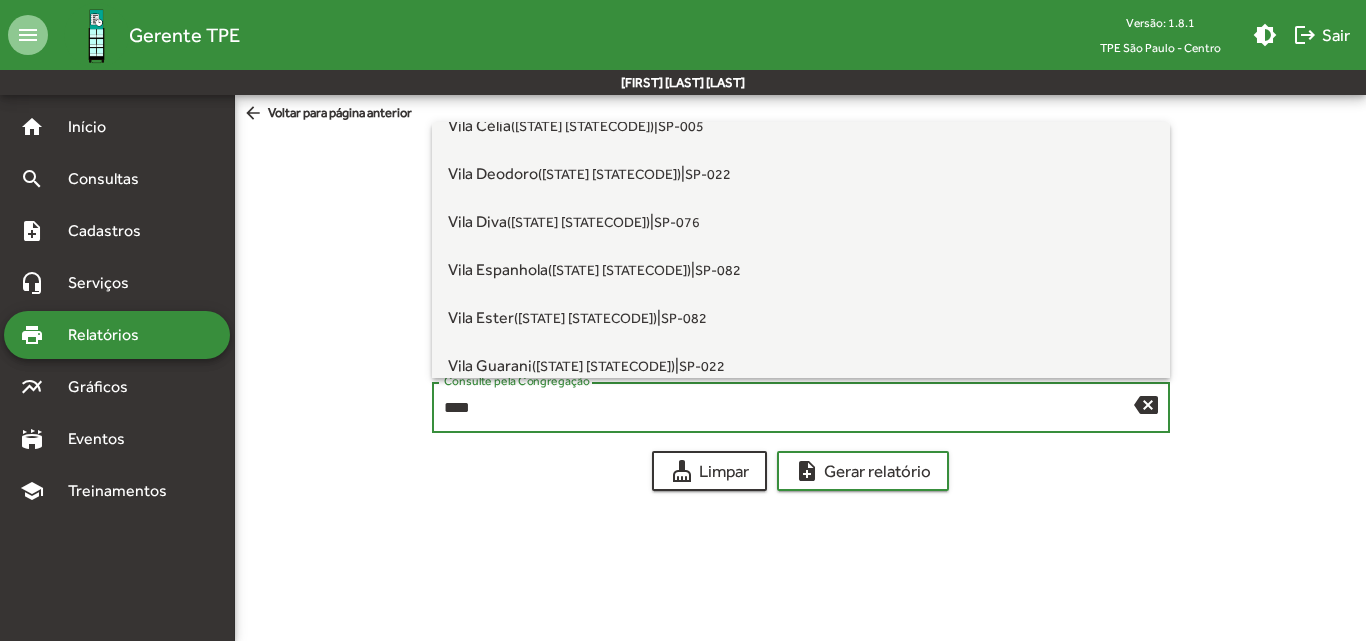 scroll, scrollTop: 608, scrollLeft: 0, axis: vertical 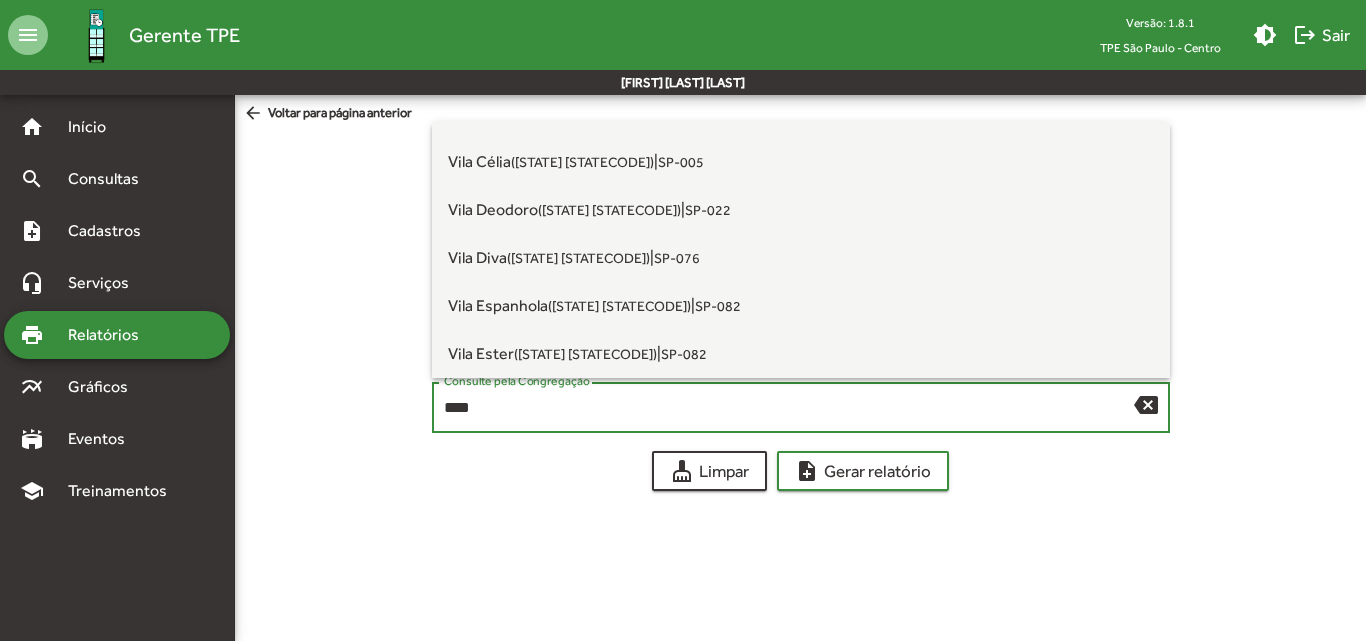 type on "****" 